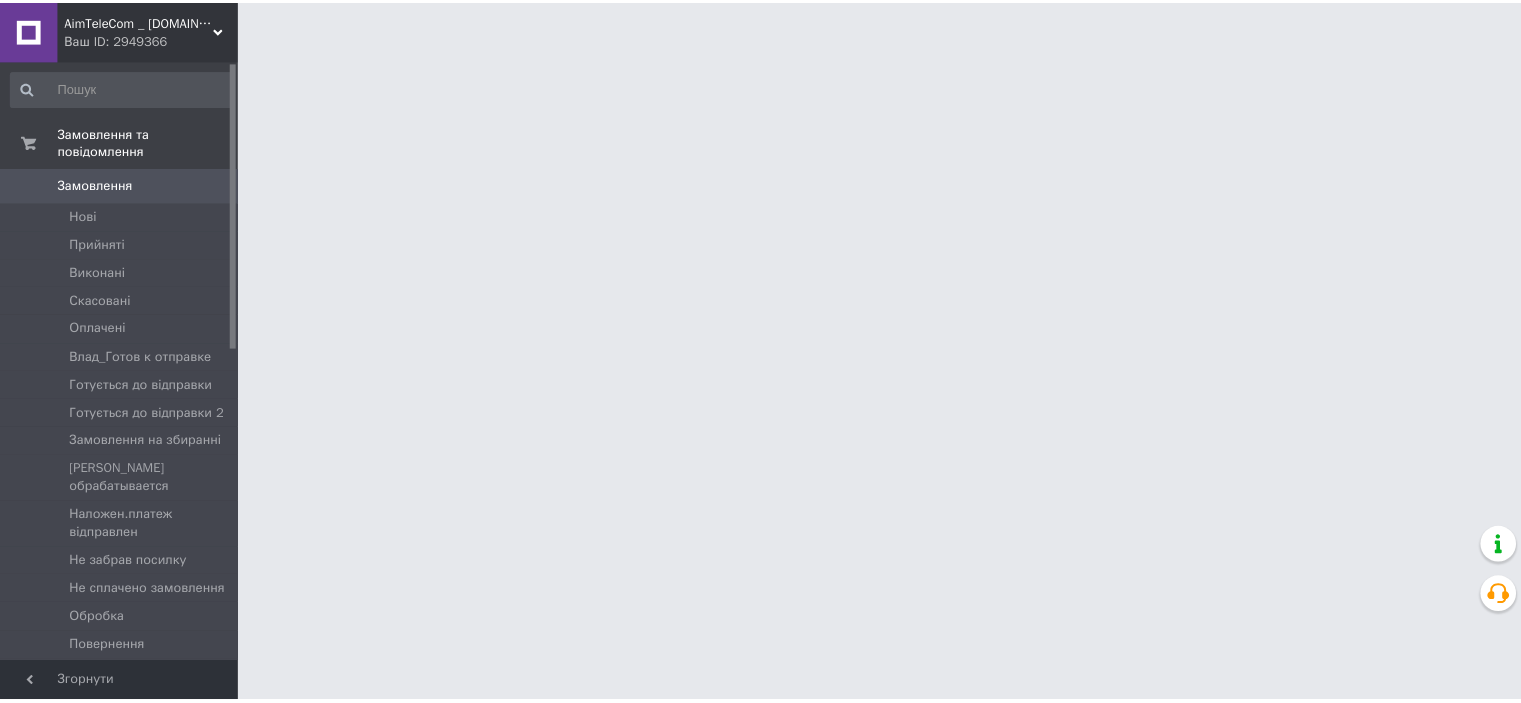 scroll, scrollTop: 0, scrollLeft: 0, axis: both 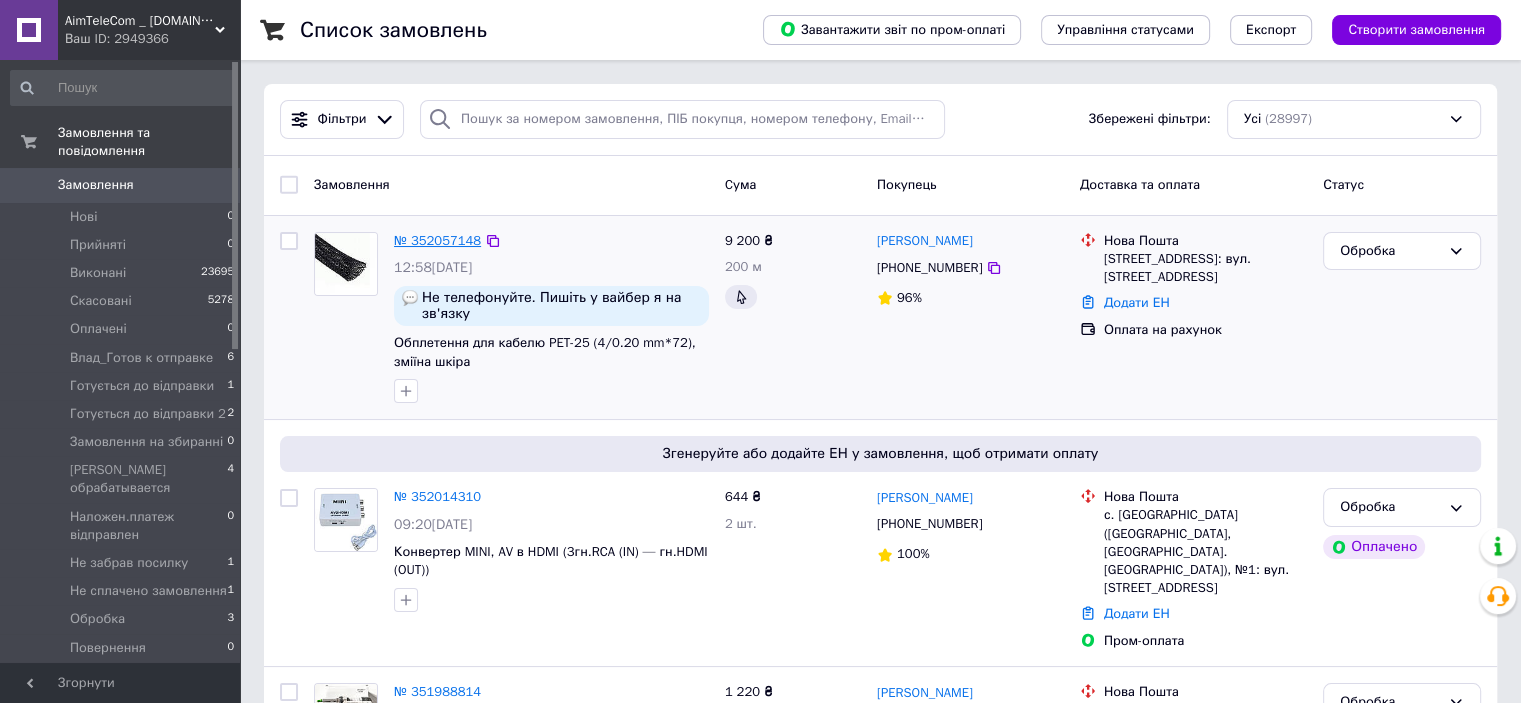click on "№ 352057148" at bounding box center (437, 240) 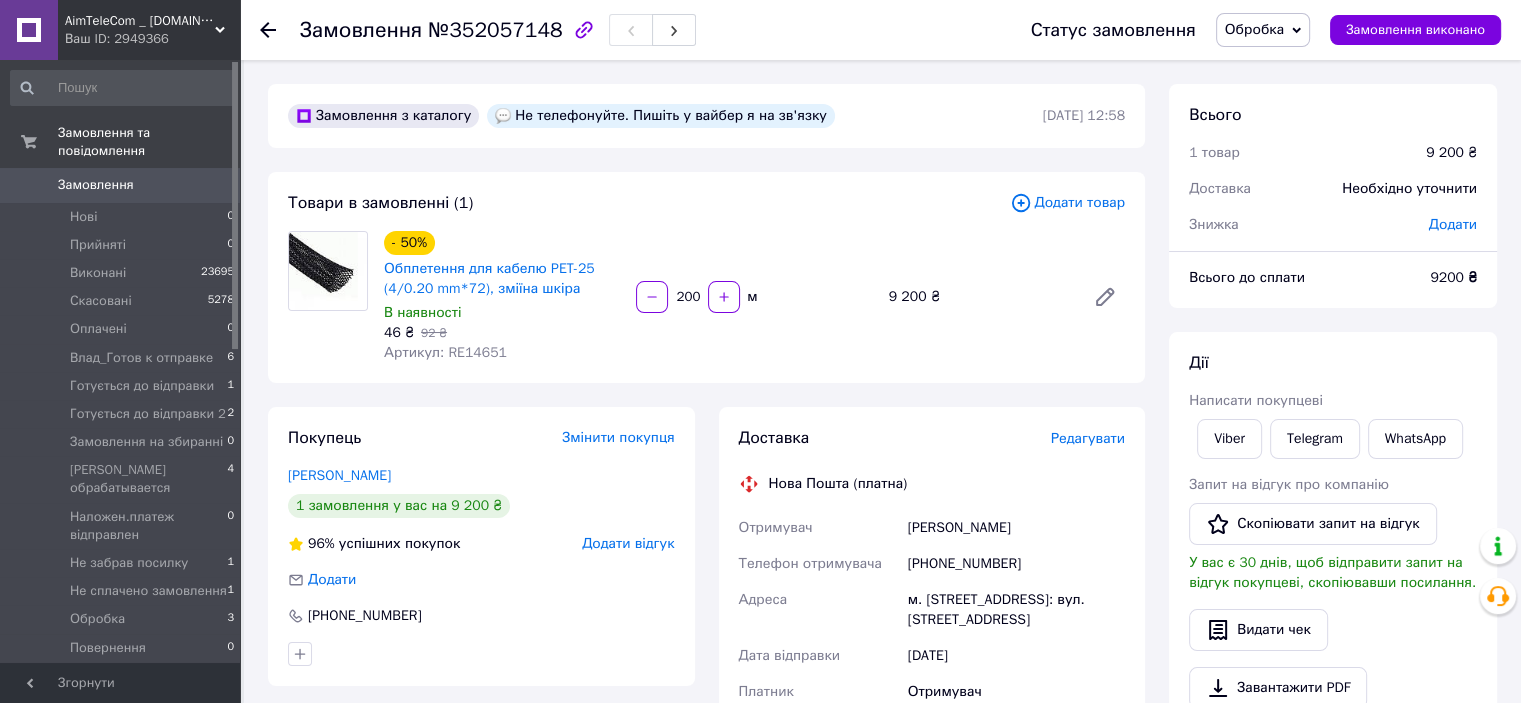 click on "Обробка" at bounding box center (1263, 30) 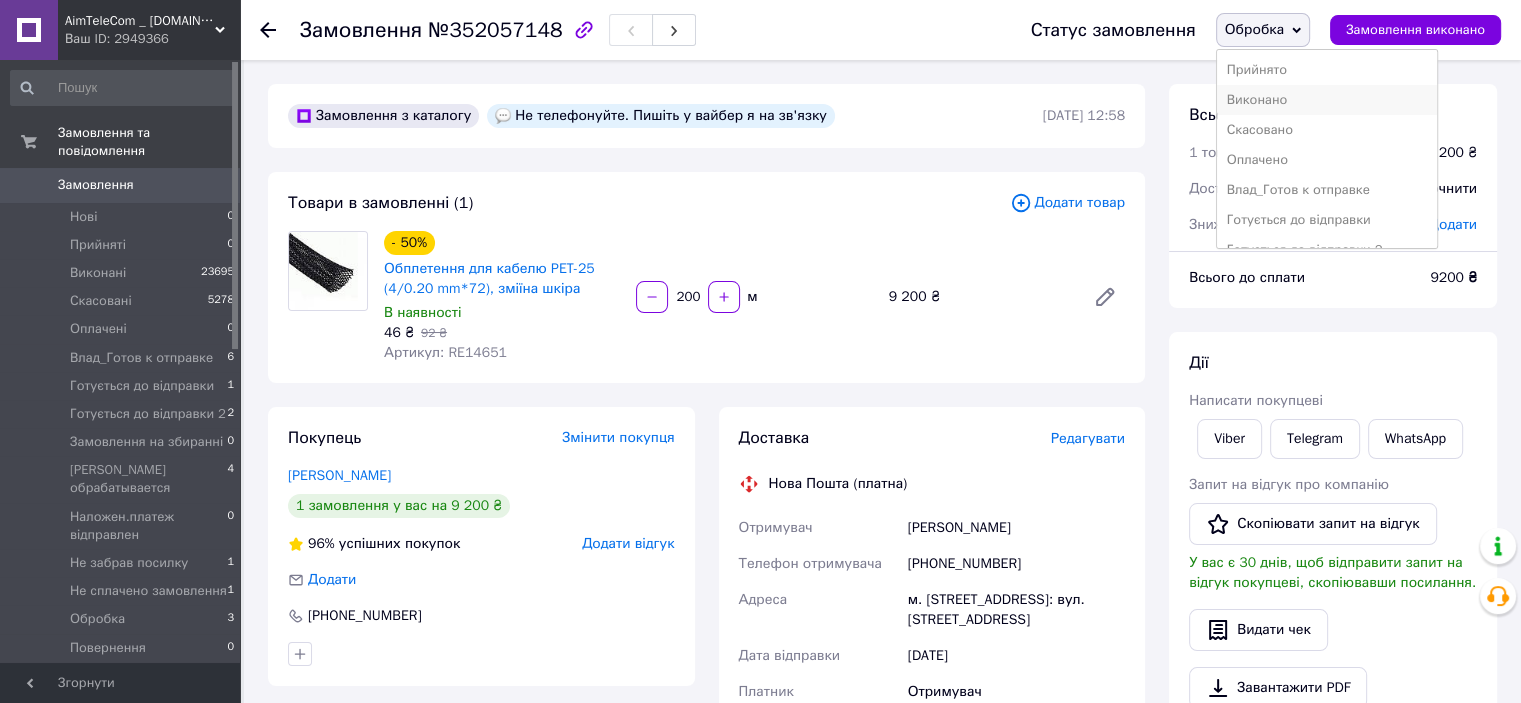 scroll, scrollTop: 100, scrollLeft: 0, axis: vertical 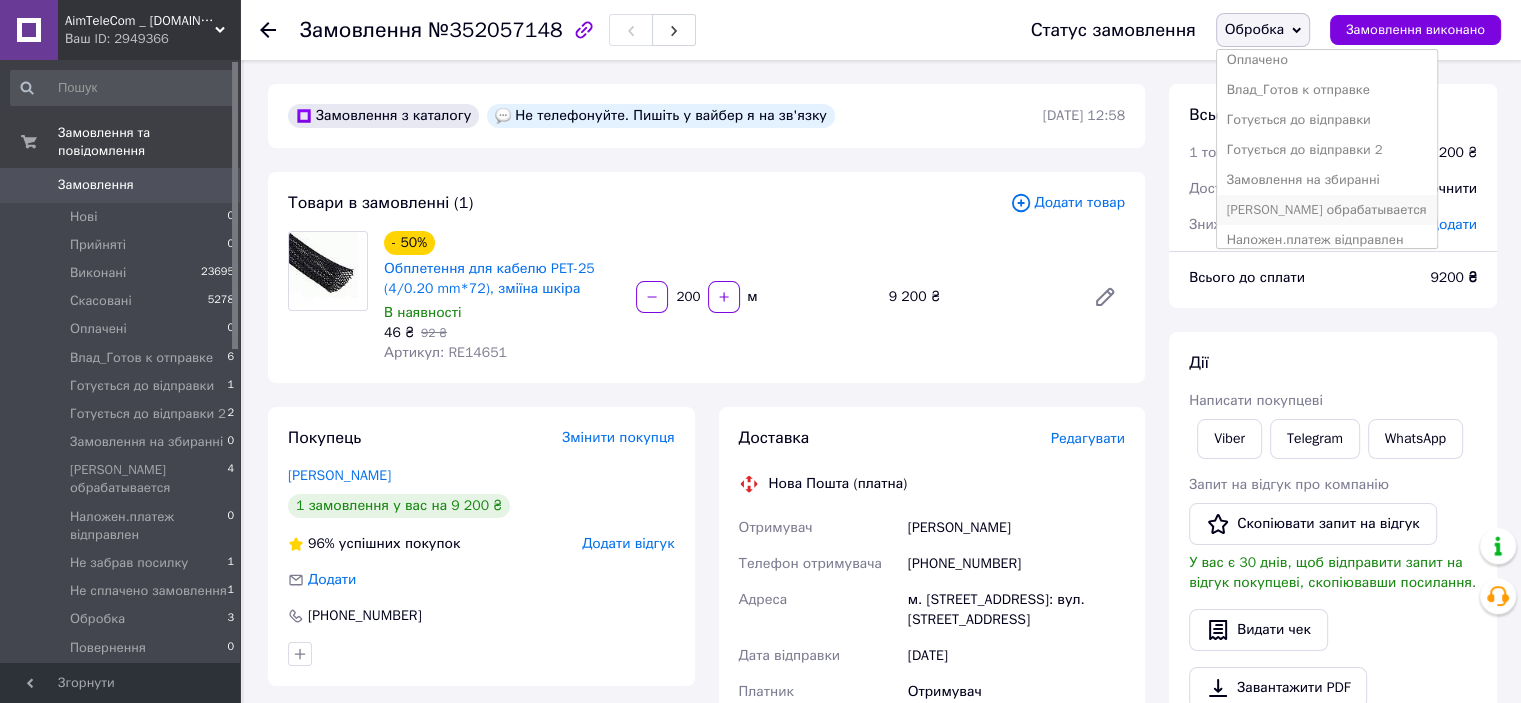 click on "[PERSON_NAME] обрабатывается" at bounding box center [1327, 210] 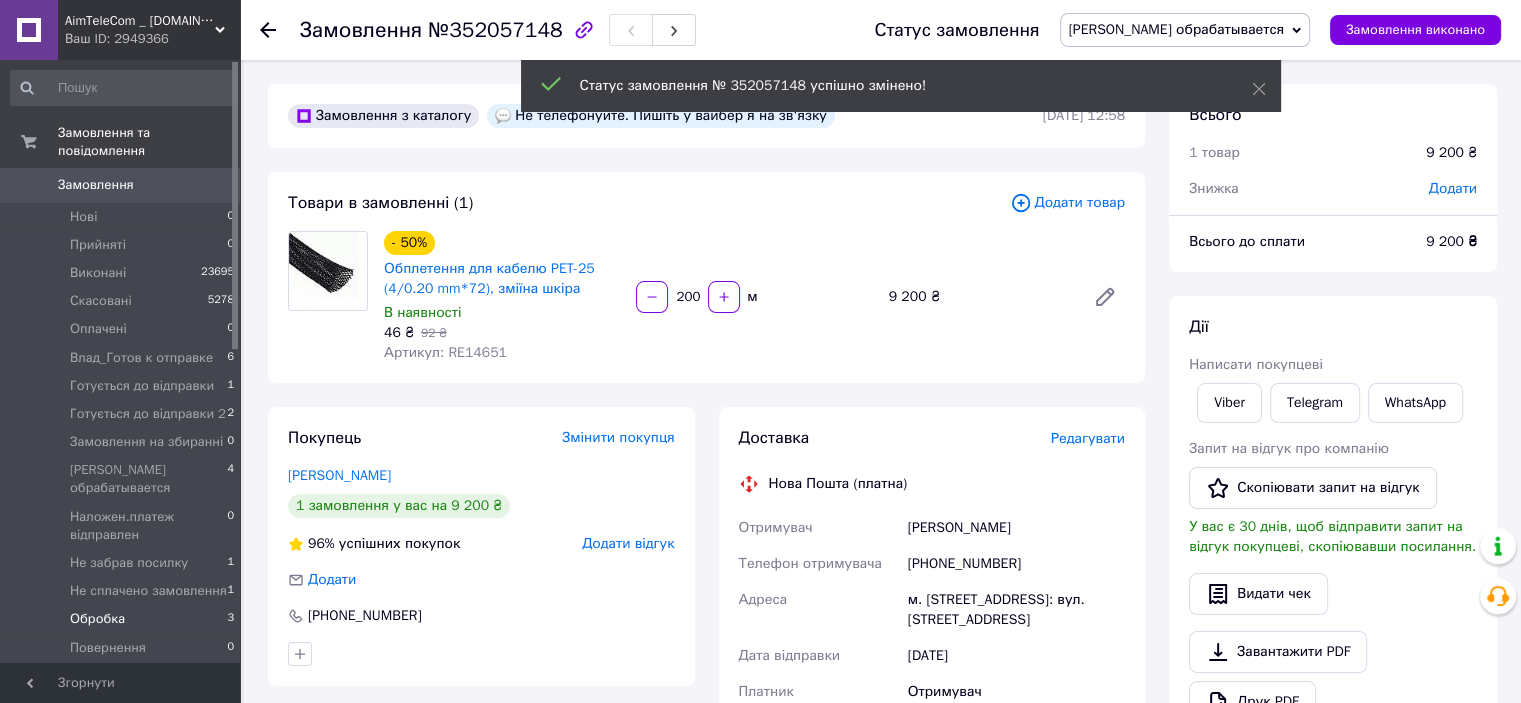 click on "Обробка" at bounding box center (97, 619) 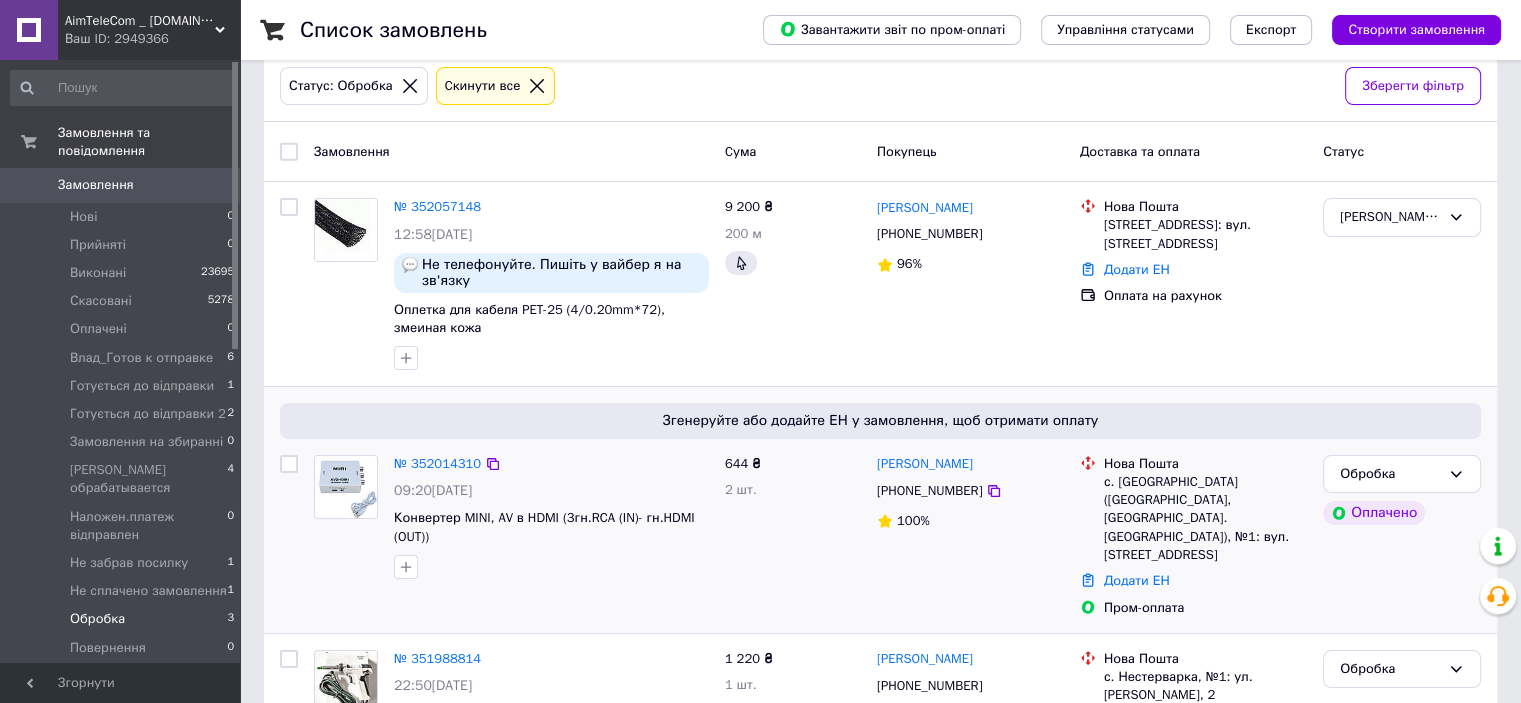 scroll, scrollTop: 241, scrollLeft: 0, axis: vertical 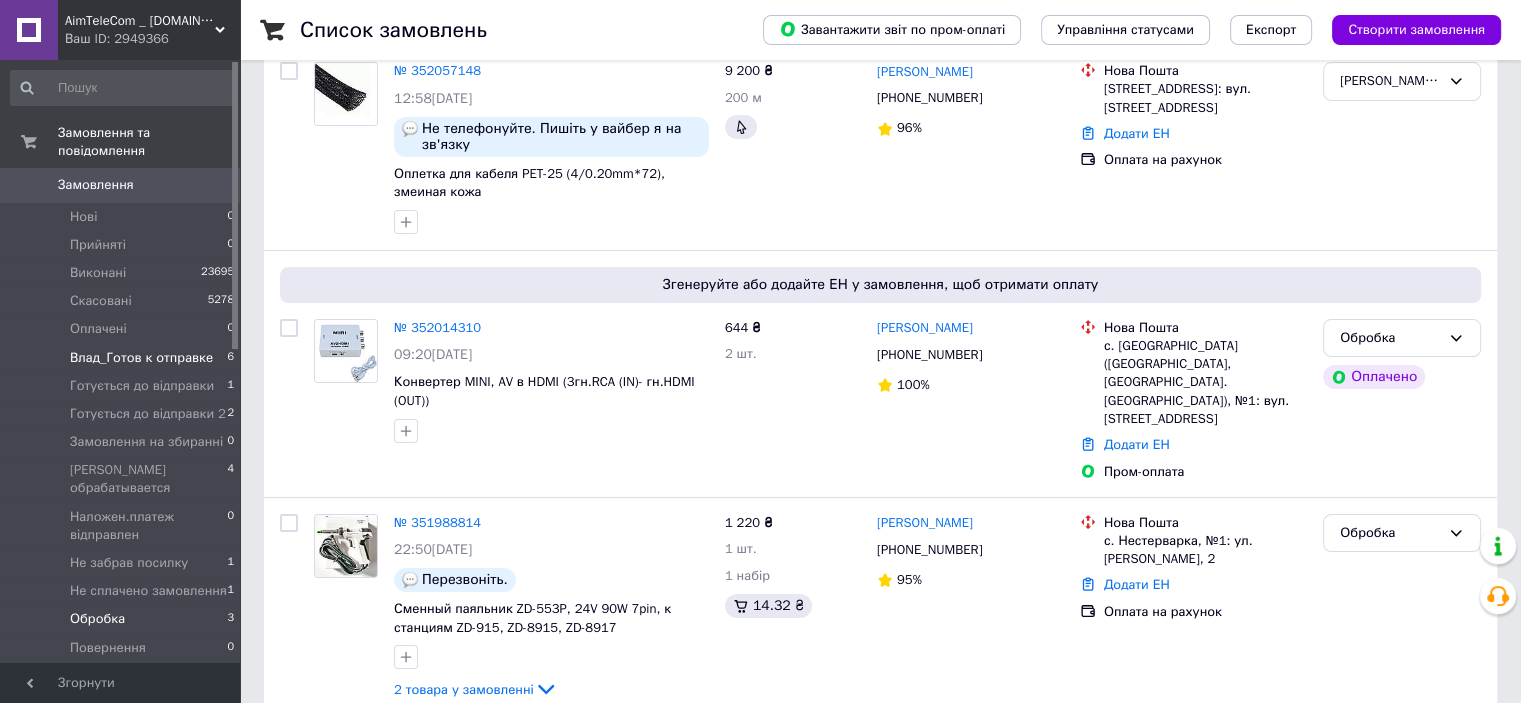 click on "Влад_Готов к отправке" at bounding box center [141, 358] 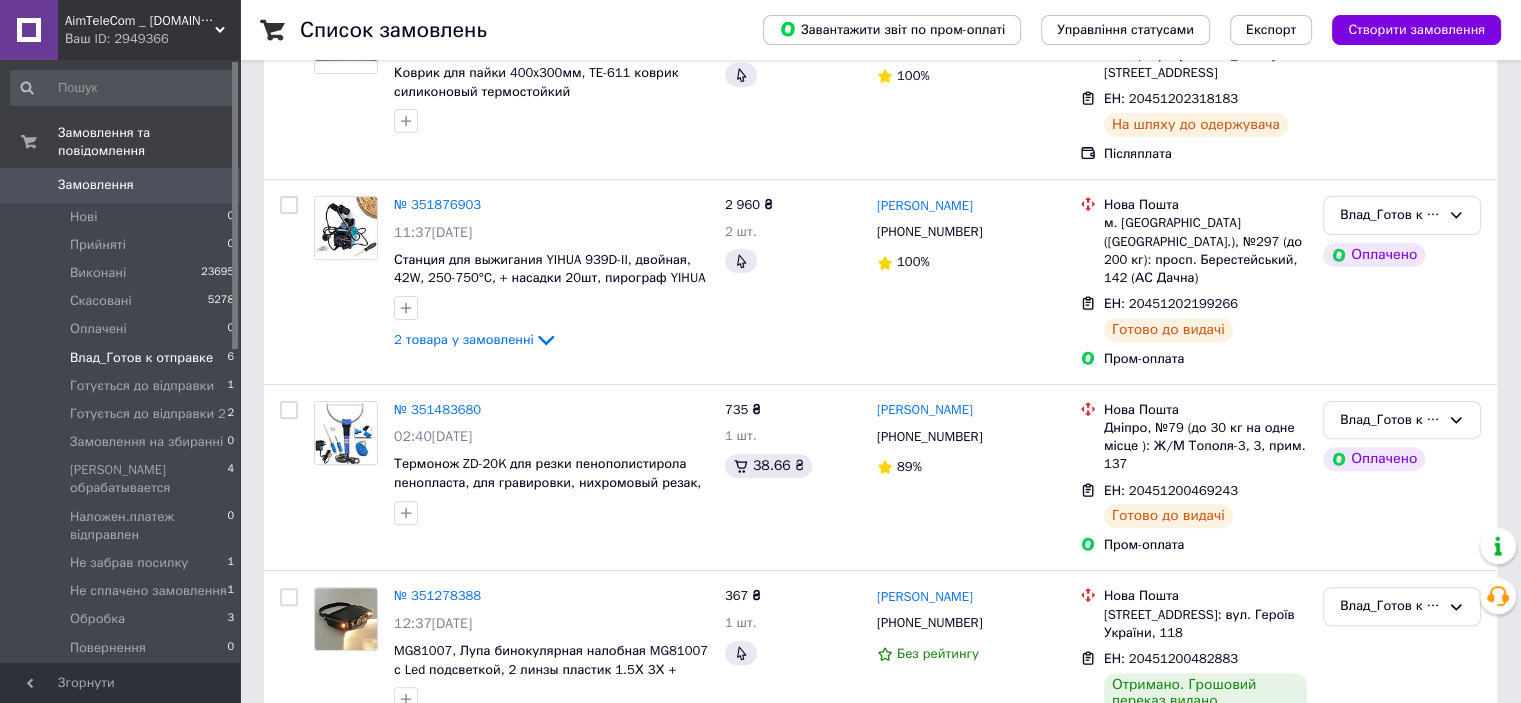 scroll, scrollTop: 794, scrollLeft: 0, axis: vertical 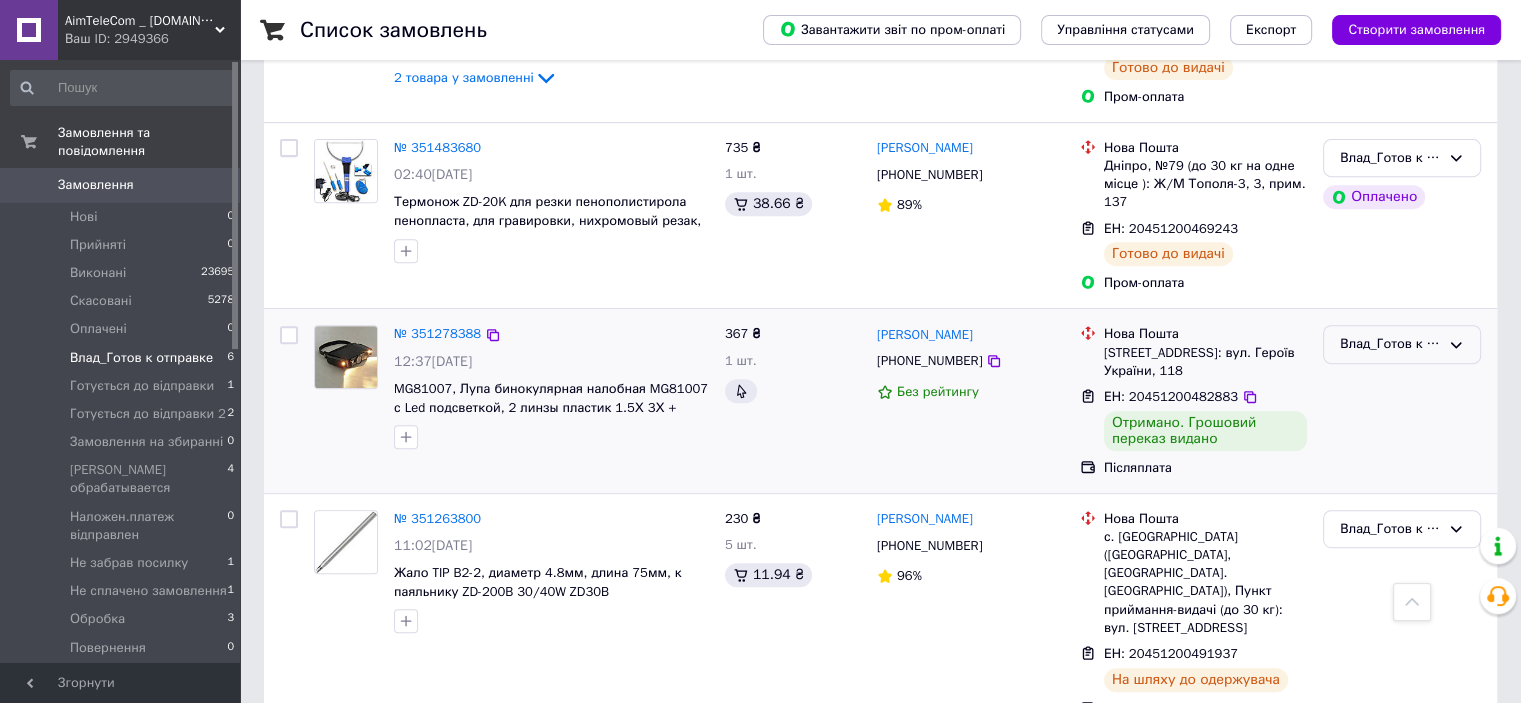 click 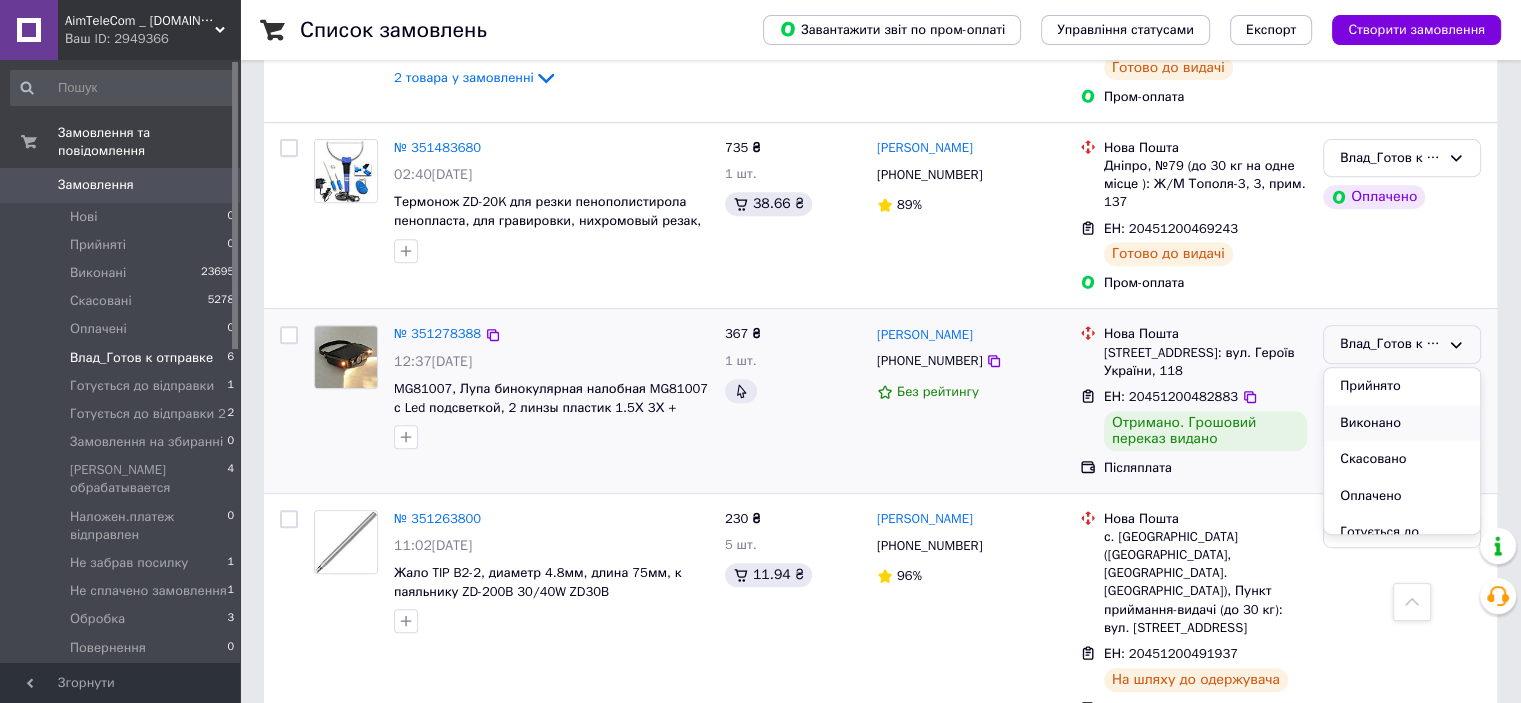 click on "Виконано" at bounding box center (1402, 423) 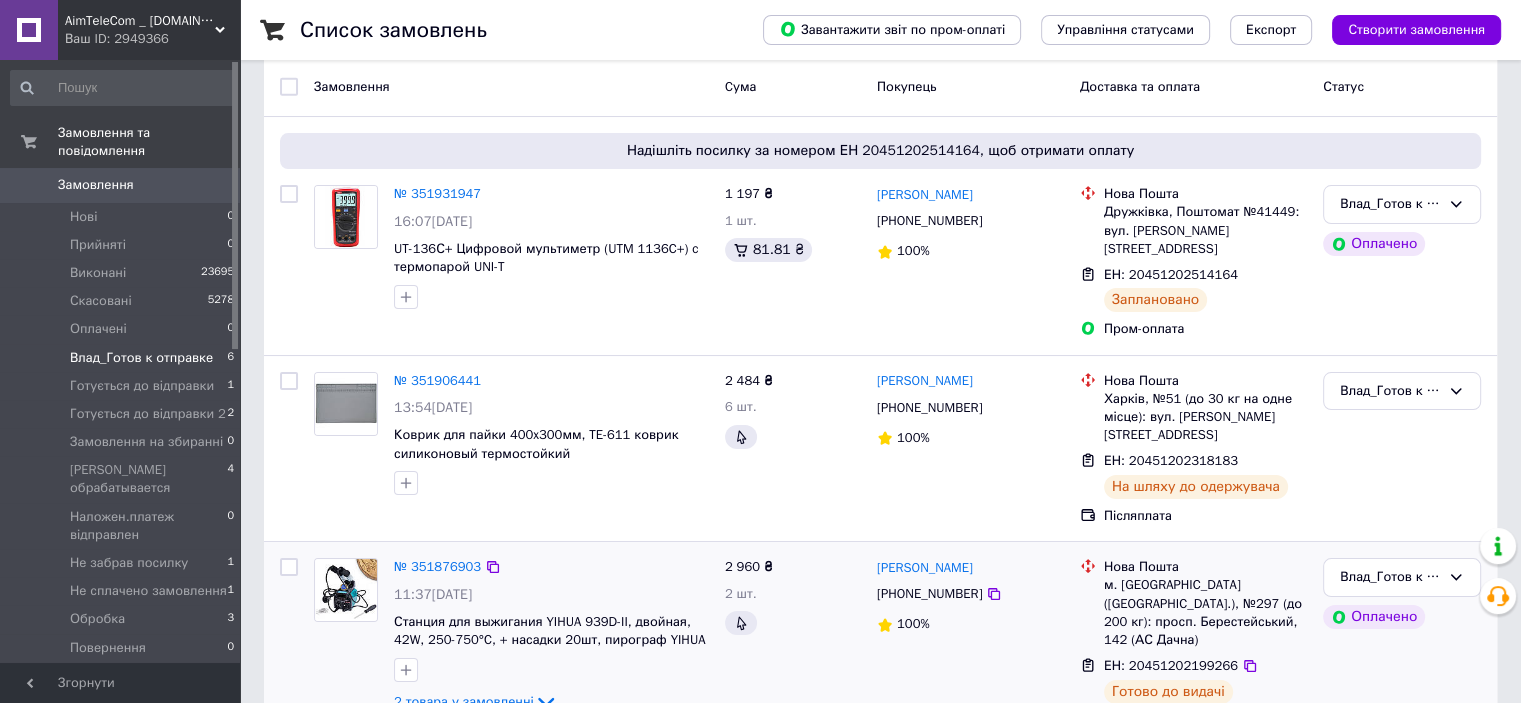 scroll, scrollTop: 0, scrollLeft: 0, axis: both 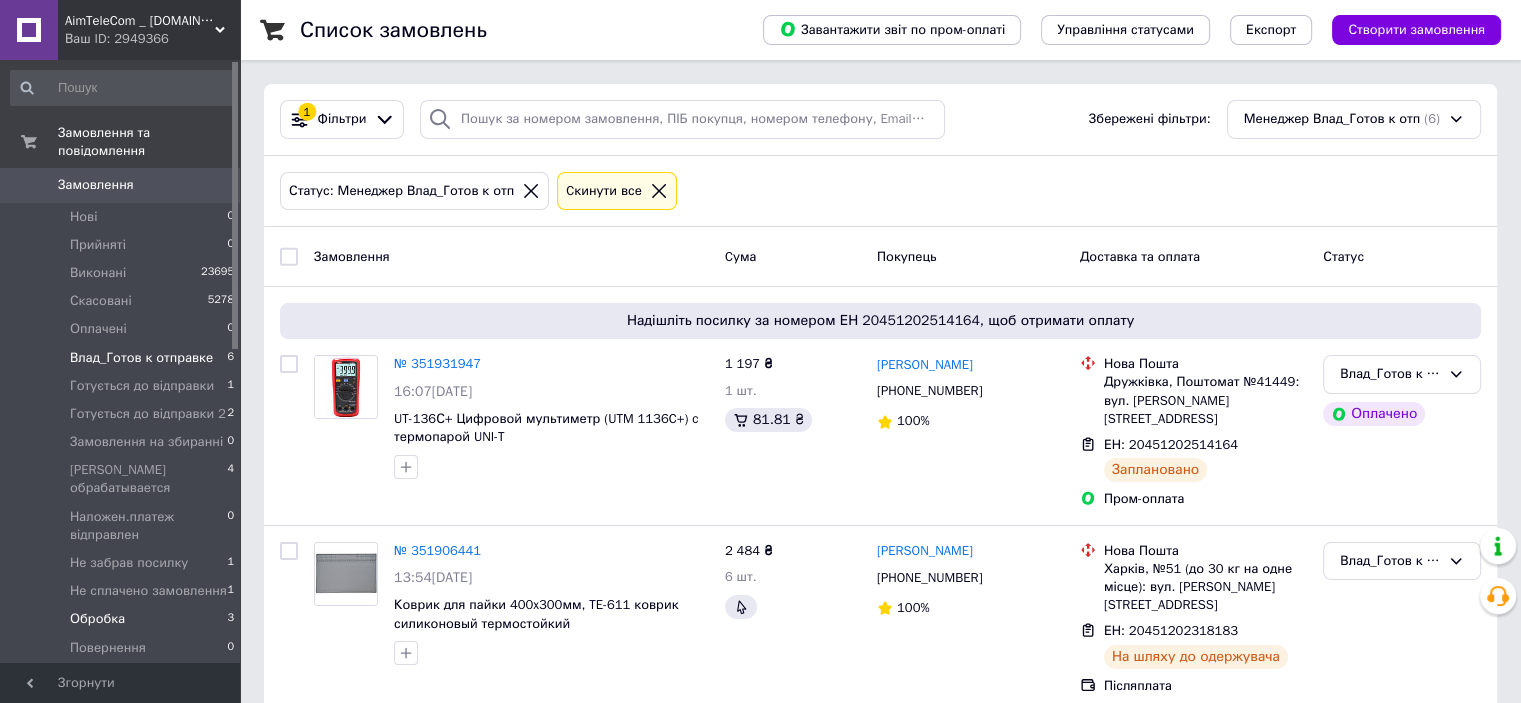 click on "Обробка" at bounding box center [97, 619] 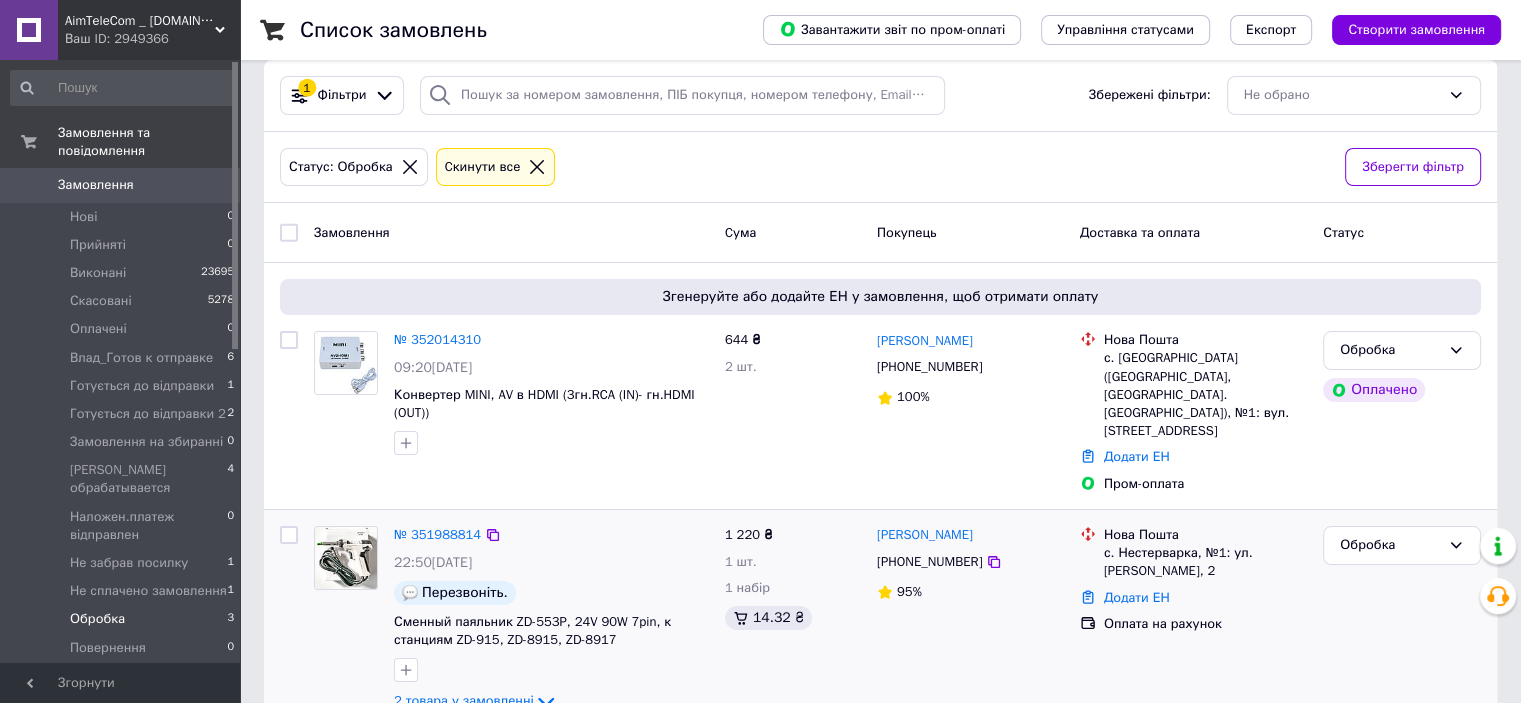 scroll, scrollTop: 36, scrollLeft: 0, axis: vertical 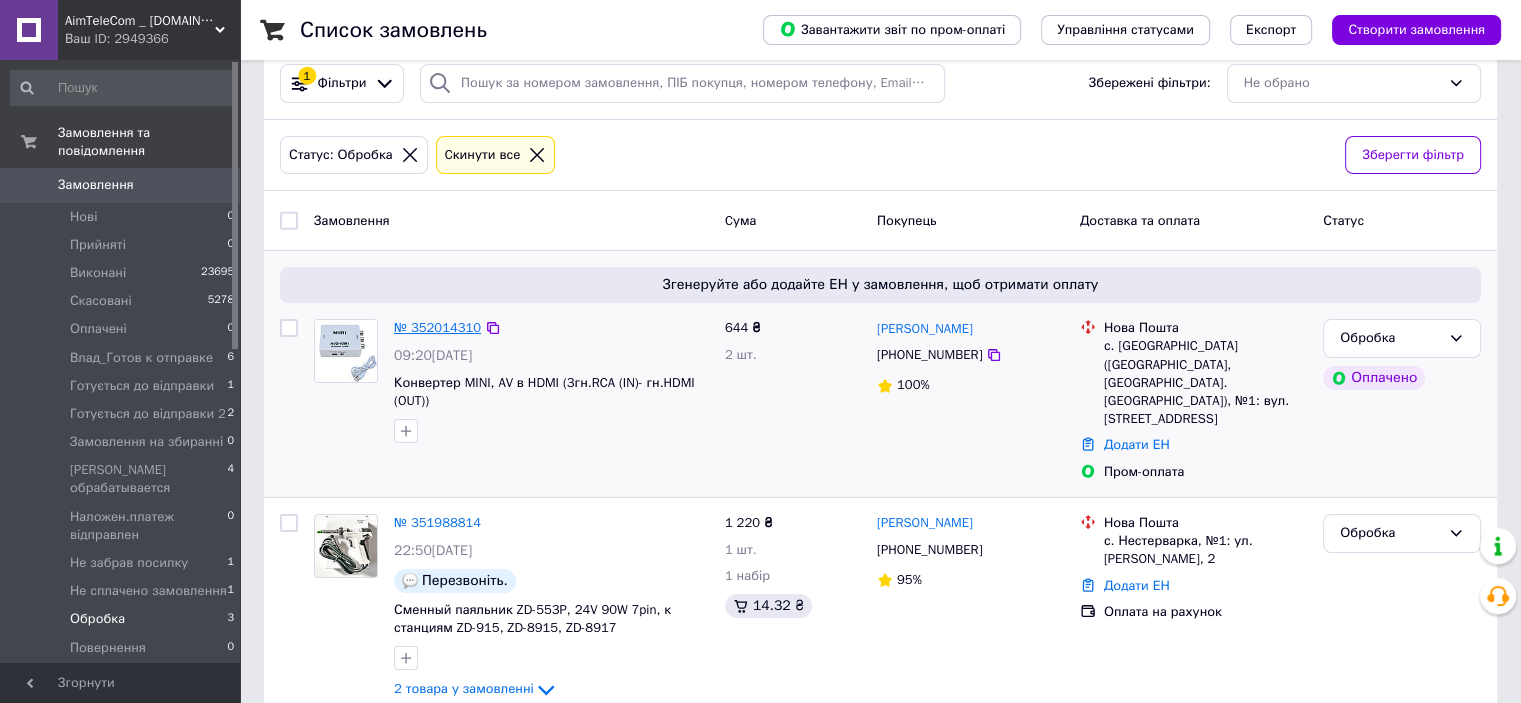 click on "№ 352014310" at bounding box center [437, 327] 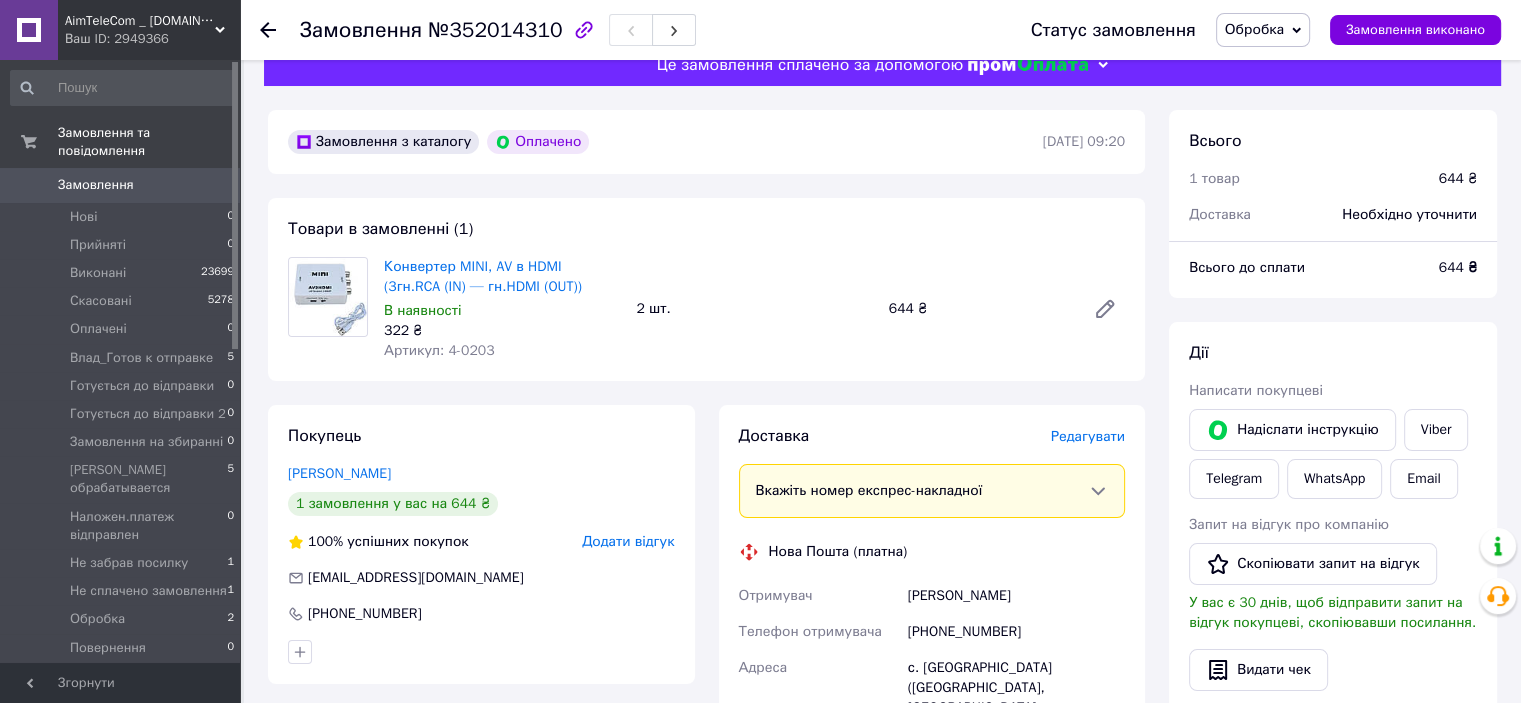 click on "Обробка" at bounding box center [1263, 30] 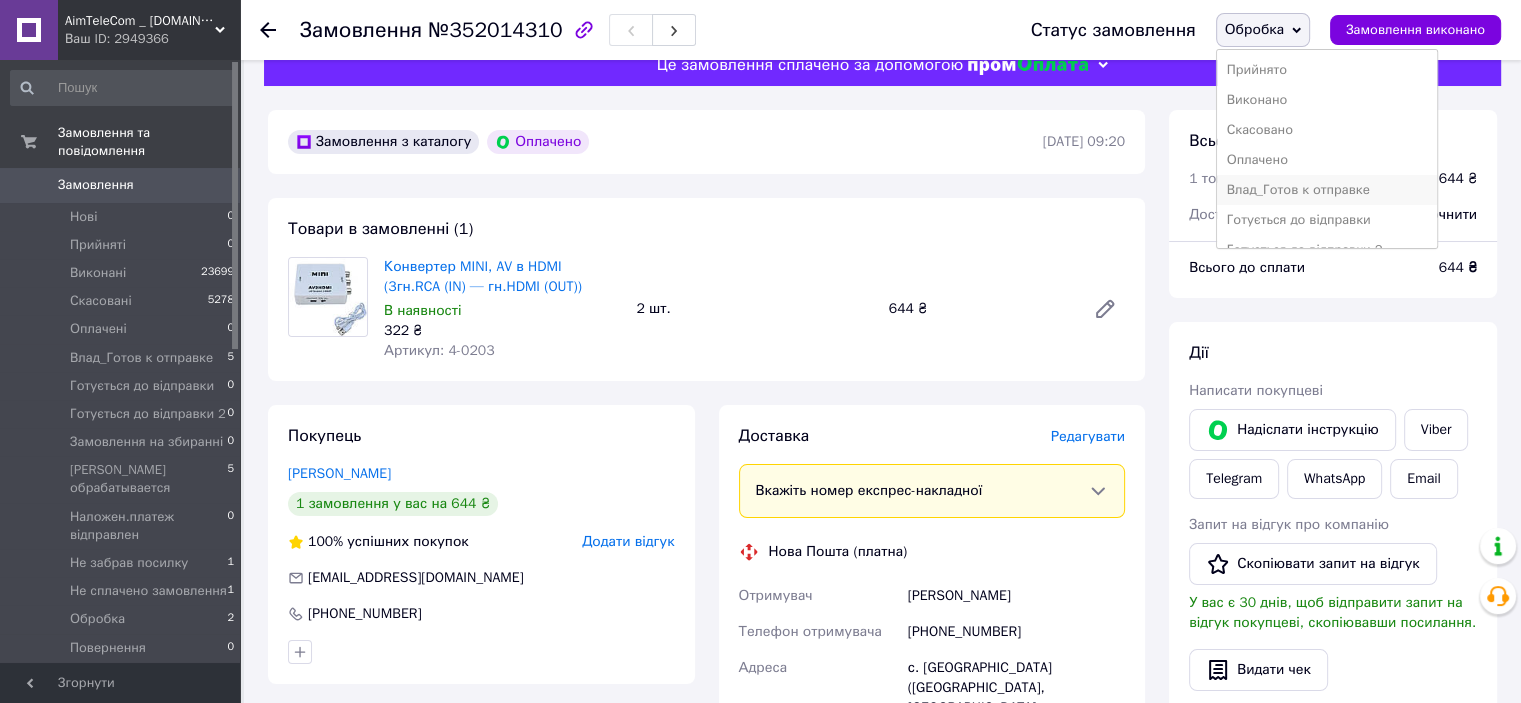 click on "Влад_Готов к отправке" at bounding box center [1327, 190] 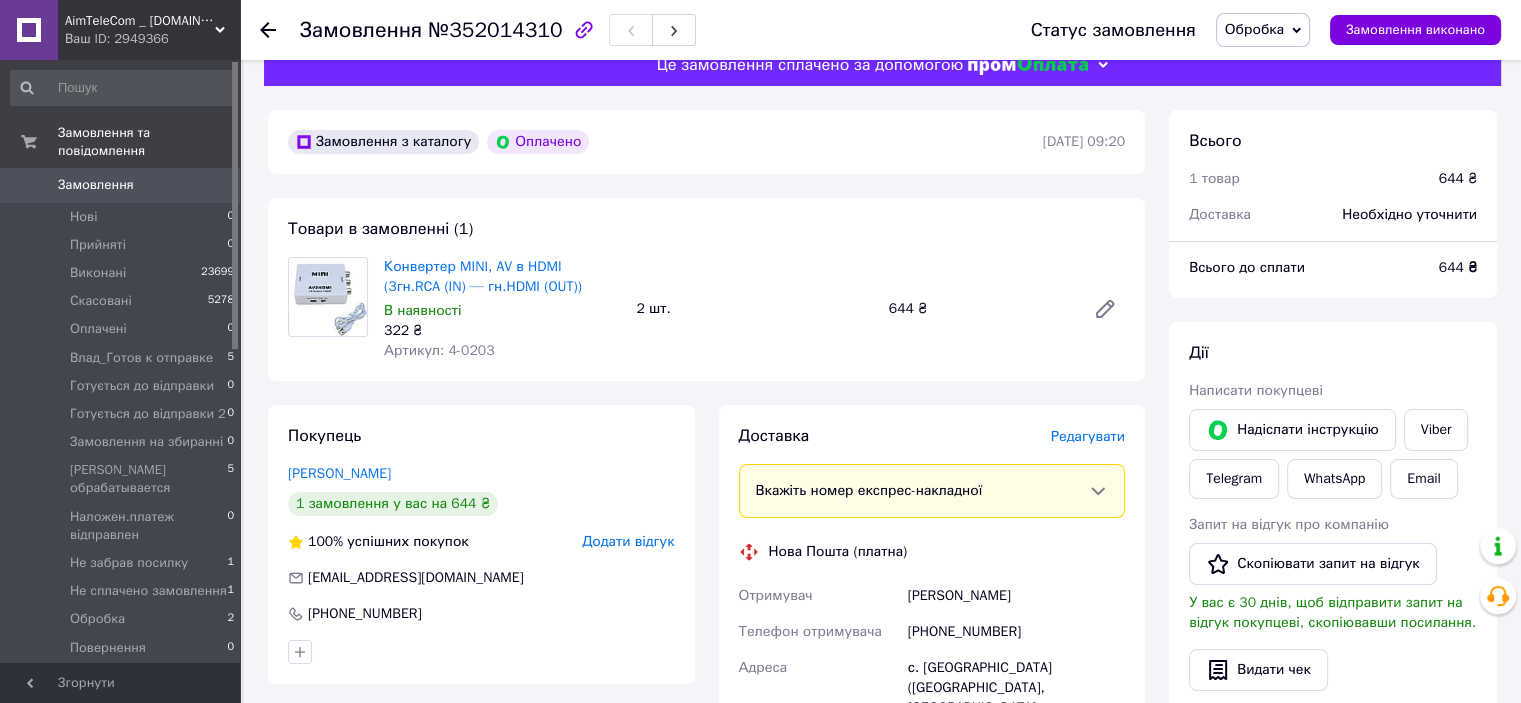 click on "№352014310" at bounding box center [495, 30] 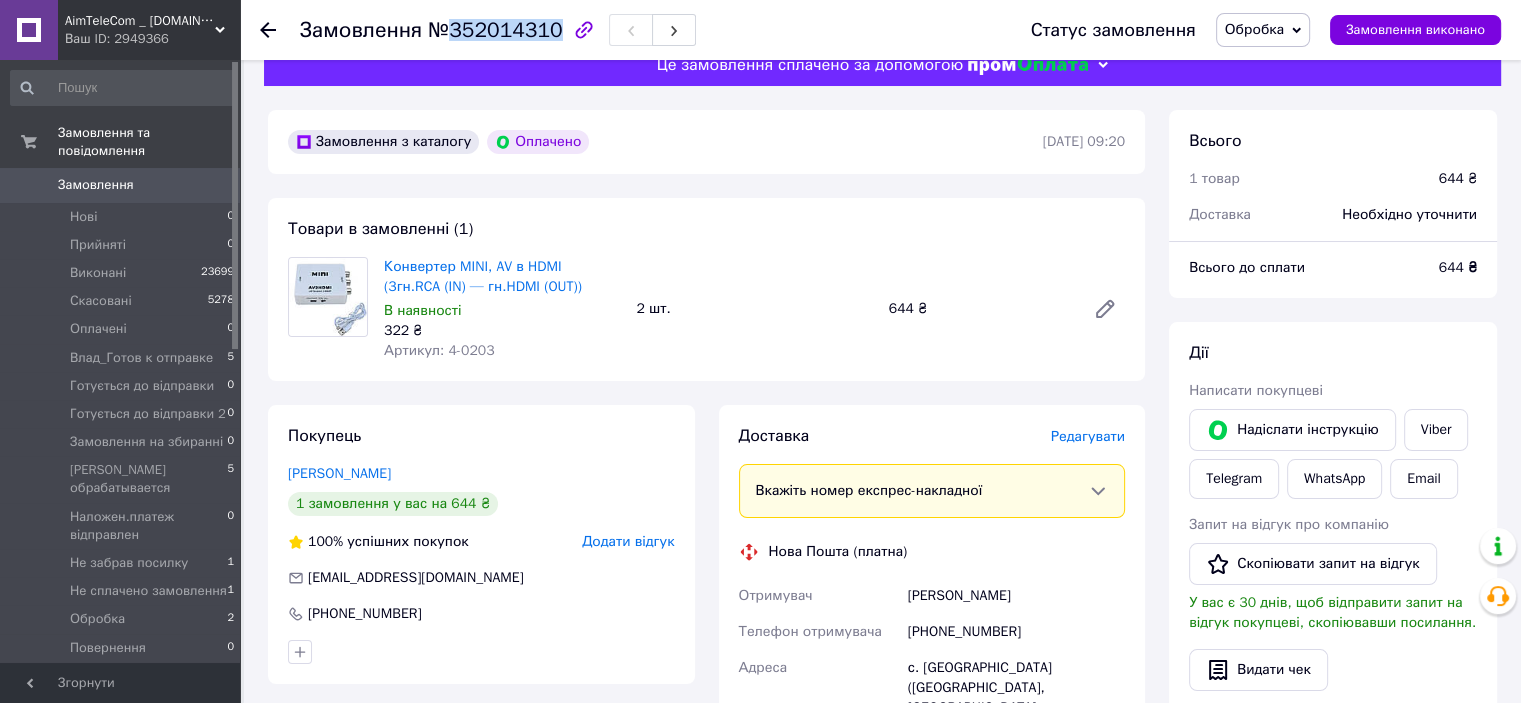 click on "№352014310" at bounding box center (495, 30) 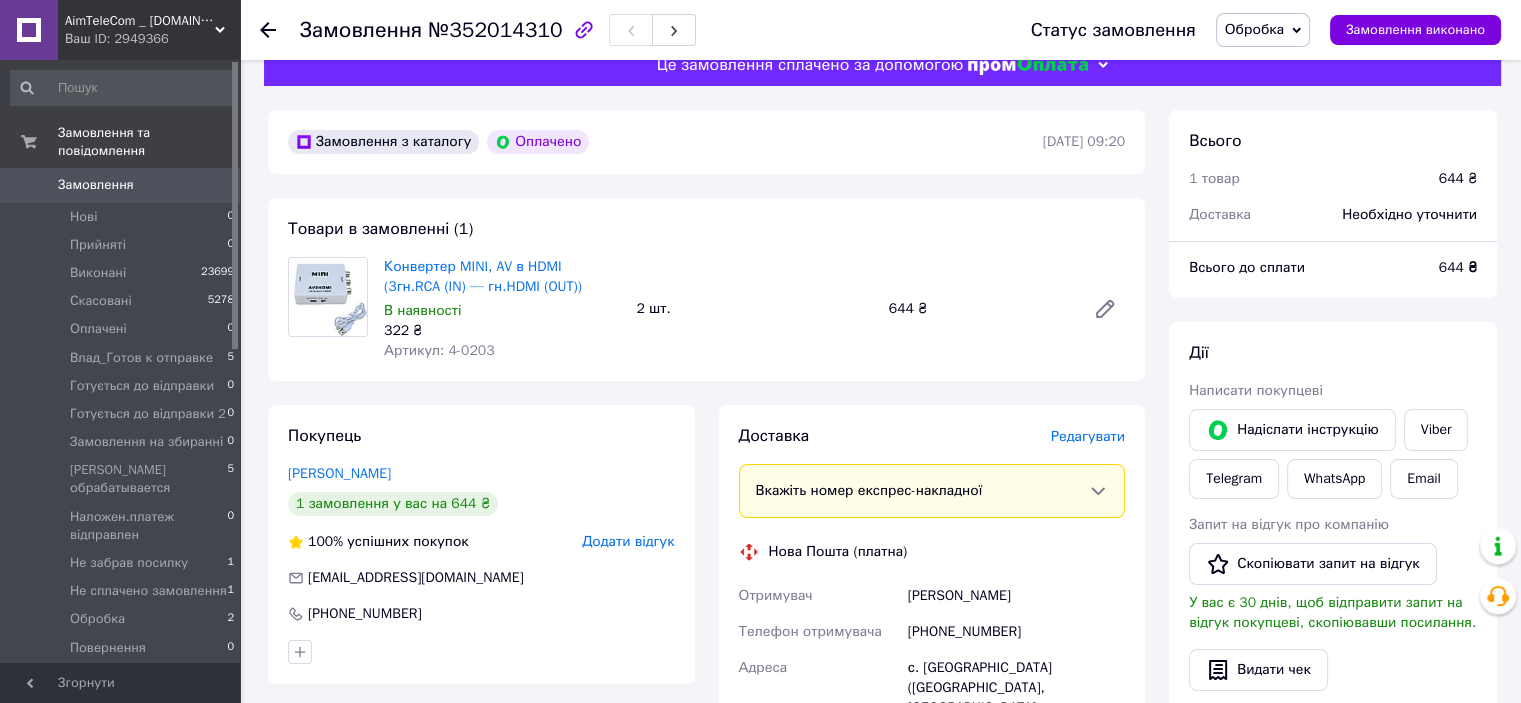 click on "[PHONE_NUMBER]" at bounding box center (1016, 632) 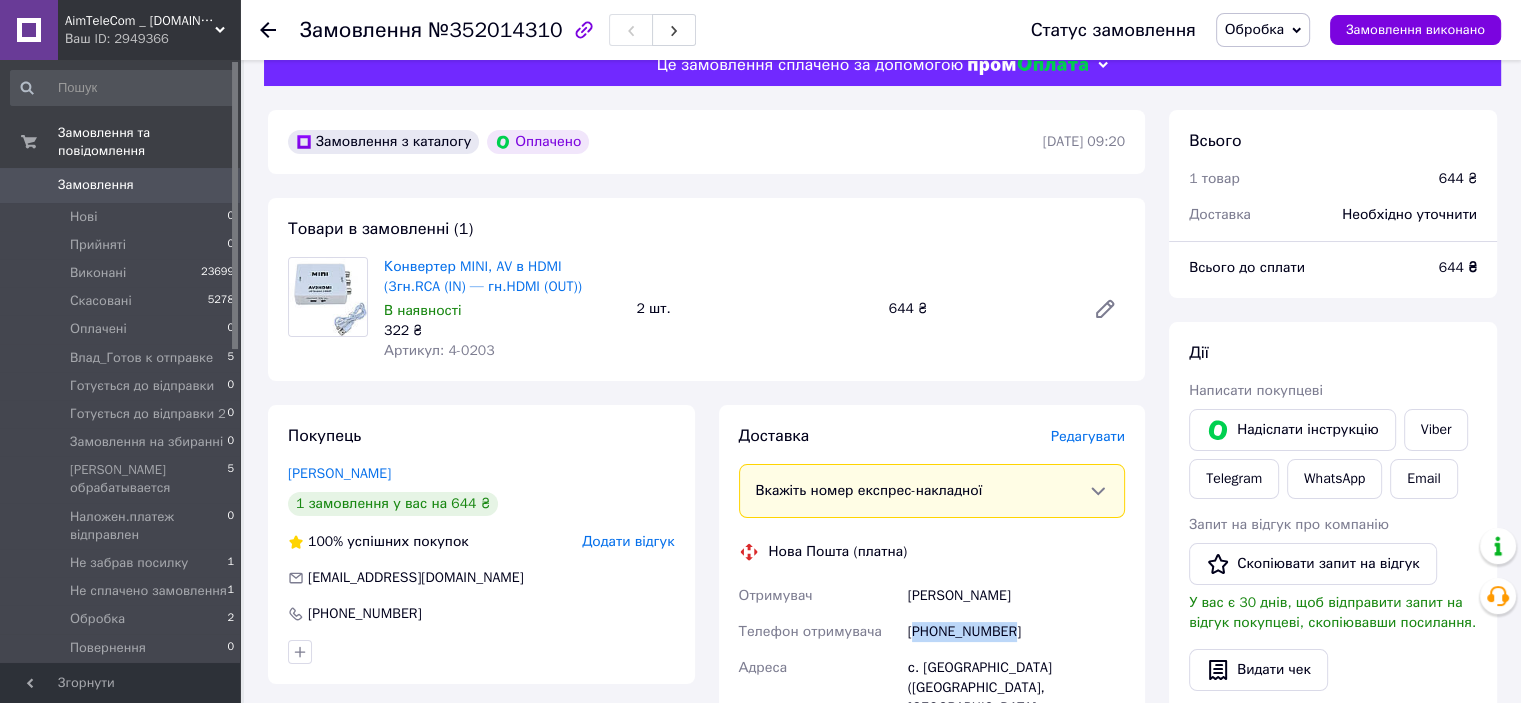 click on "[PHONE_NUMBER]" at bounding box center (1016, 632) 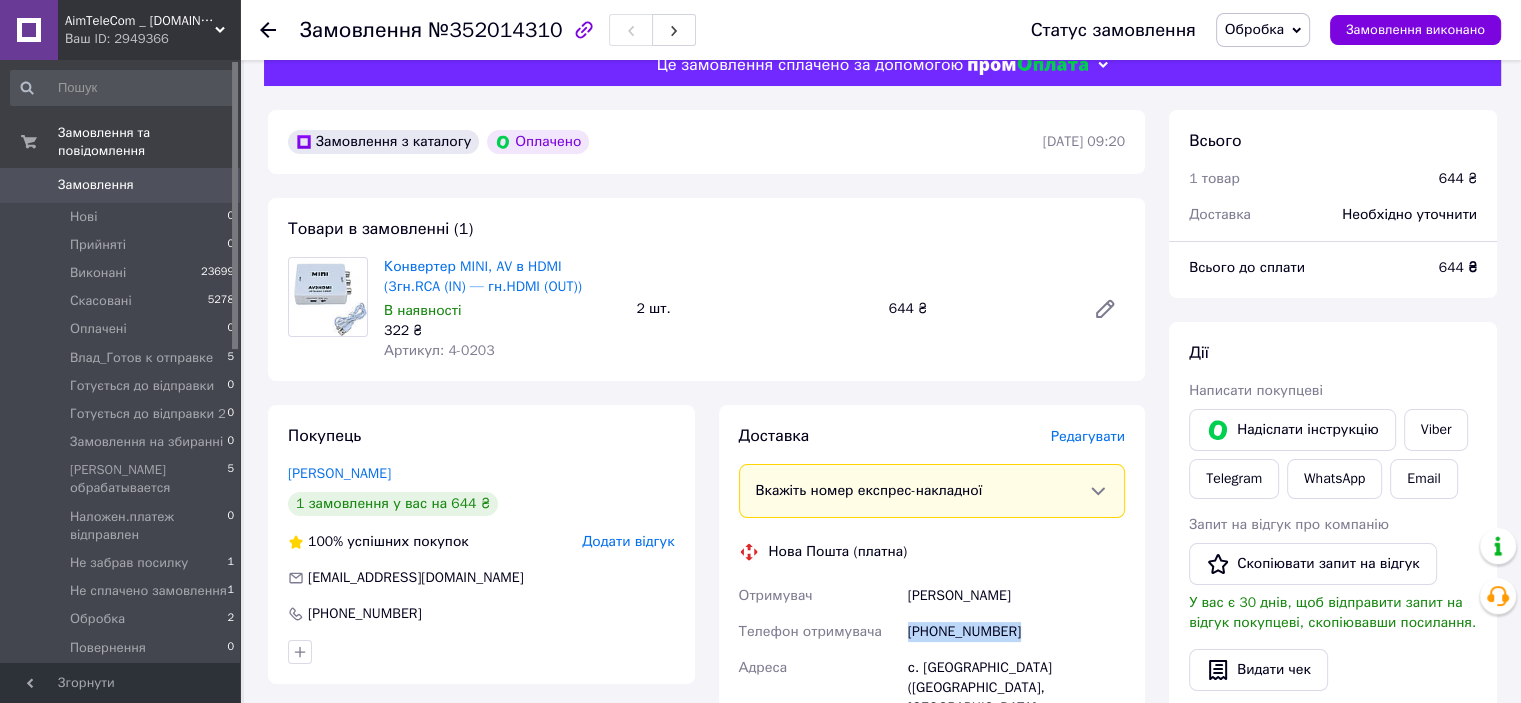click on "[PHONE_NUMBER]" at bounding box center [1016, 632] 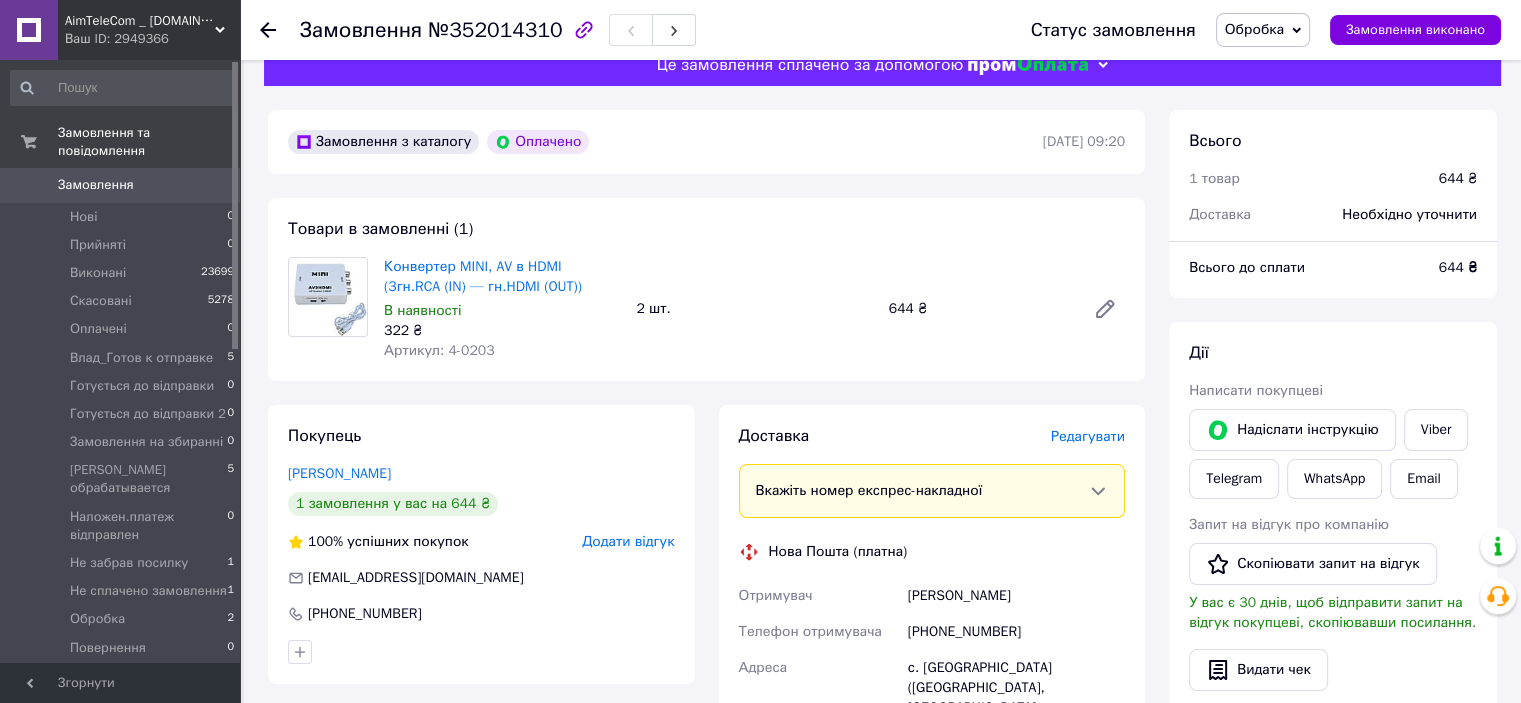 click on "с. [GEOGRAPHIC_DATA] ([GEOGRAPHIC_DATA], [GEOGRAPHIC_DATA]. [GEOGRAPHIC_DATA]), №1: вул. [STREET_ADDRESS]" at bounding box center [1016, 708] 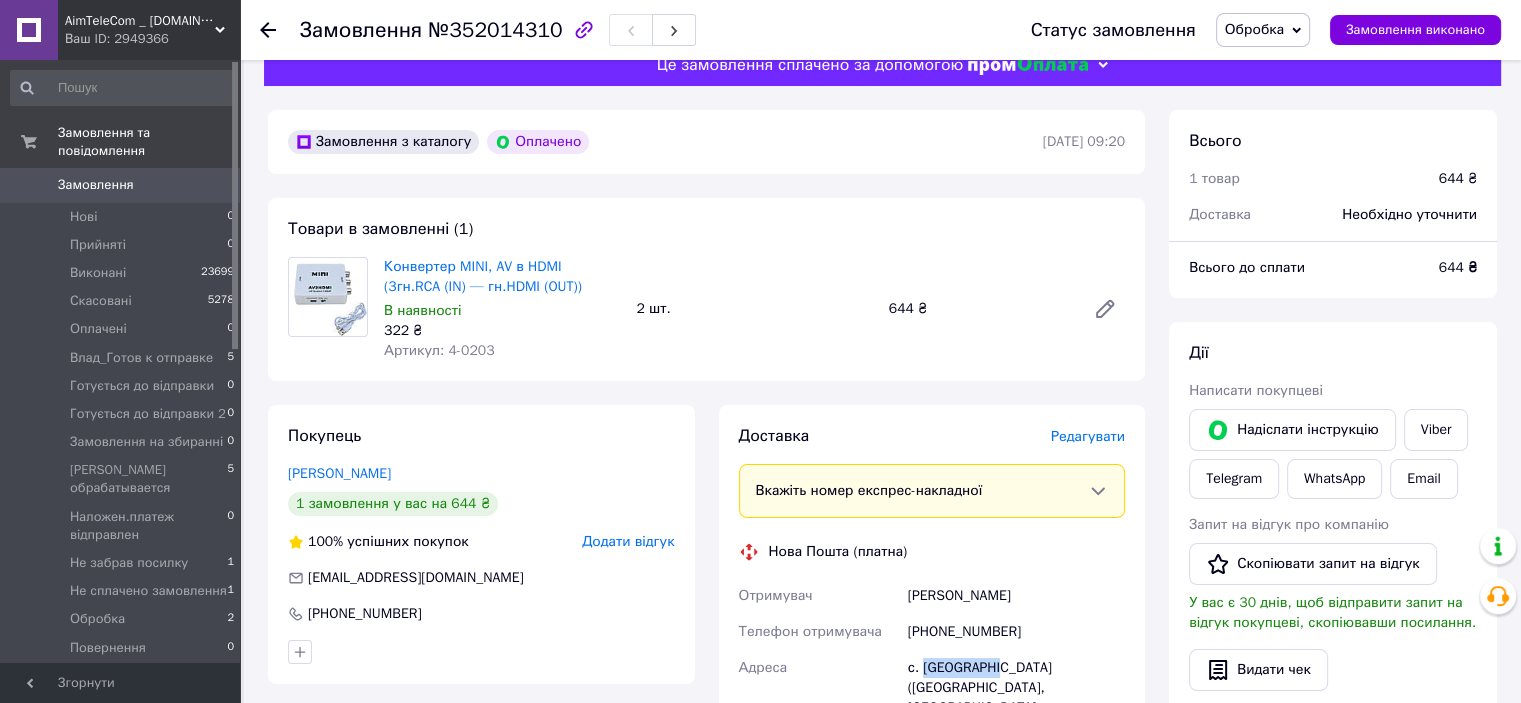 click on "с. [GEOGRAPHIC_DATA] ([GEOGRAPHIC_DATA], [GEOGRAPHIC_DATA]. [GEOGRAPHIC_DATA]), №1: вул. [STREET_ADDRESS]" at bounding box center [1016, 708] 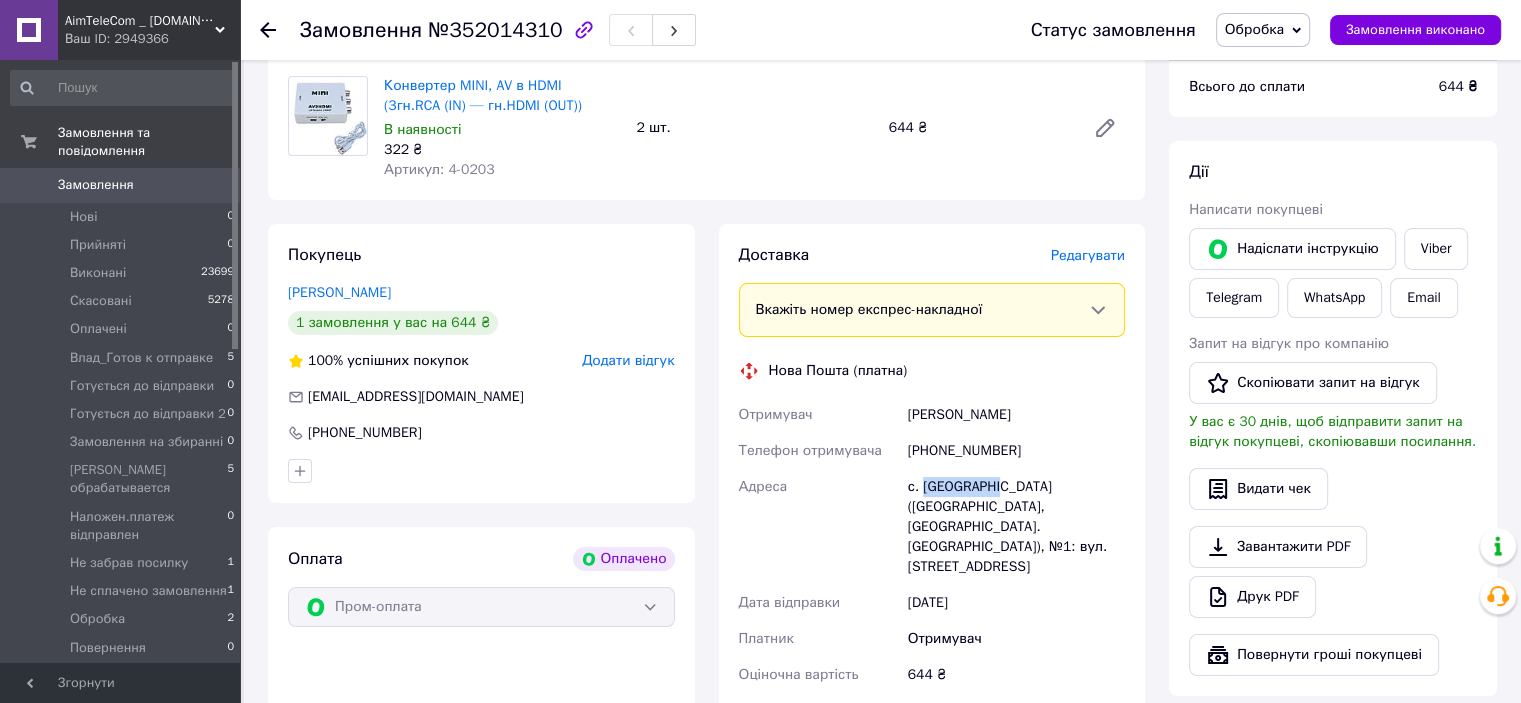 scroll, scrollTop: 336, scrollLeft: 0, axis: vertical 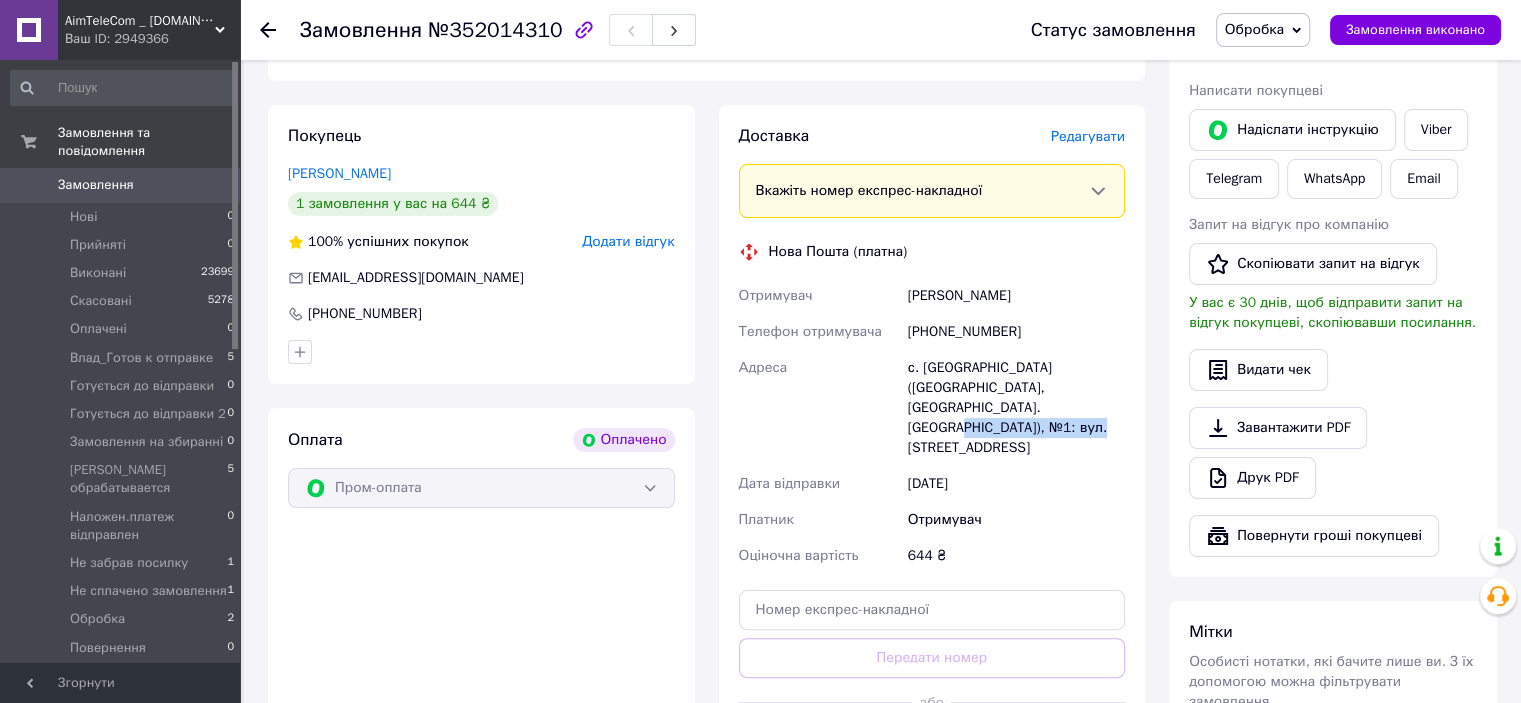 drag, startPoint x: 989, startPoint y: 406, endPoint x: 1117, endPoint y: 403, distance: 128.03516 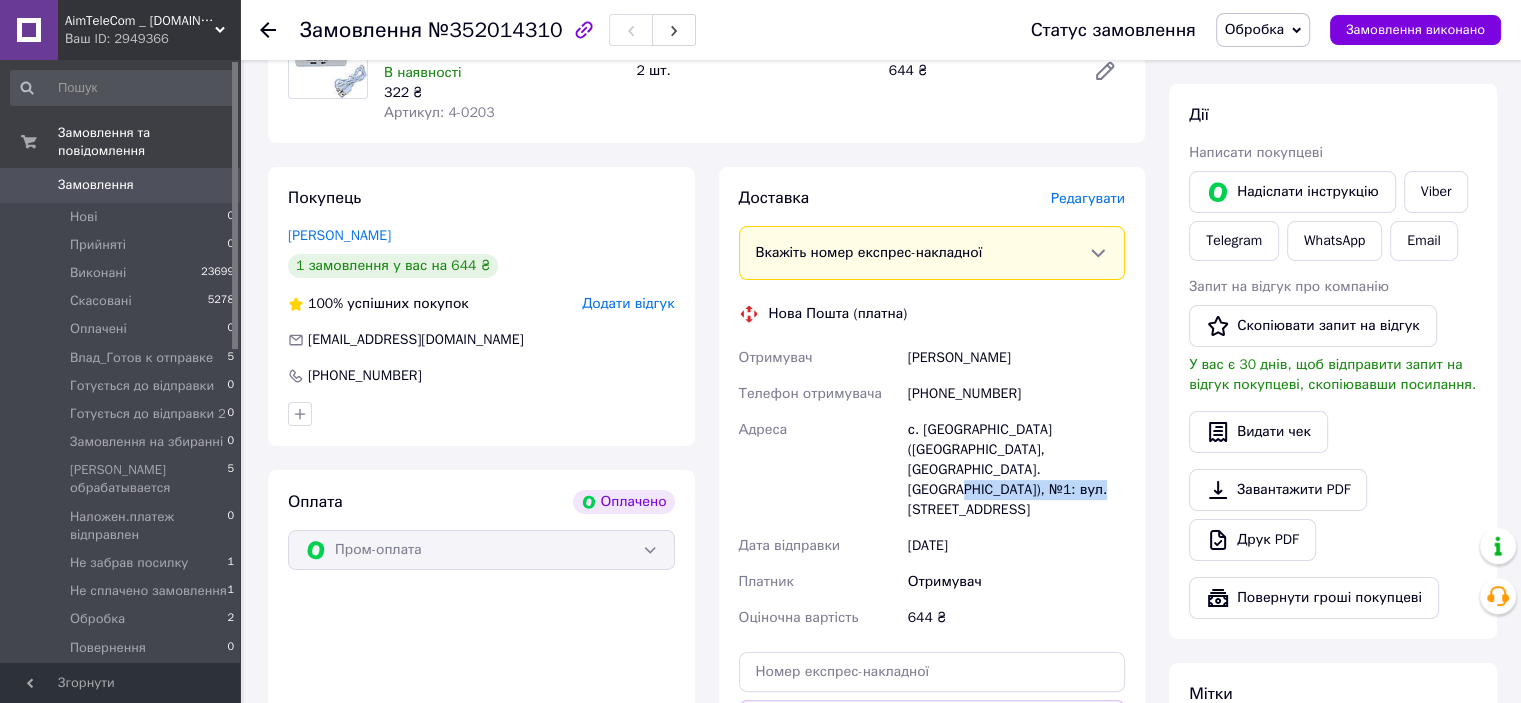 scroll, scrollTop: 0, scrollLeft: 0, axis: both 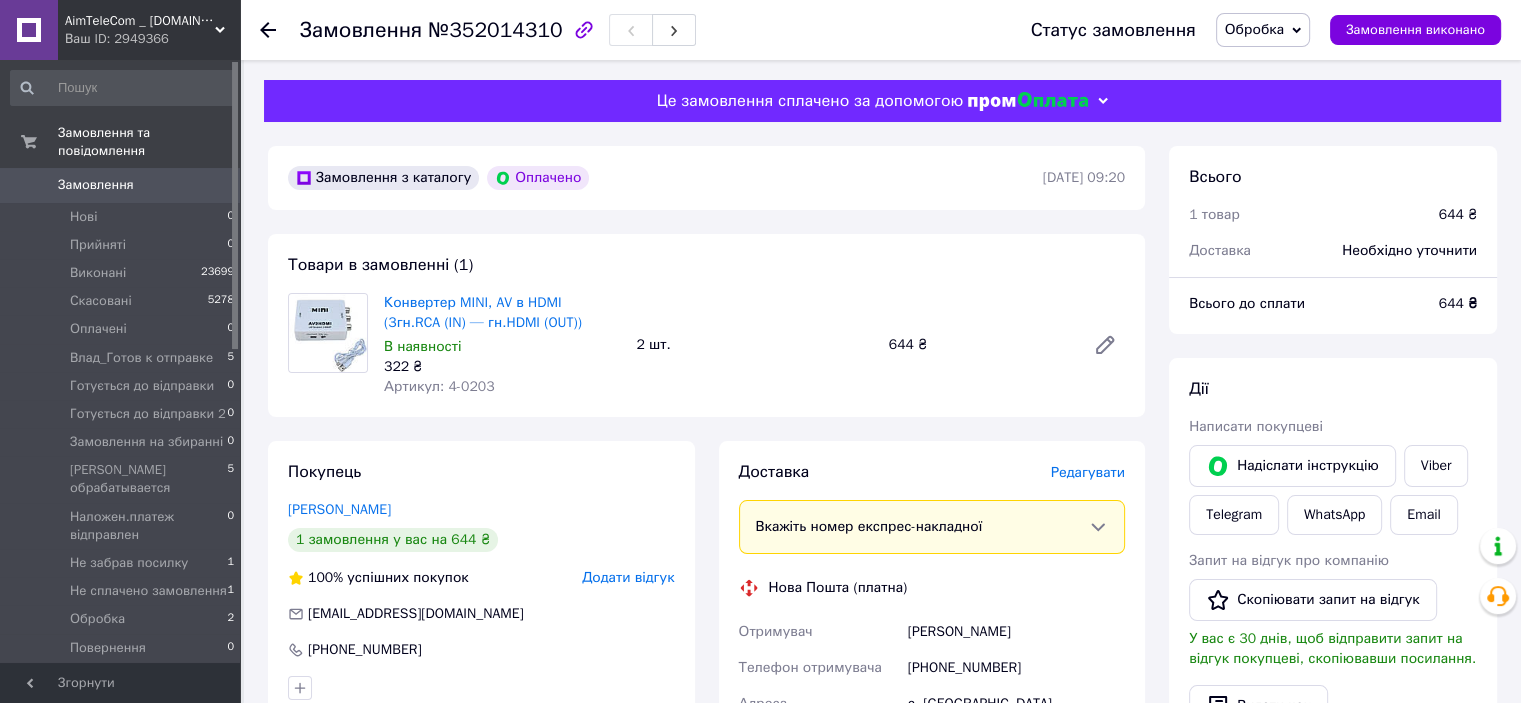 click on "644 ₴" at bounding box center [1458, 303] 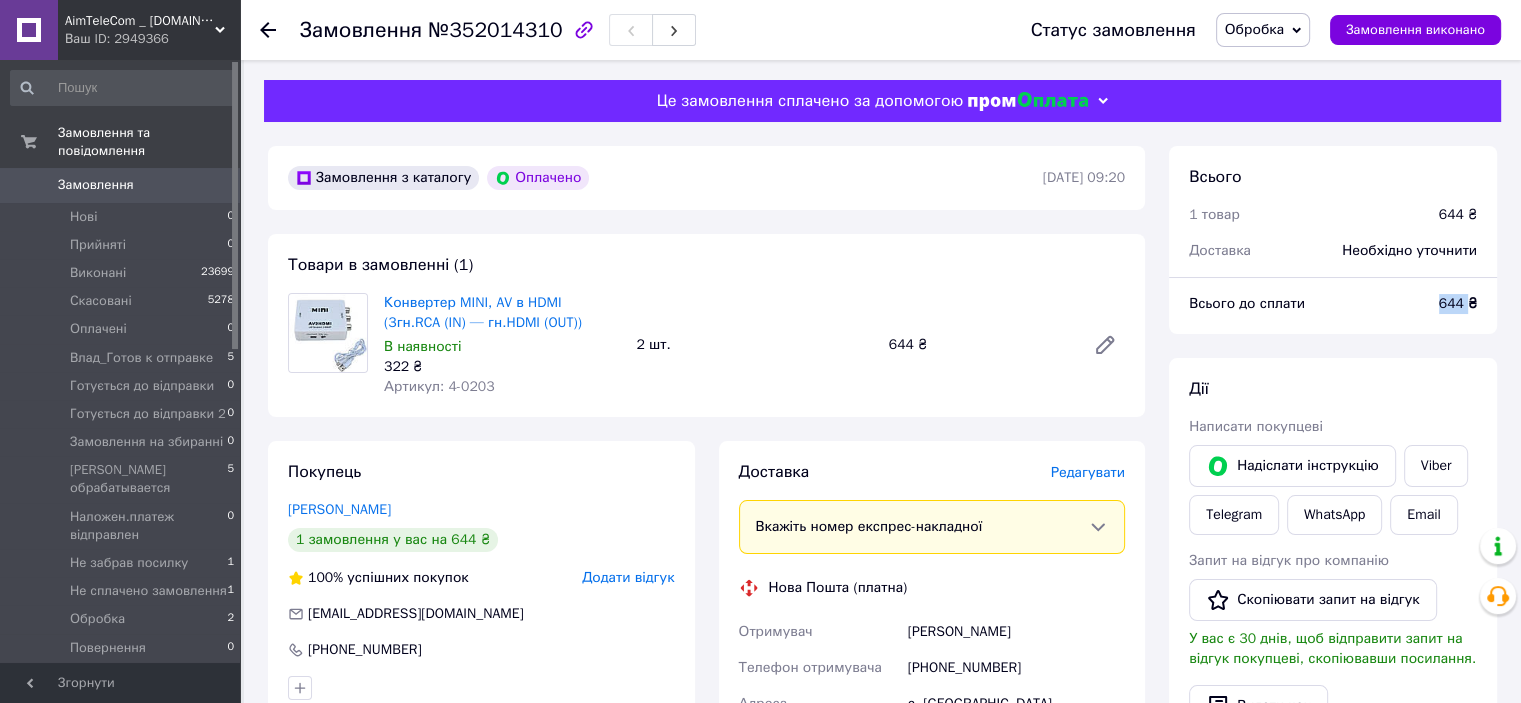 click on "644 ₴" at bounding box center (1458, 303) 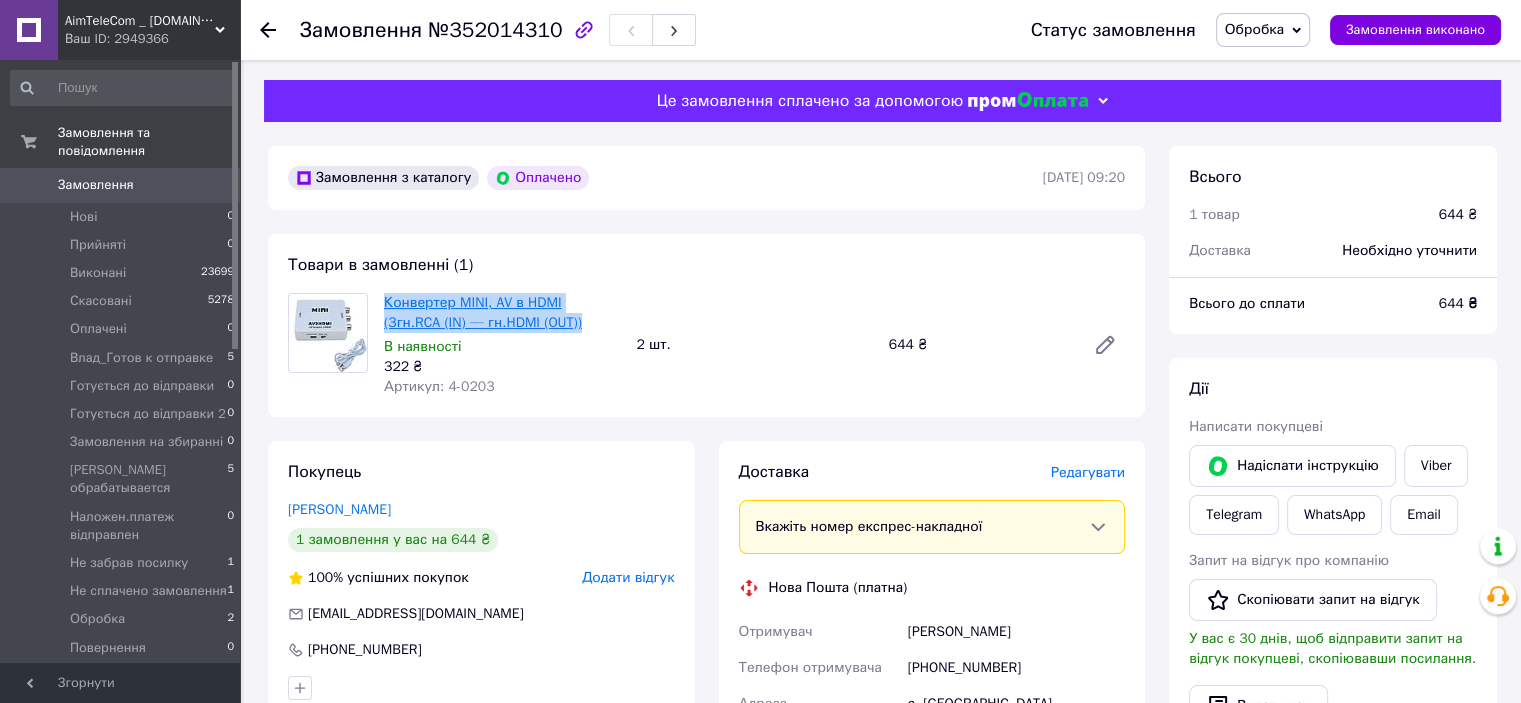 drag, startPoint x: 543, startPoint y: 321, endPoint x: 384, endPoint y: 300, distance: 160.3808 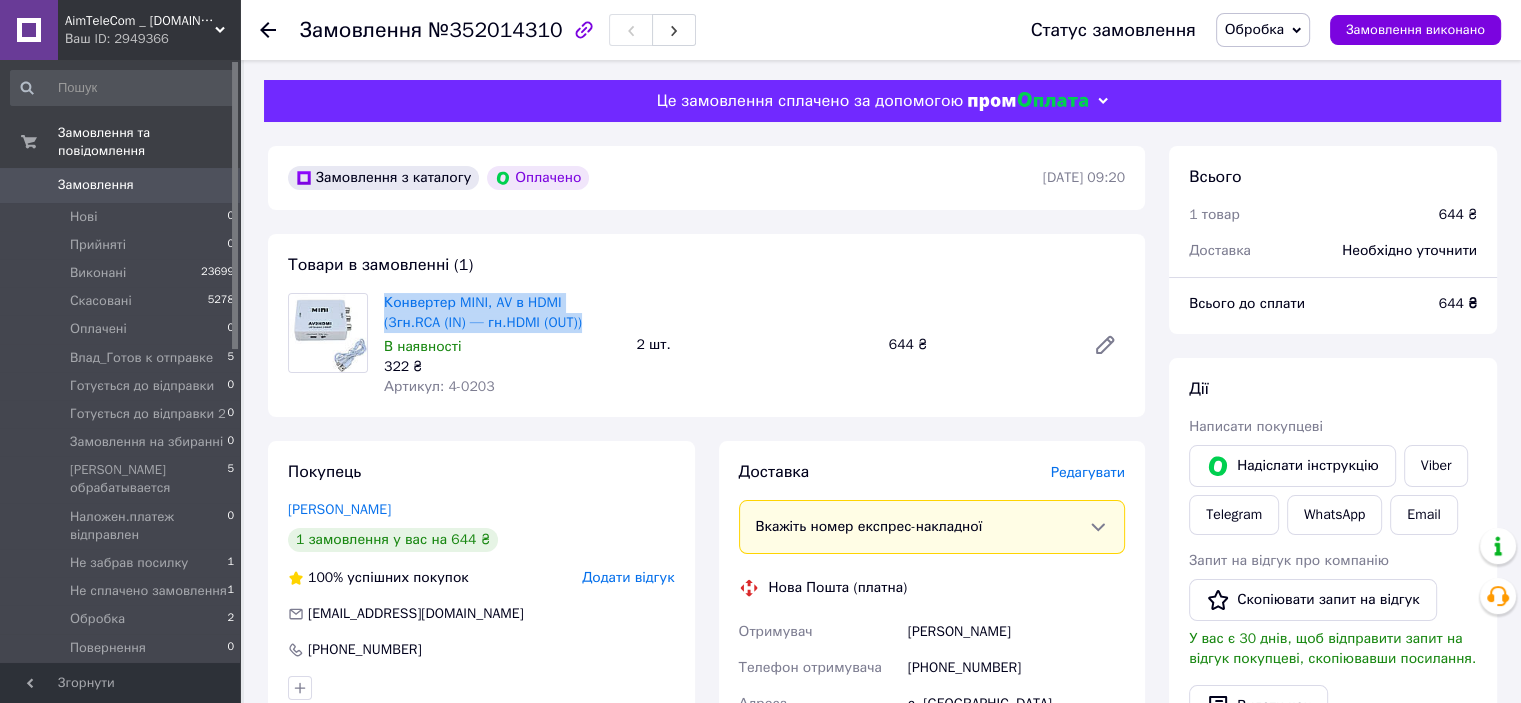 copy on "Конвертер MINI, AV в HDMI (3гн.RCA (IN) — гн.HDMI (OUT))" 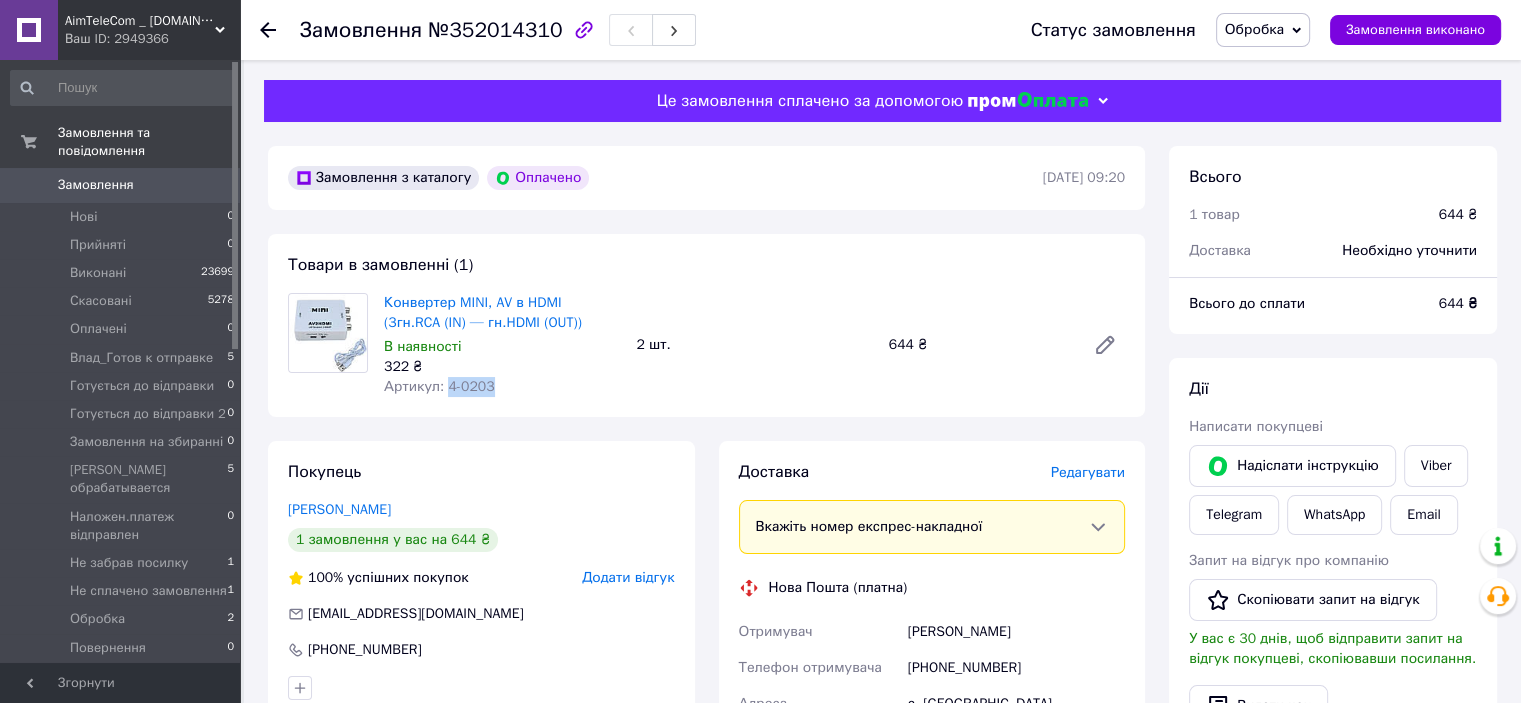 drag, startPoint x: 501, startPoint y: 383, endPoint x: 443, endPoint y: 387, distance: 58.137768 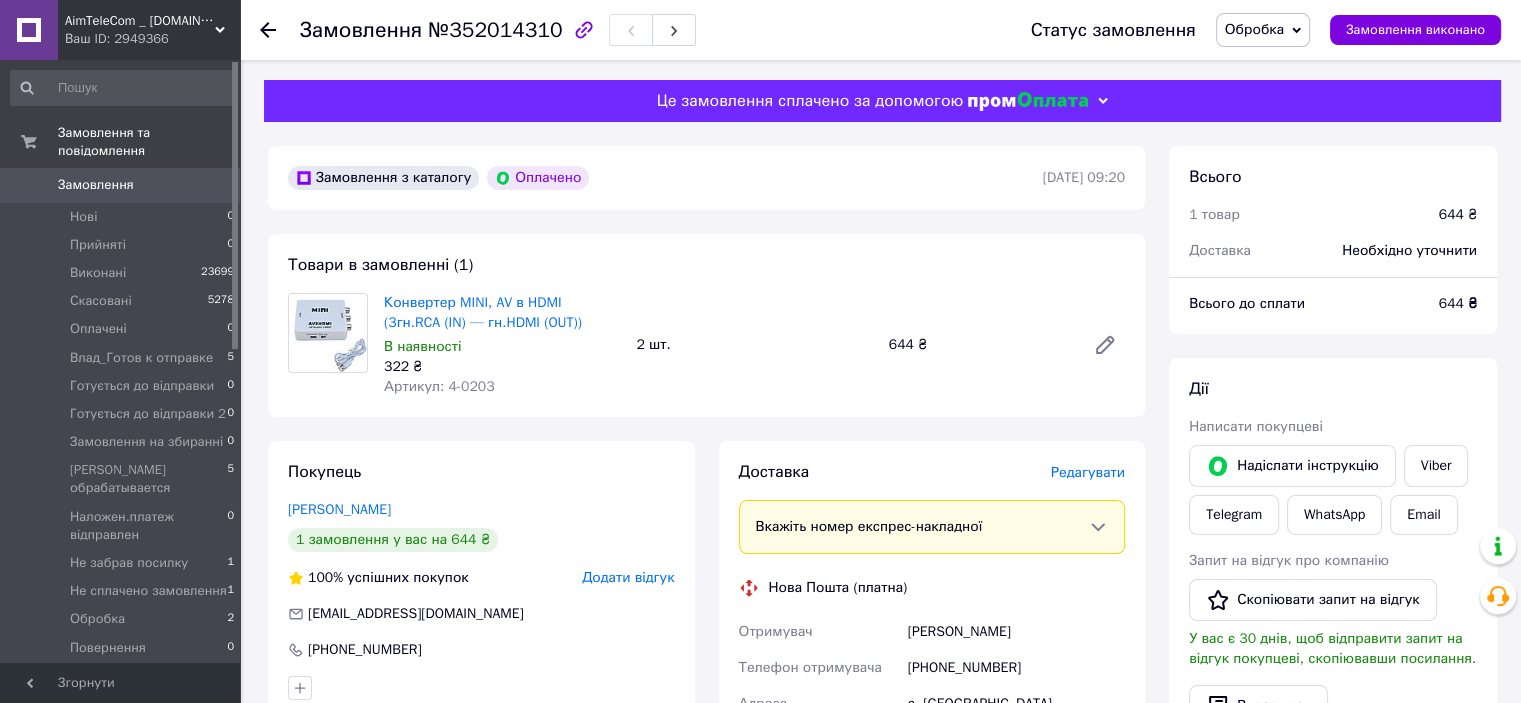 click on "322 ₴" at bounding box center [502, 367] 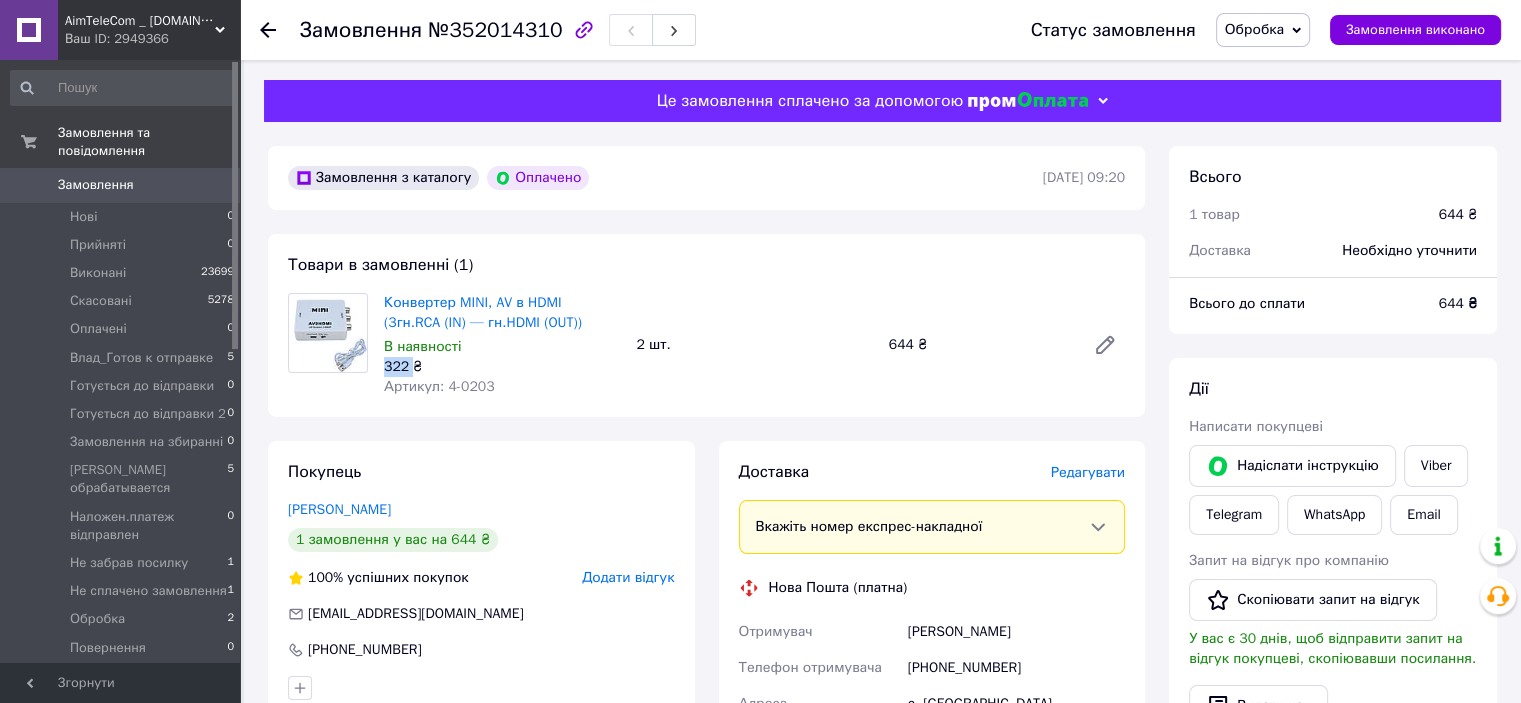 click on "322 ₴" at bounding box center [502, 367] 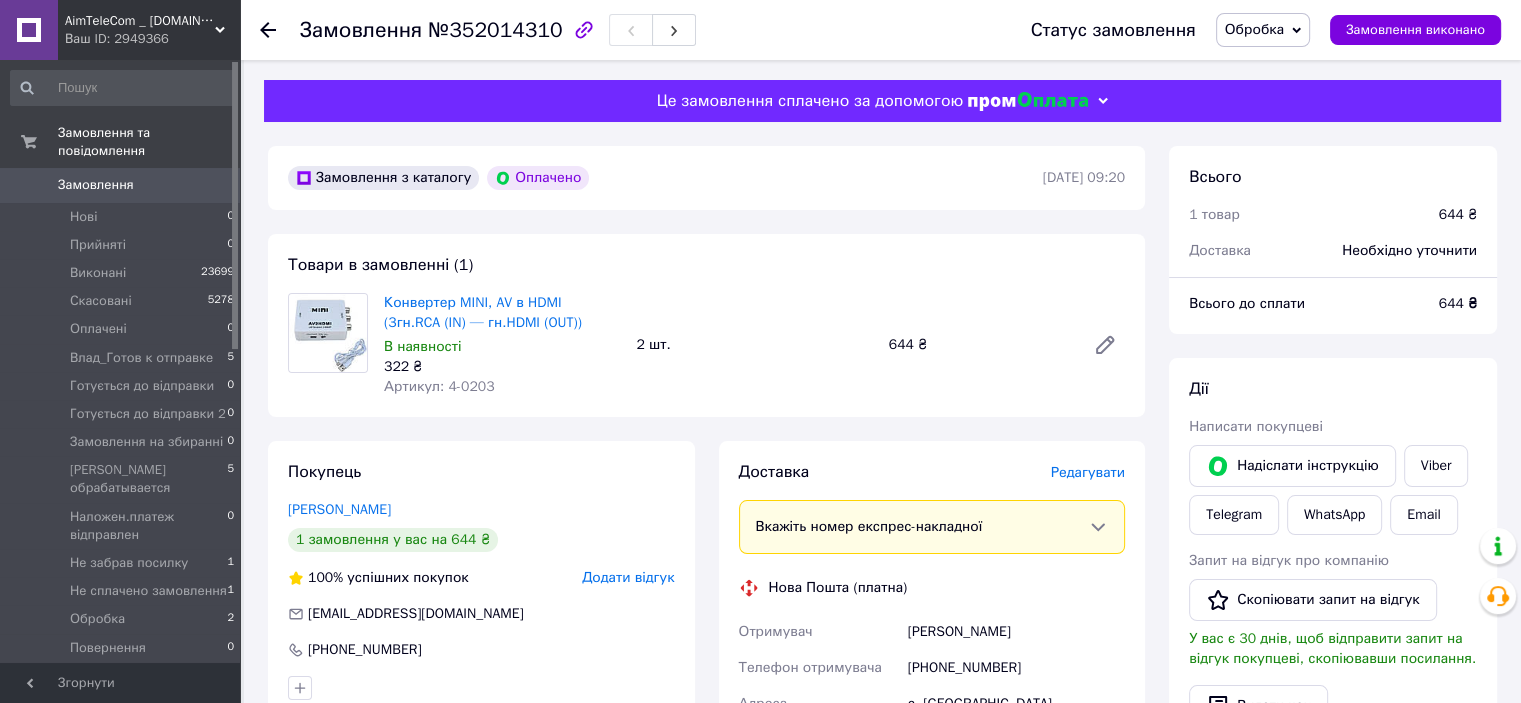 click on "644 ₴" at bounding box center [1458, 303] 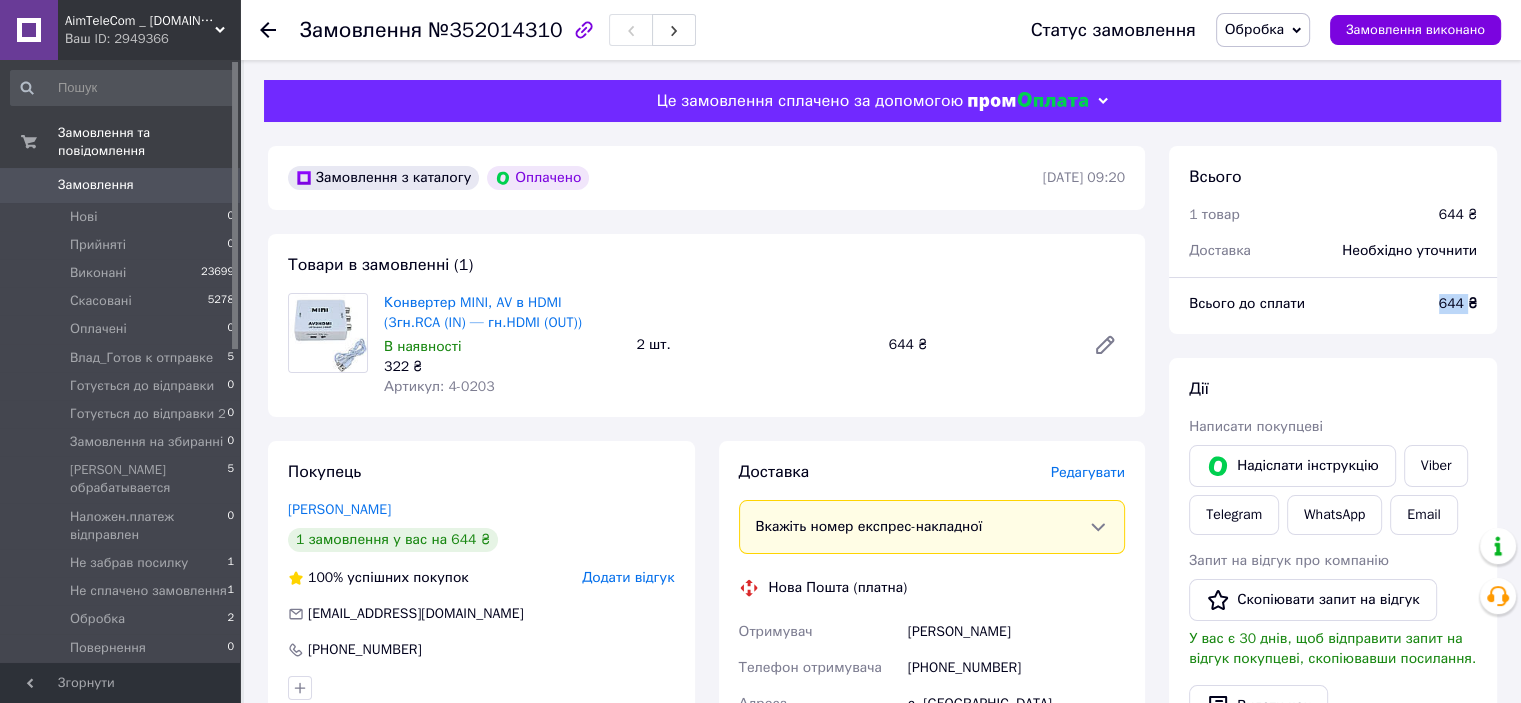 click on "644 ₴" at bounding box center [1458, 303] 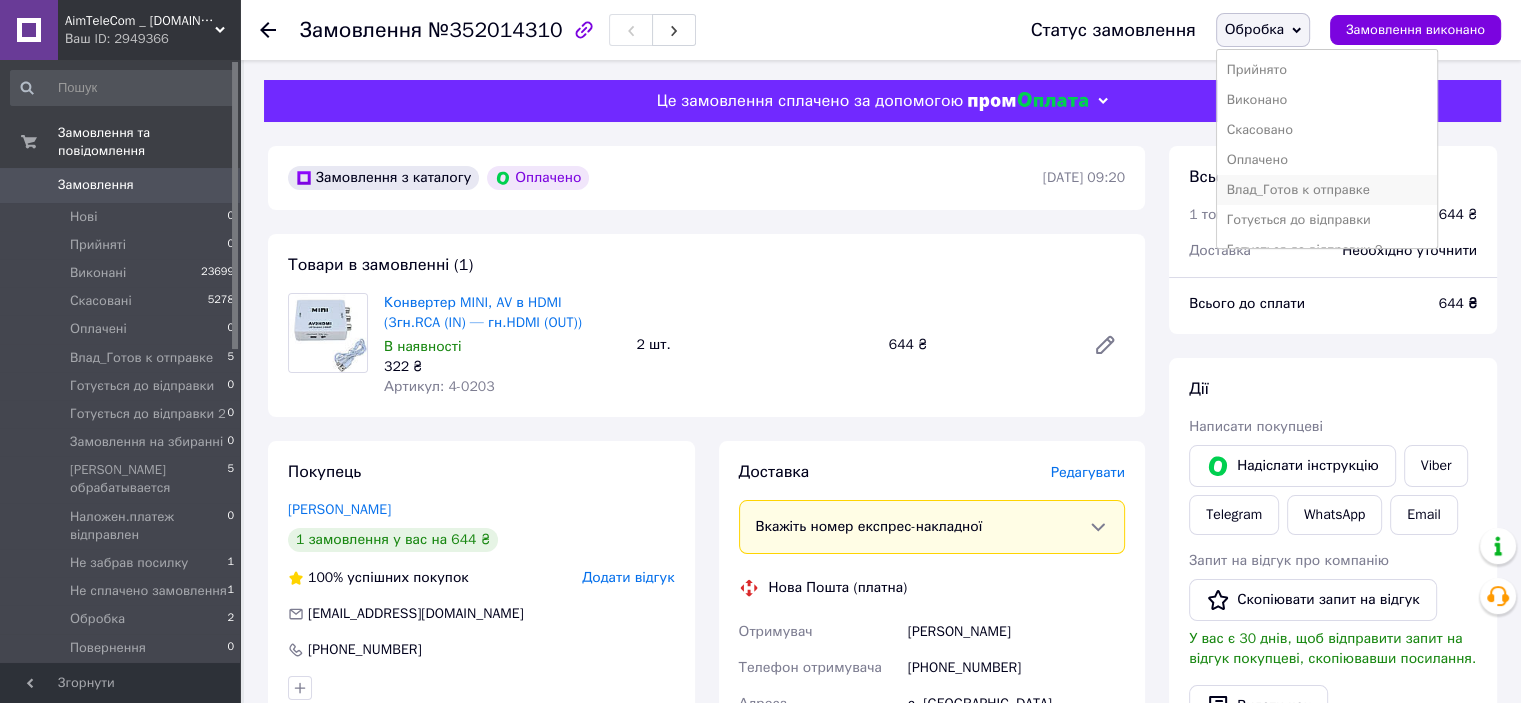 click on "Влад_Готов к отправке" at bounding box center [1327, 190] 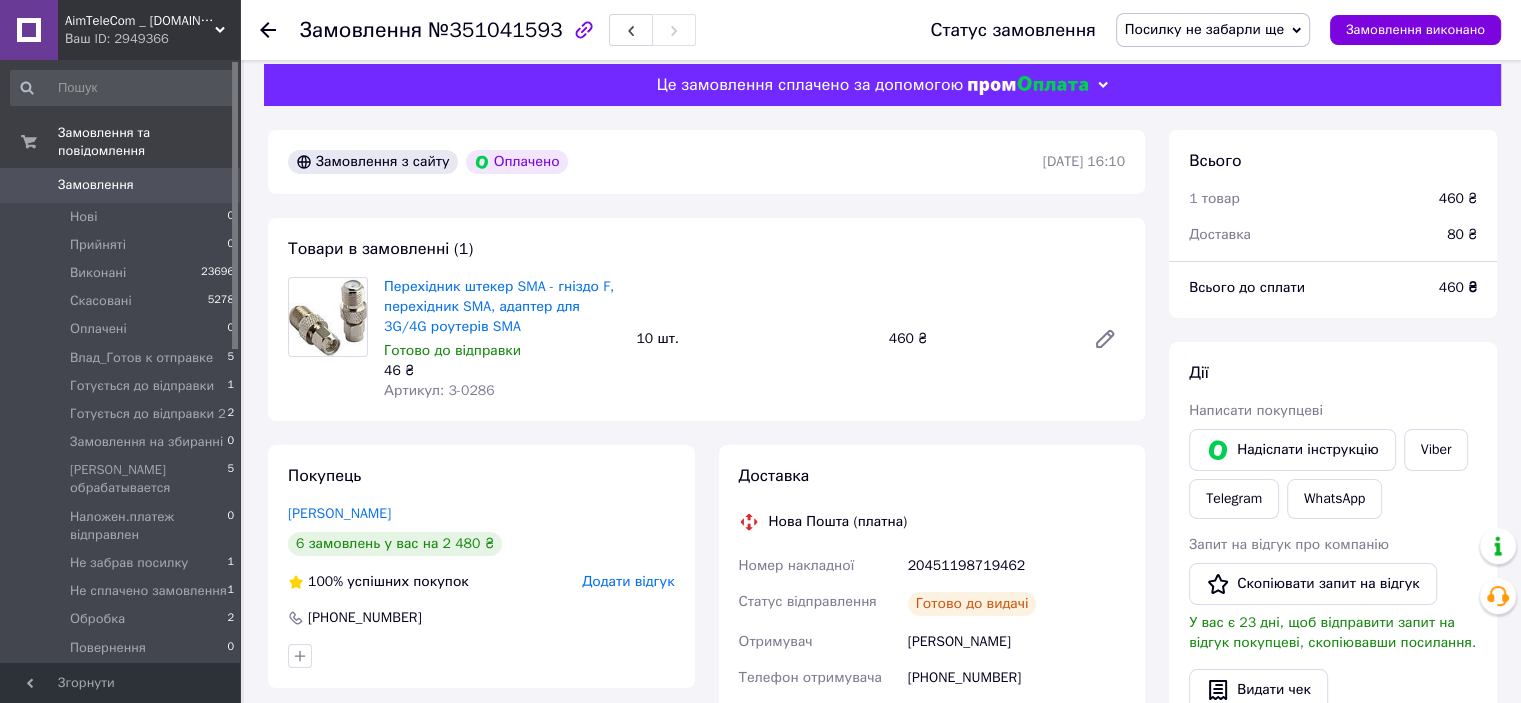 scroll, scrollTop: 0, scrollLeft: 0, axis: both 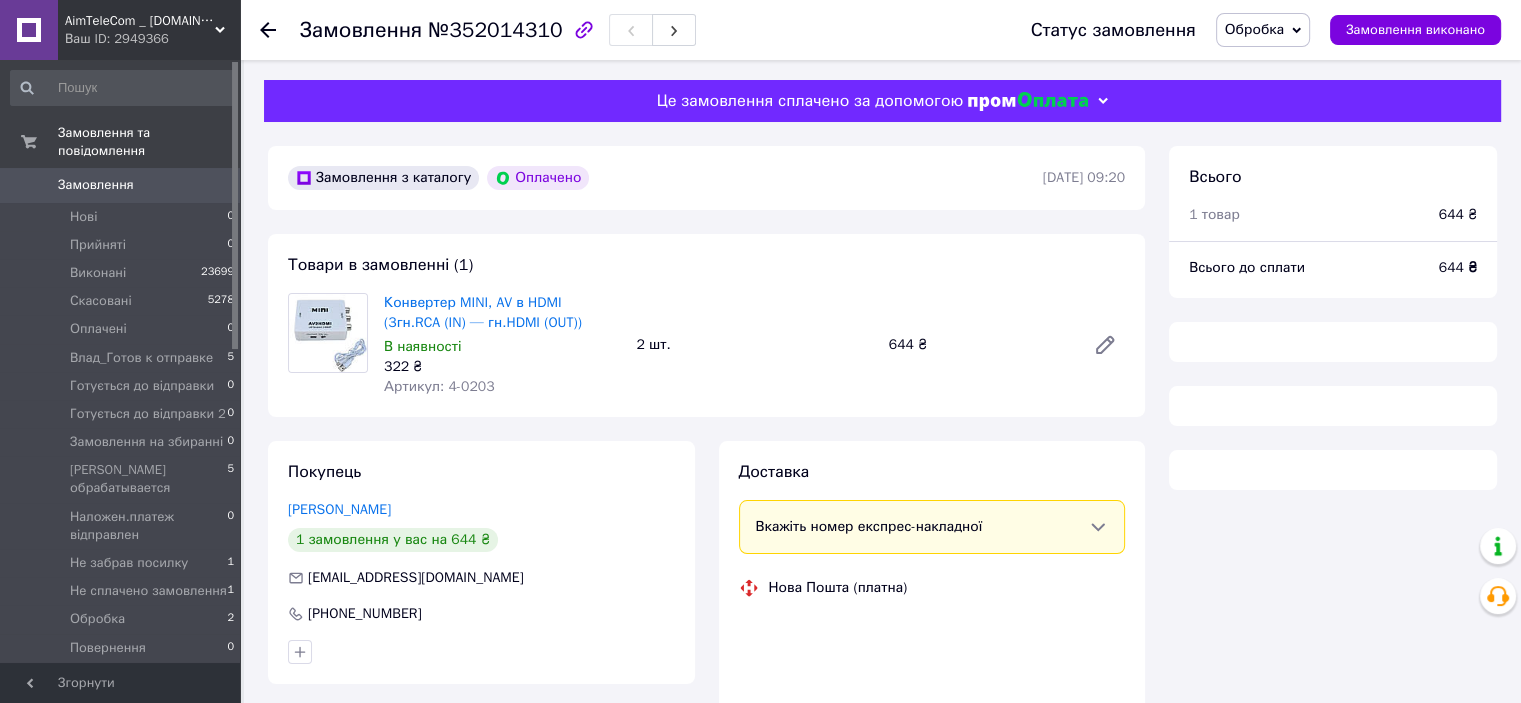 click on "Обробка" at bounding box center (1263, 30) 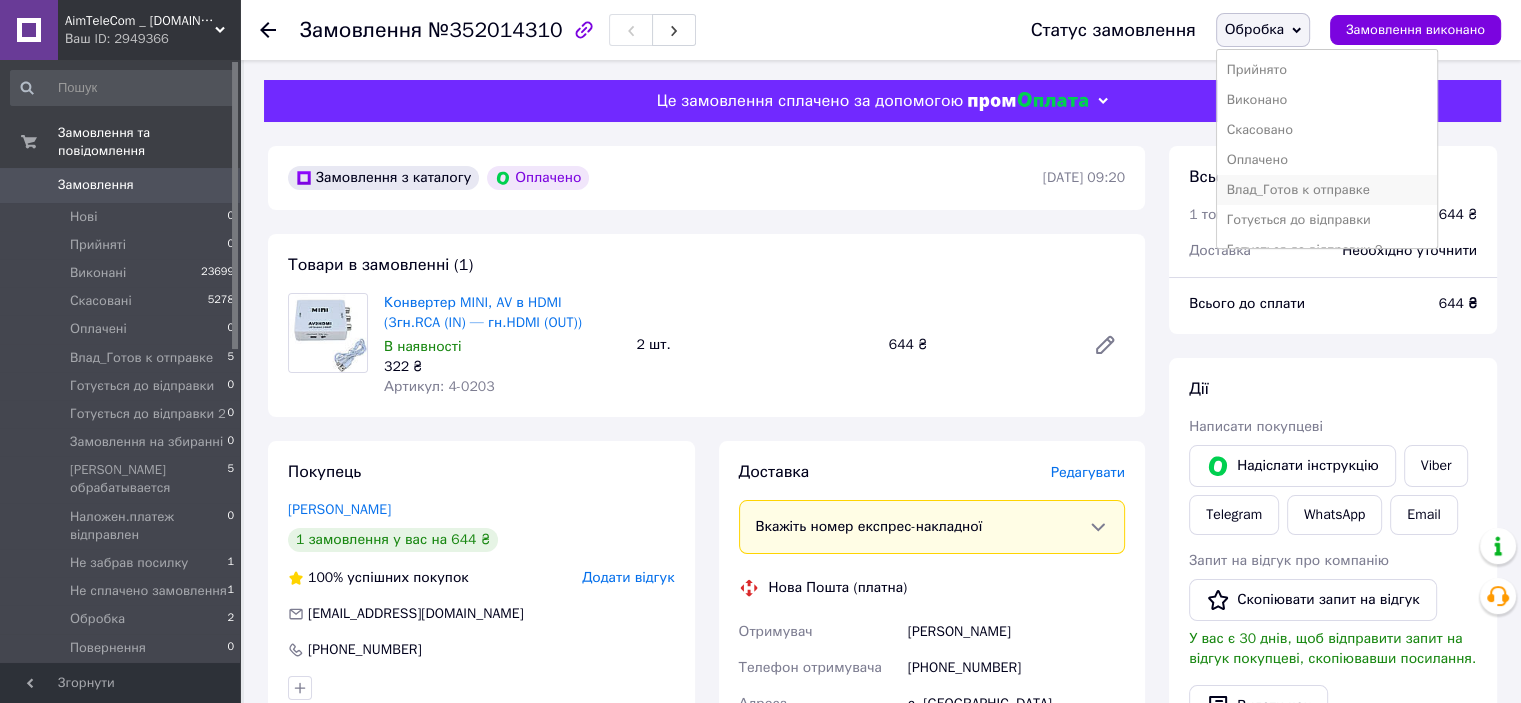 click on "Влад_Готов к отправке" at bounding box center (1327, 190) 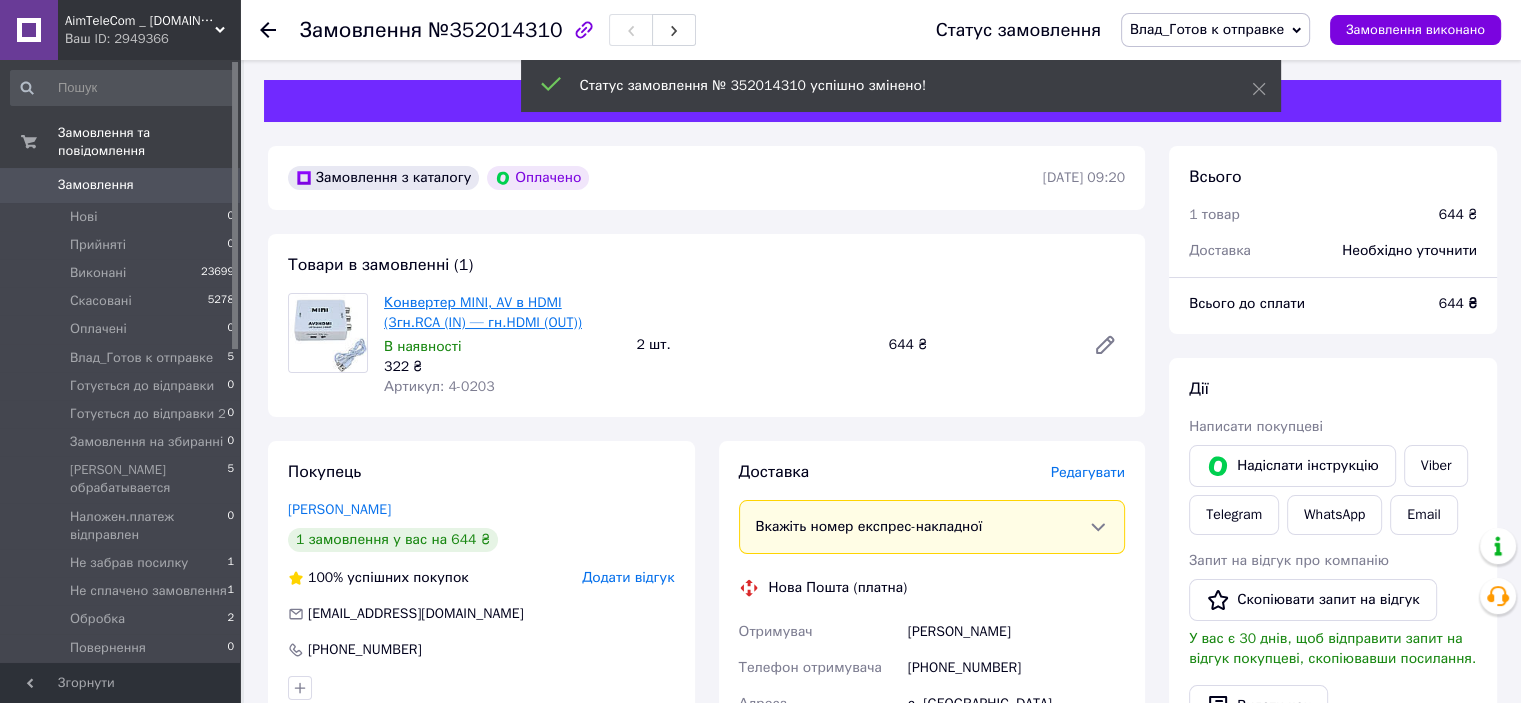 click on "Конвертер MINI, AV в HDMI (3гн.RCA (IN) — гн.HDMI (OUT))" at bounding box center (483, 312) 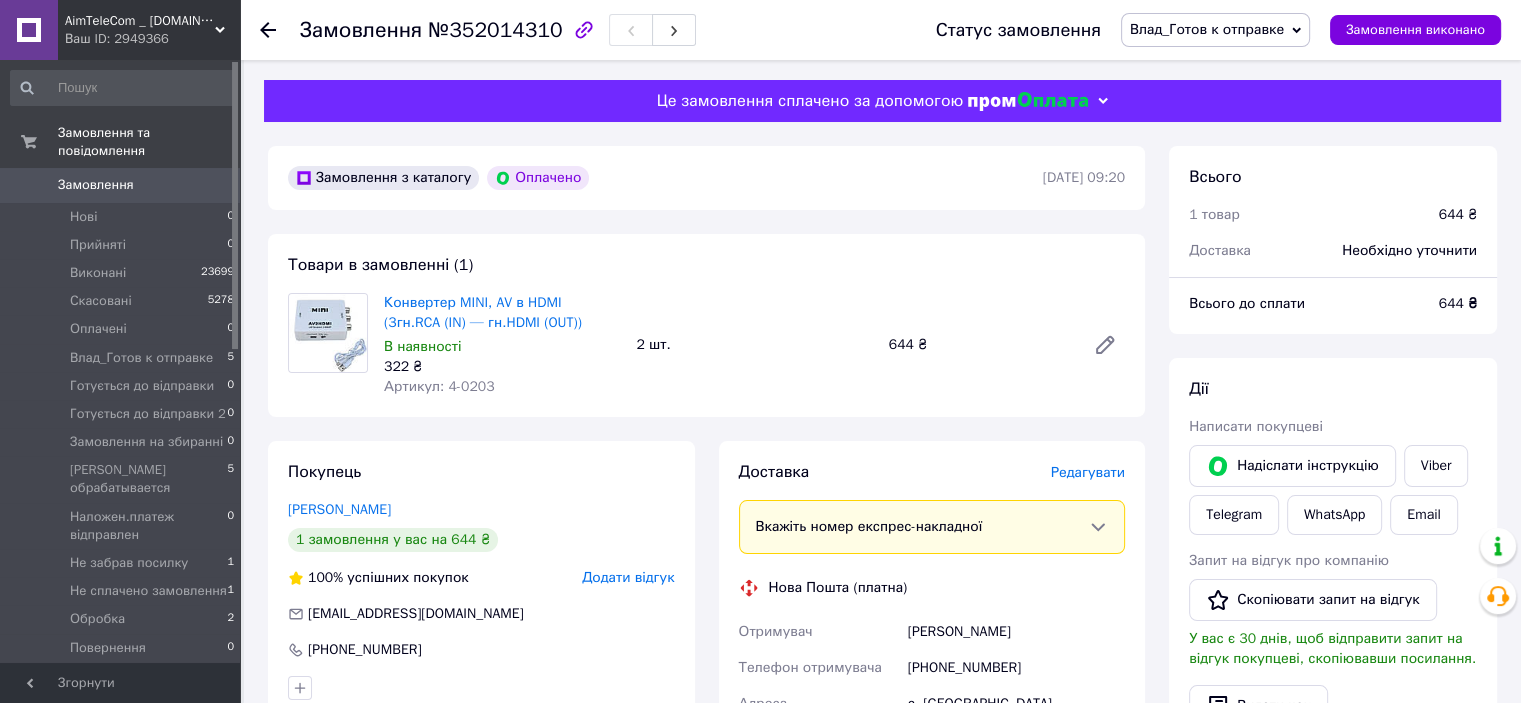click on "[PHONE_NUMBER]" at bounding box center [1016, 668] 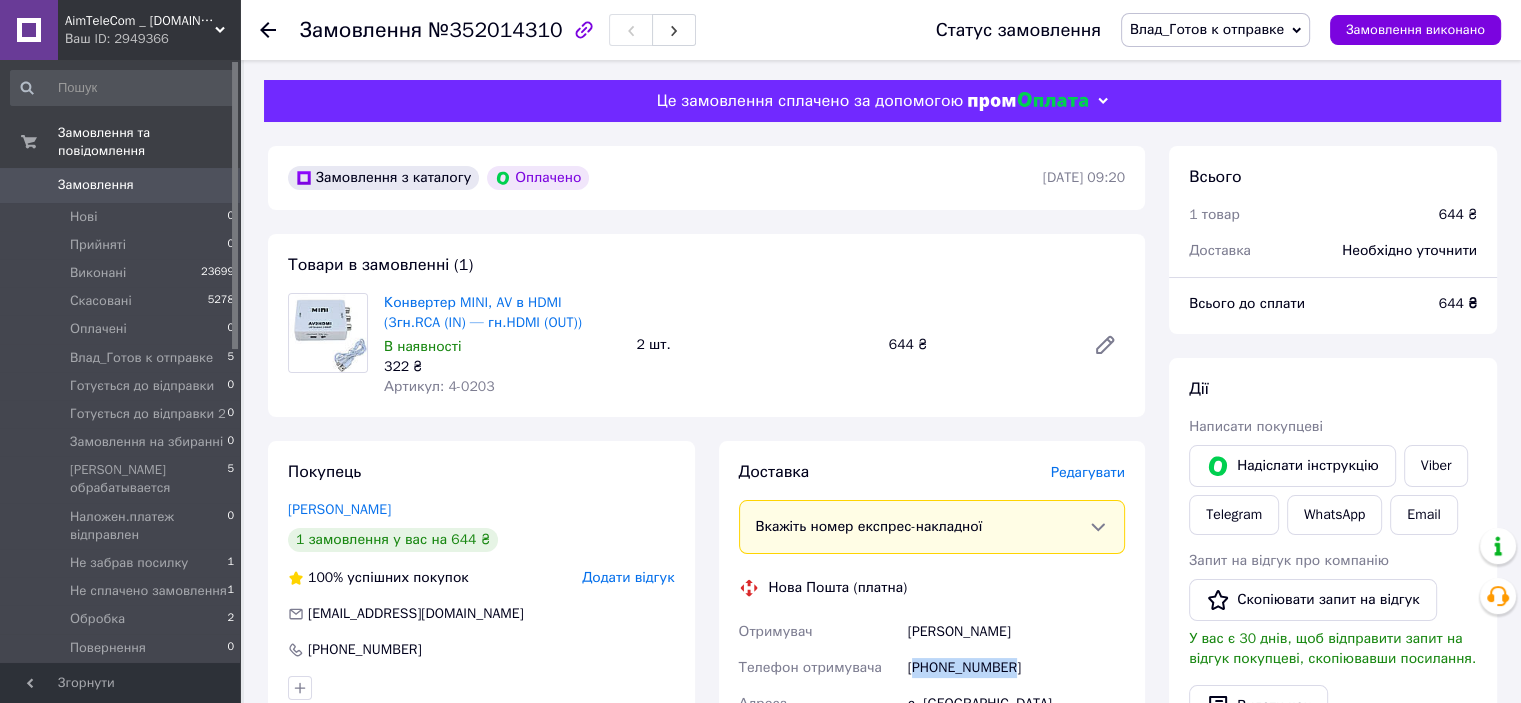 click on "[PHONE_NUMBER]" at bounding box center [1016, 668] 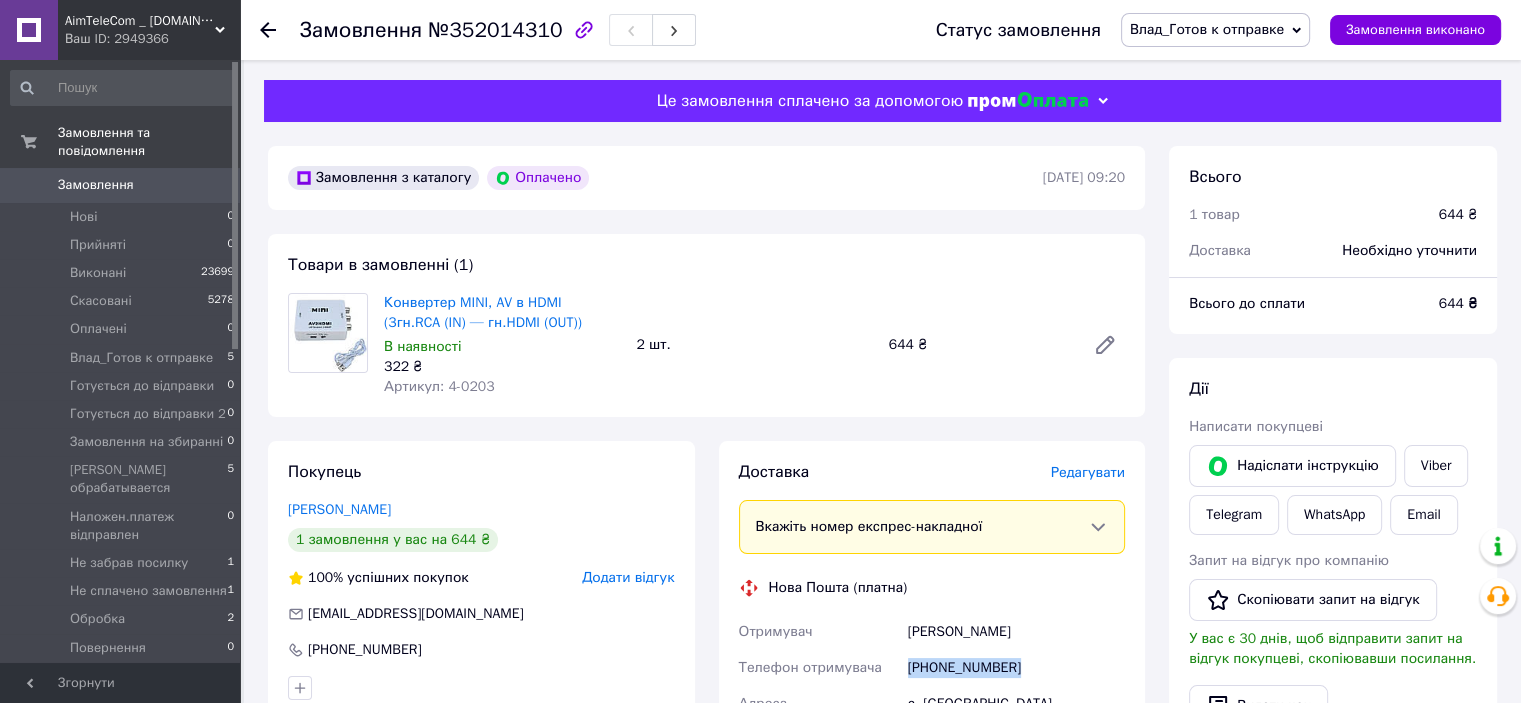 click on "[PHONE_NUMBER]" at bounding box center (1016, 668) 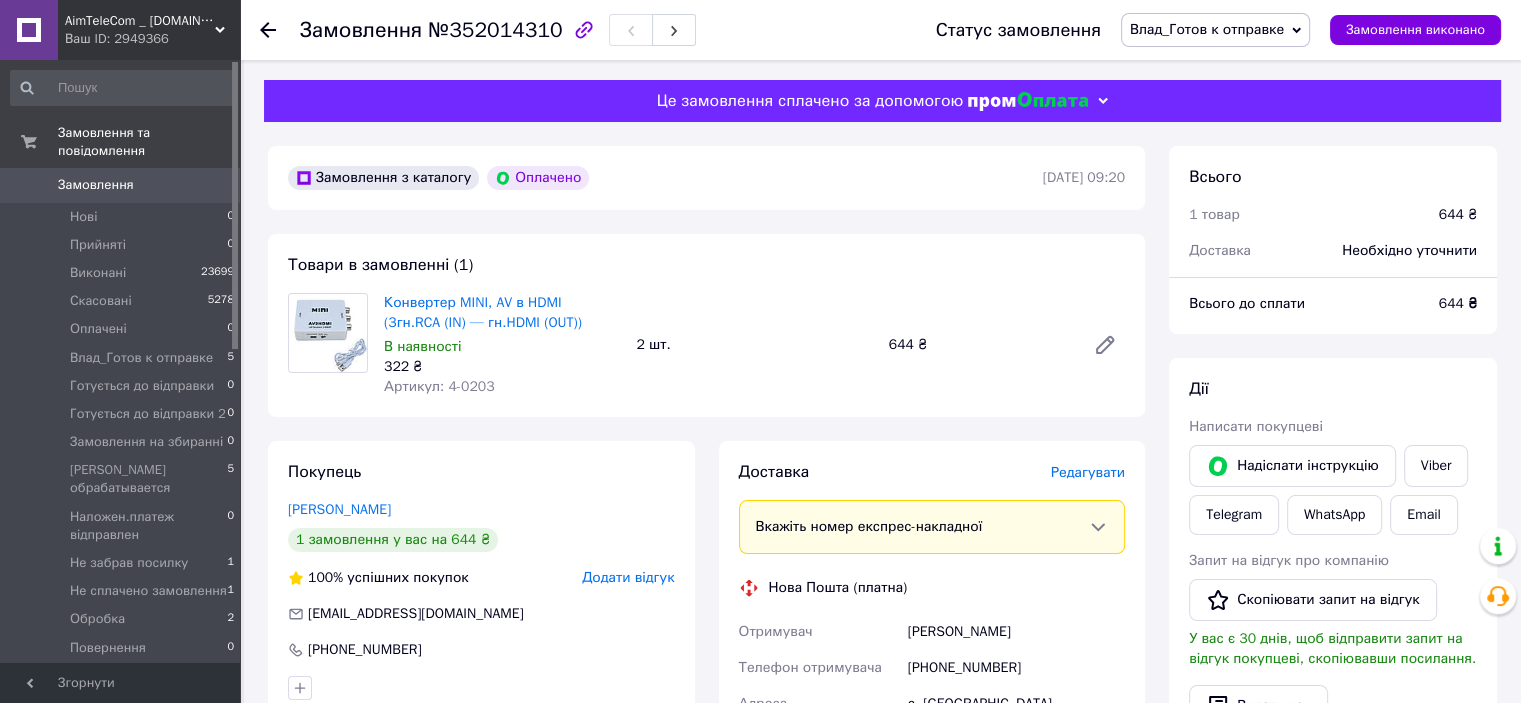 click on "Жовнорук Євген" at bounding box center (1016, 632) 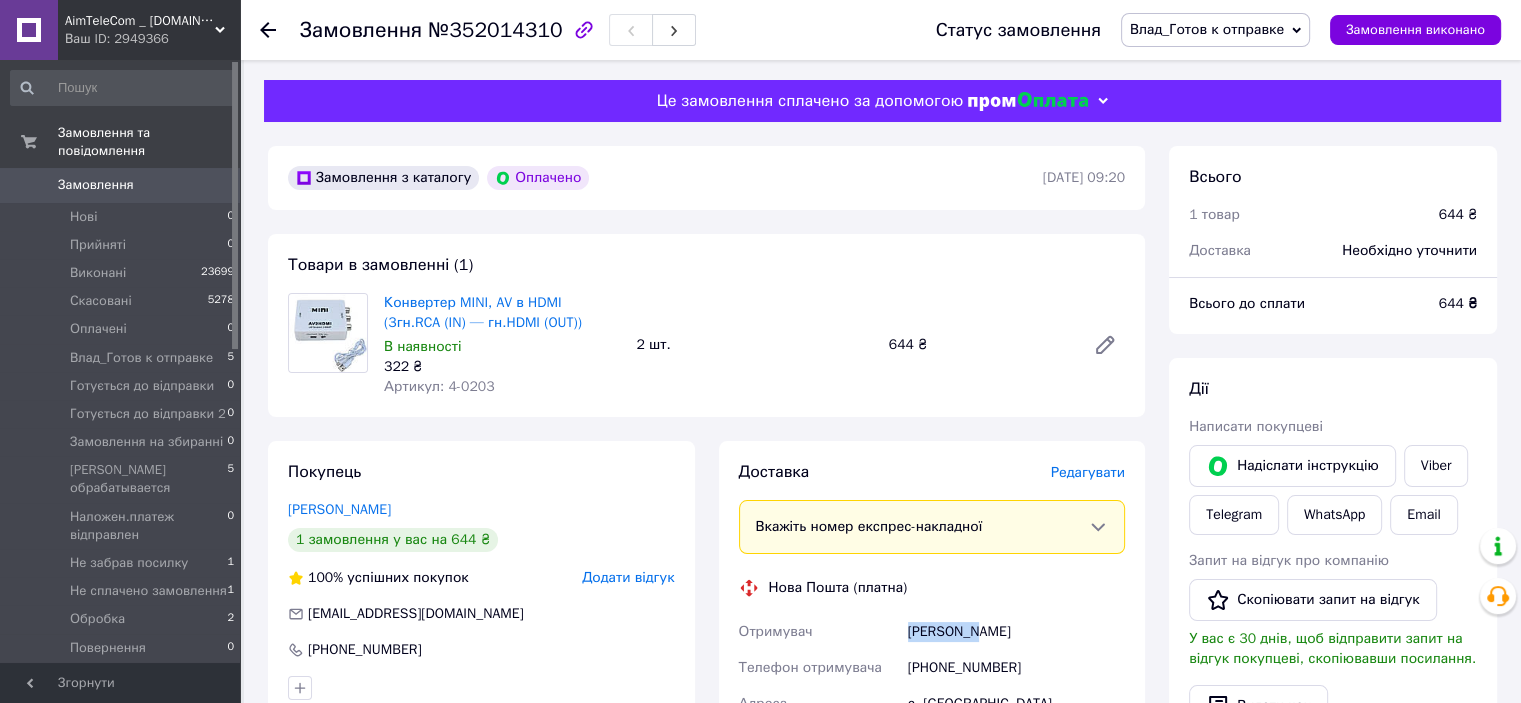 click on "Жовнорук Євген" at bounding box center [1016, 632] 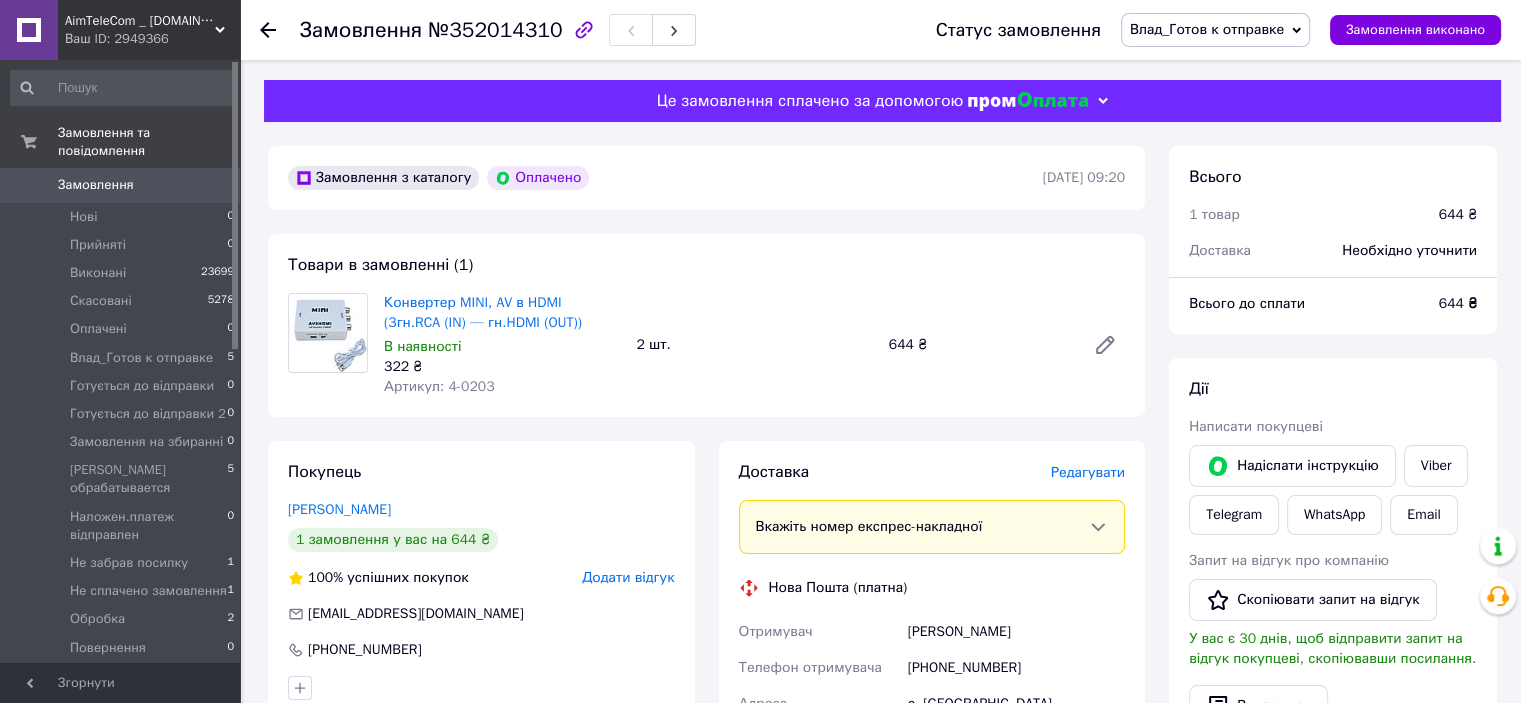 click on "Жовнорук Євген" at bounding box center (1016, 632) 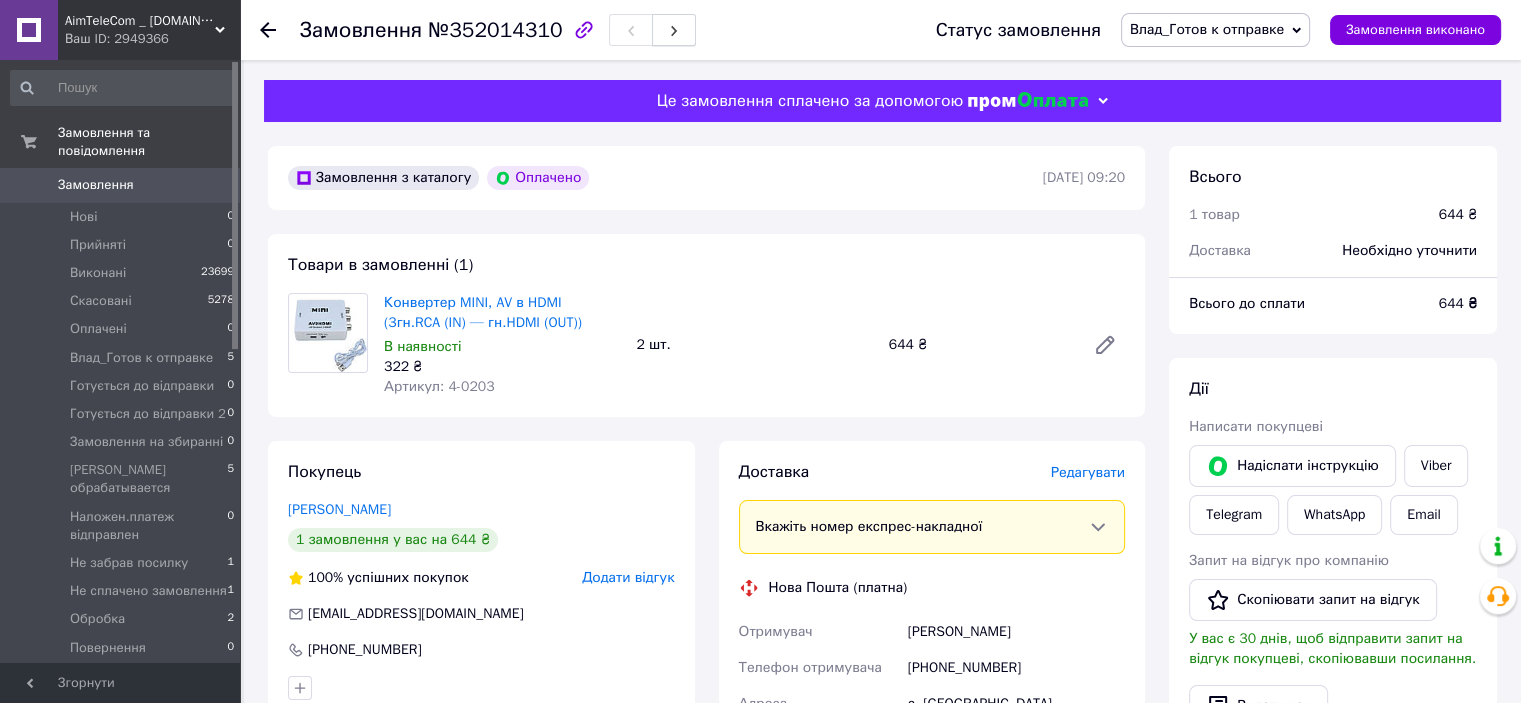 copy on "Євген" 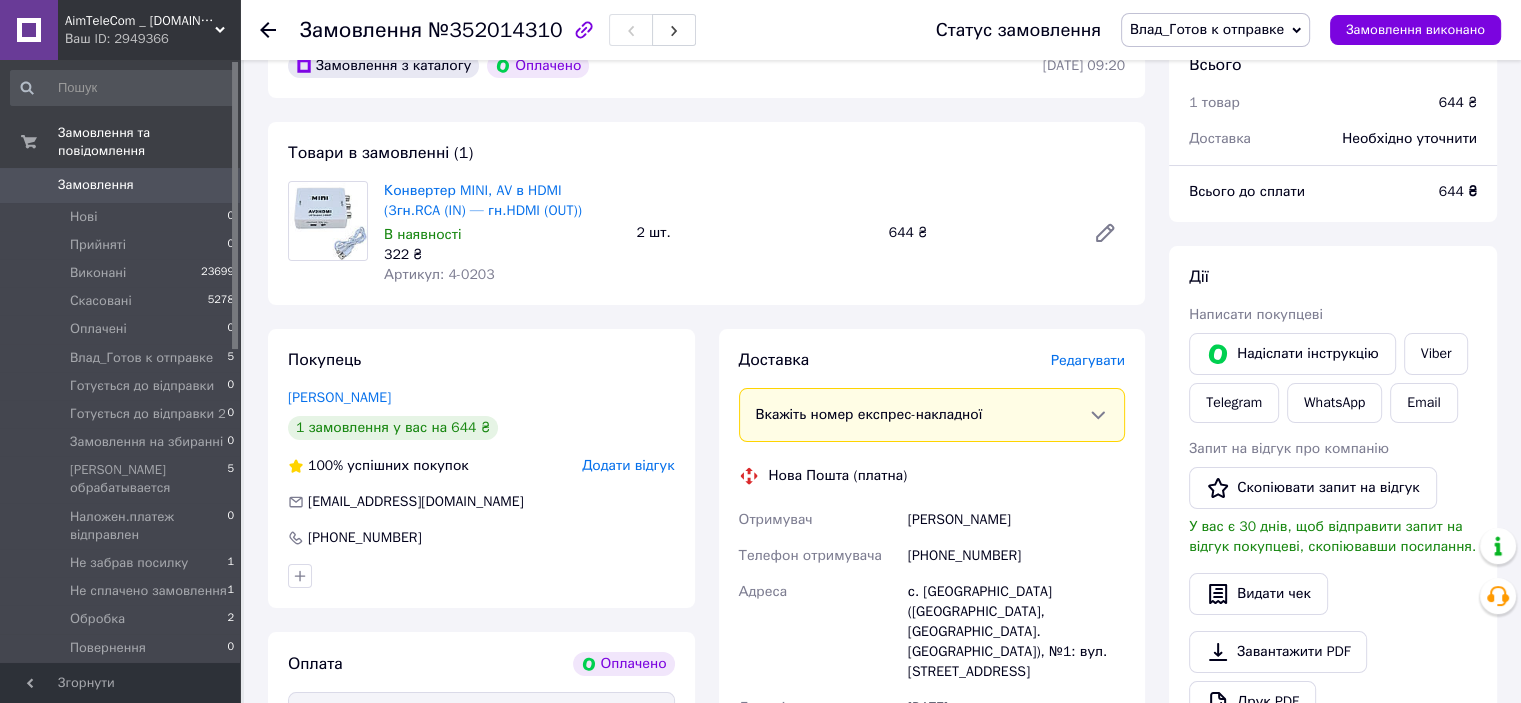 scroll, scrollTop: 200, scrollLeft: 0, axis: vertical 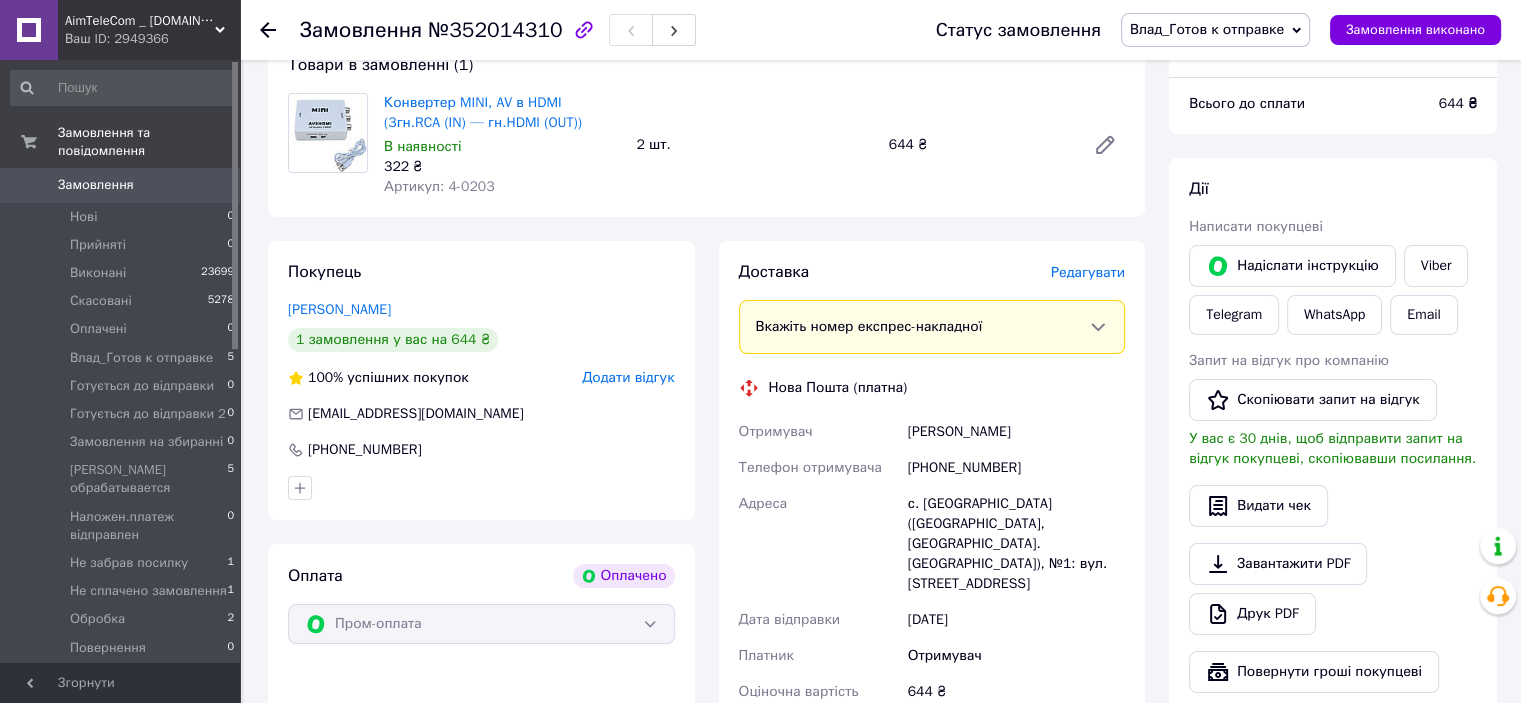 click on "с. [GEOGRAPHIC_DATA] ([GEOGRAPHIC_DATA], [GEOGRAPHIC_DATA]. [GEOGRAPHIC_DATA]), №1: вул. [STREET_ADDRESS]" at bounding box center (1016, 544) 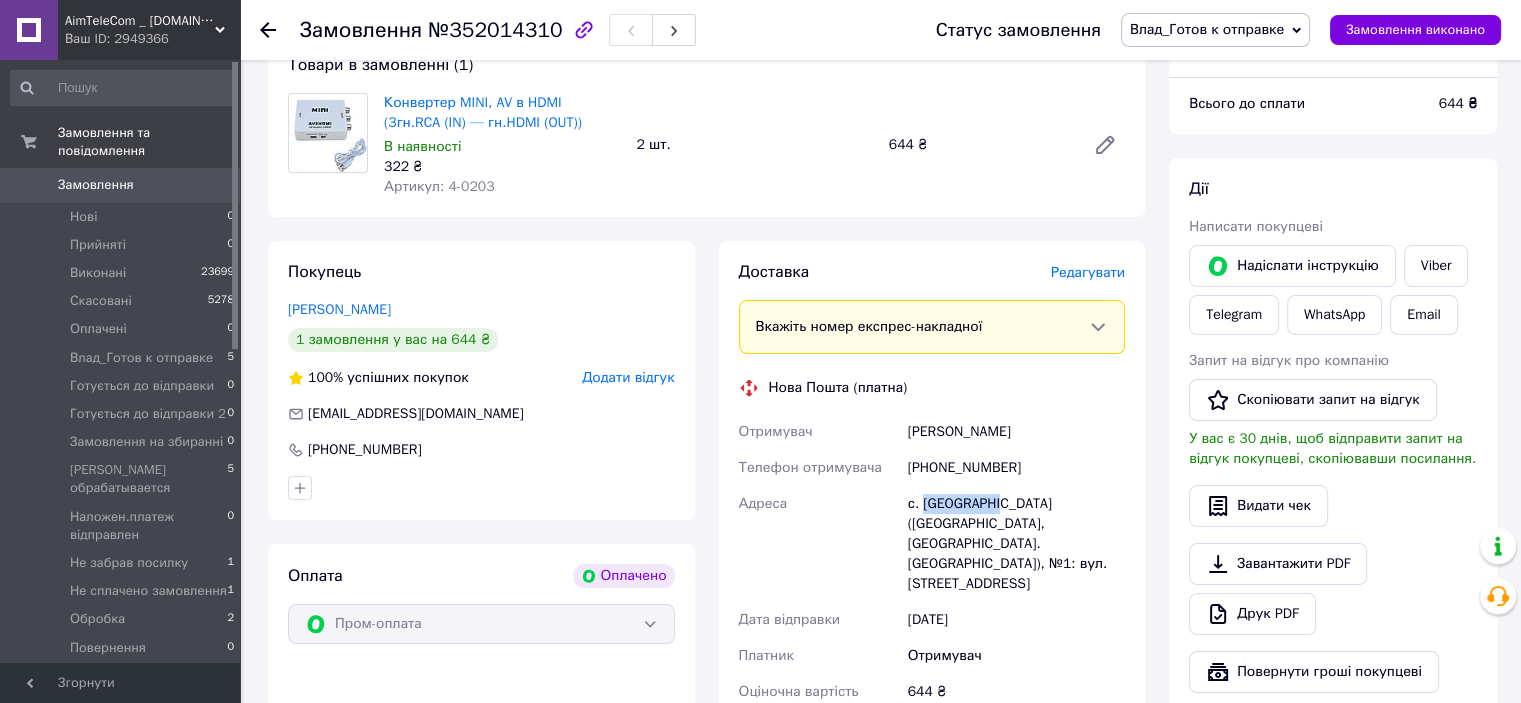 click on "с. [GEOGRAPHIC_DATA] ([GEOGRAPHIC_DATA], [GEOGRAPHIC_DATA]. [GEOGRAPHIC_DATA]), №1: вул. [STREET_ADDRESS]" at bounding box center [1016, 544] 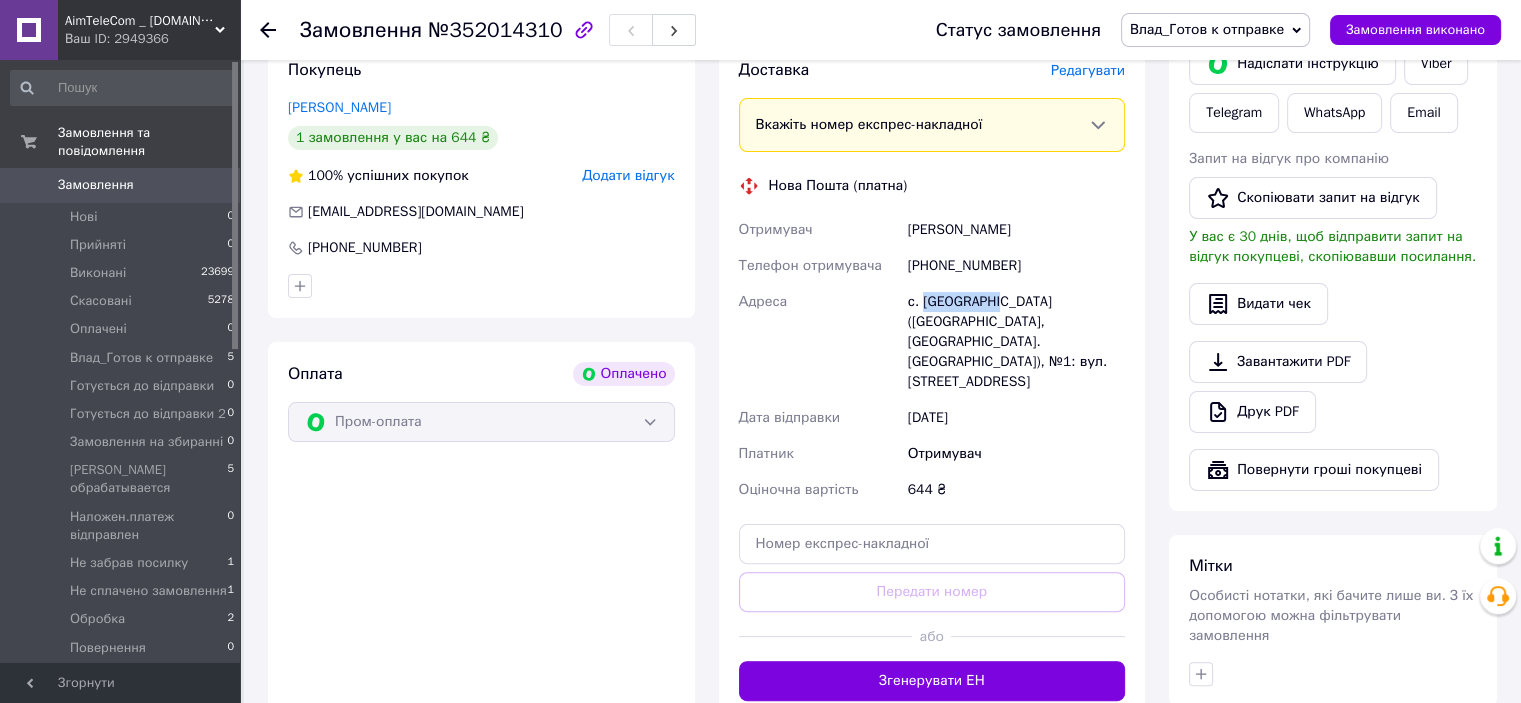 scroll, scrollTop: 600, scrollLeft: 0, axis: vertical 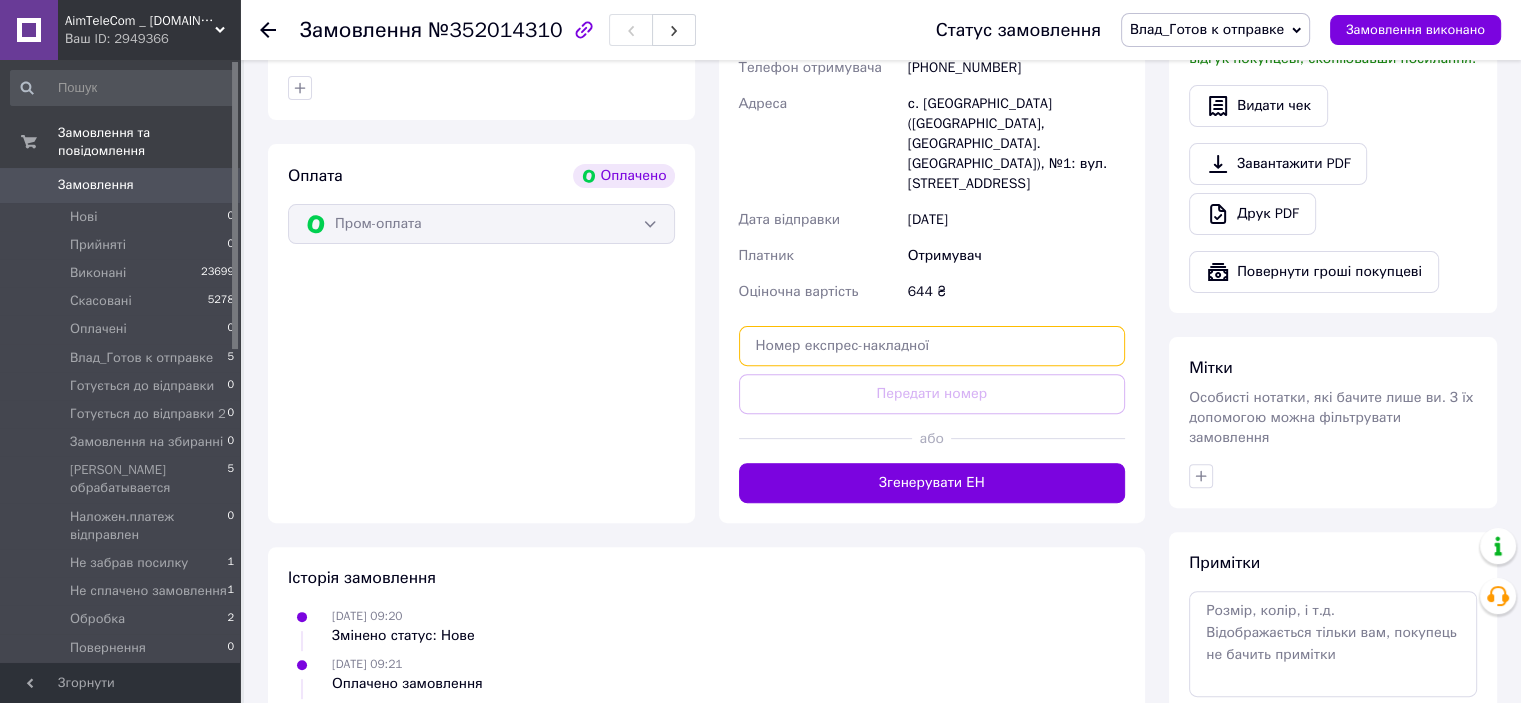 click at bounding box center [932, 346] 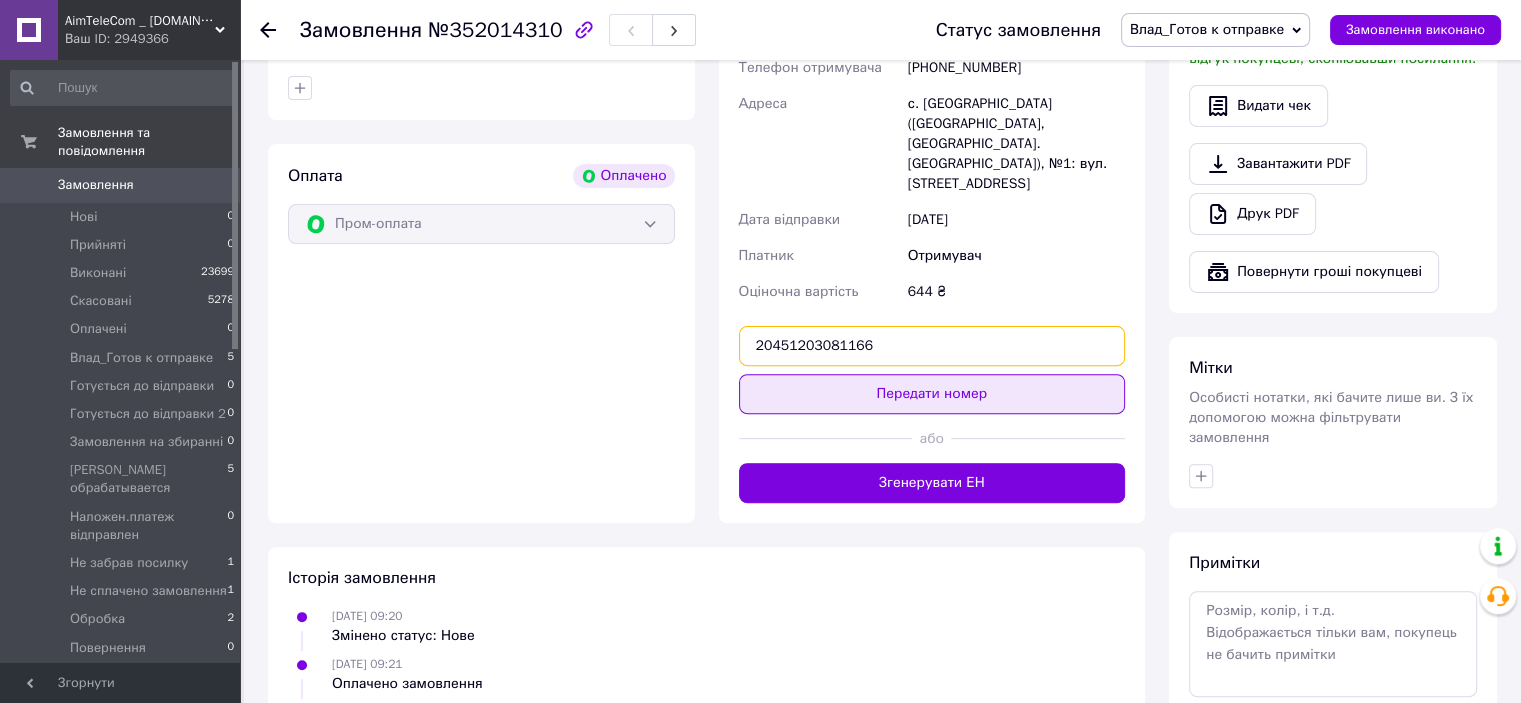 type on "20451203081166" 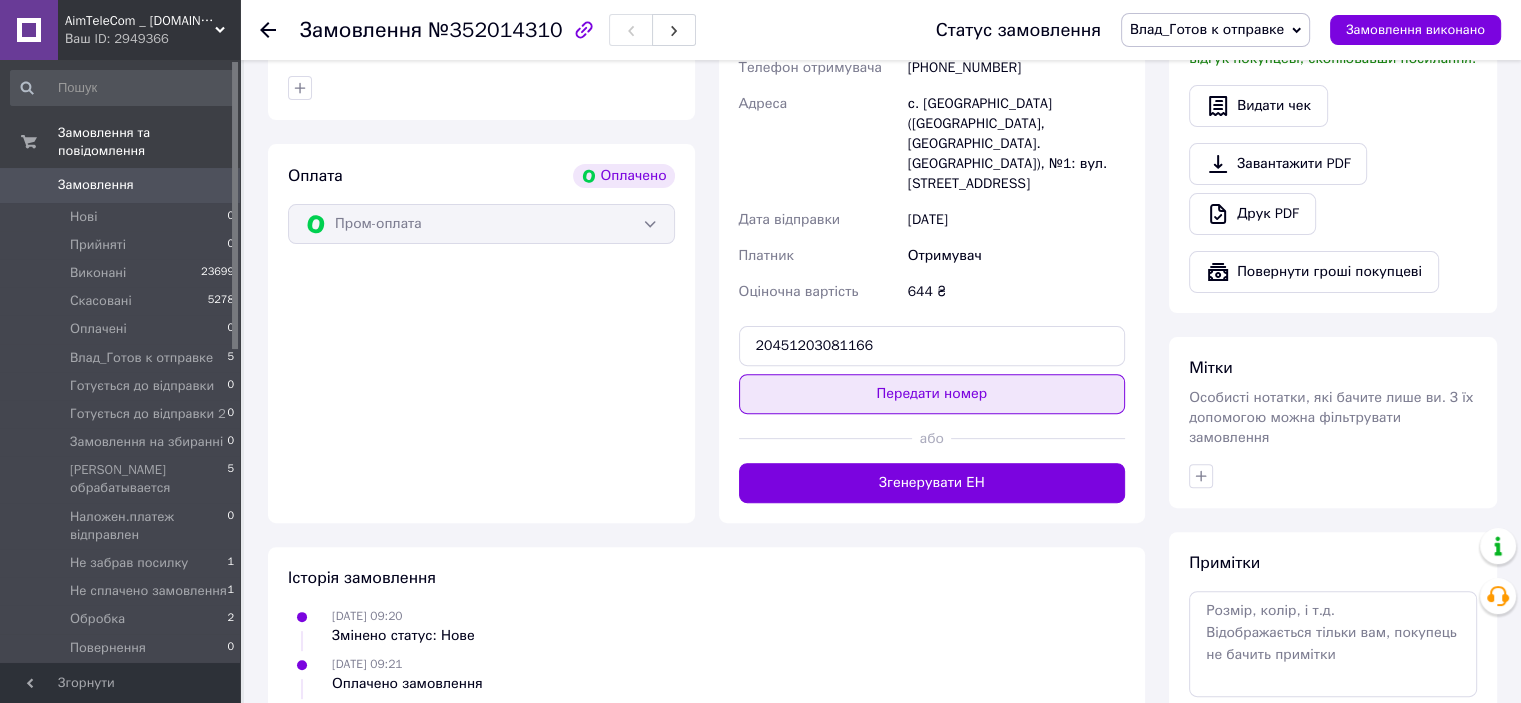 click on "Передати номер" at bounding box center [932, 394] 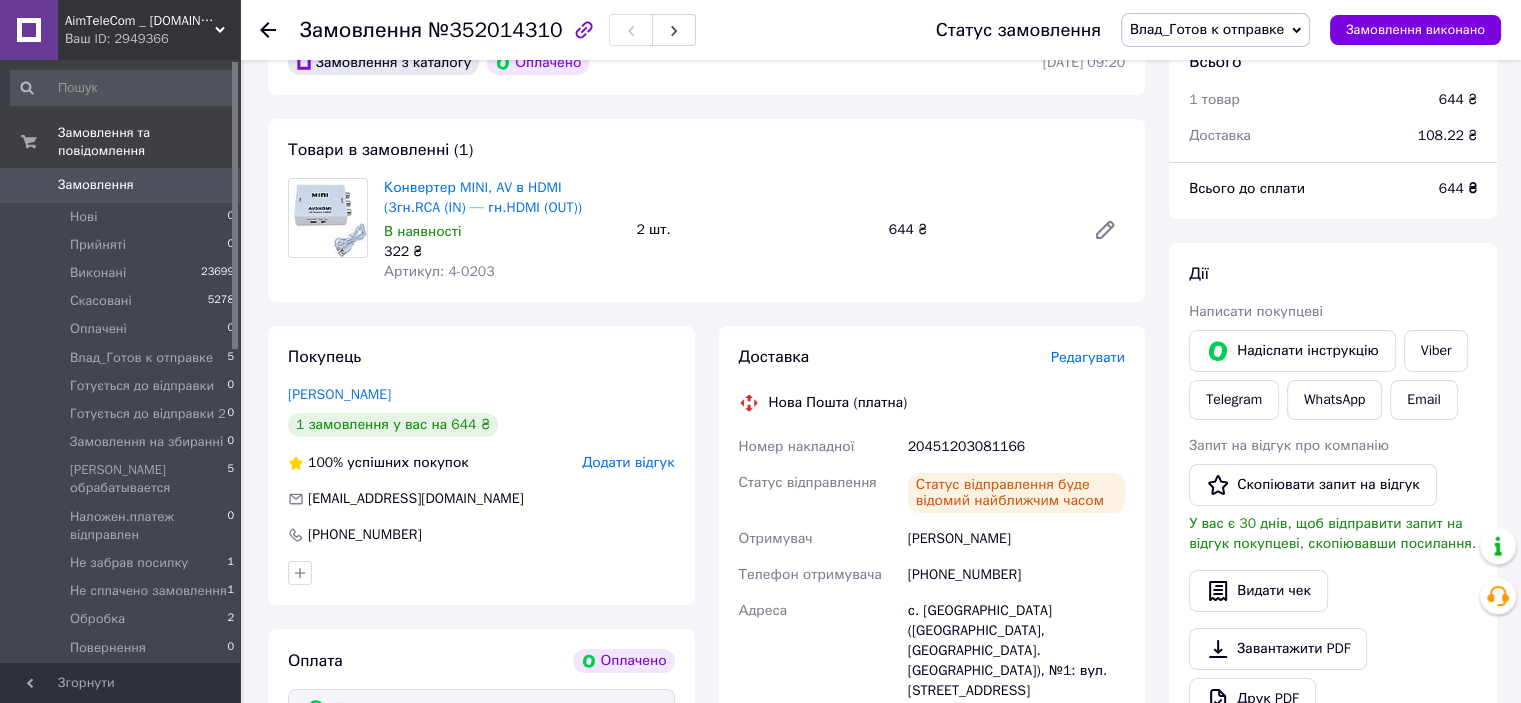 scroll, scrollTop: 200, scrollLeft: 0, axis: vertical 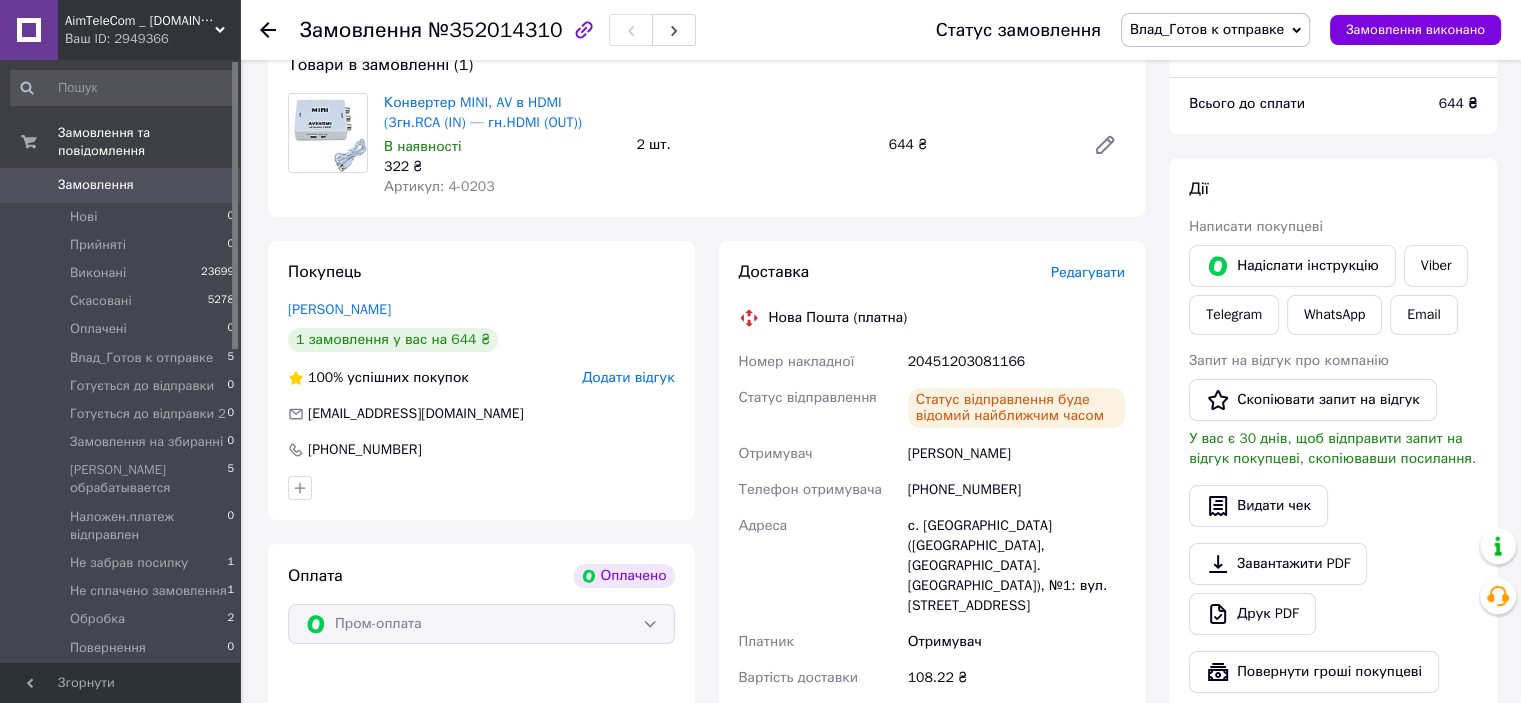 click on "20451203081166" at bounding box center (1016, 362) 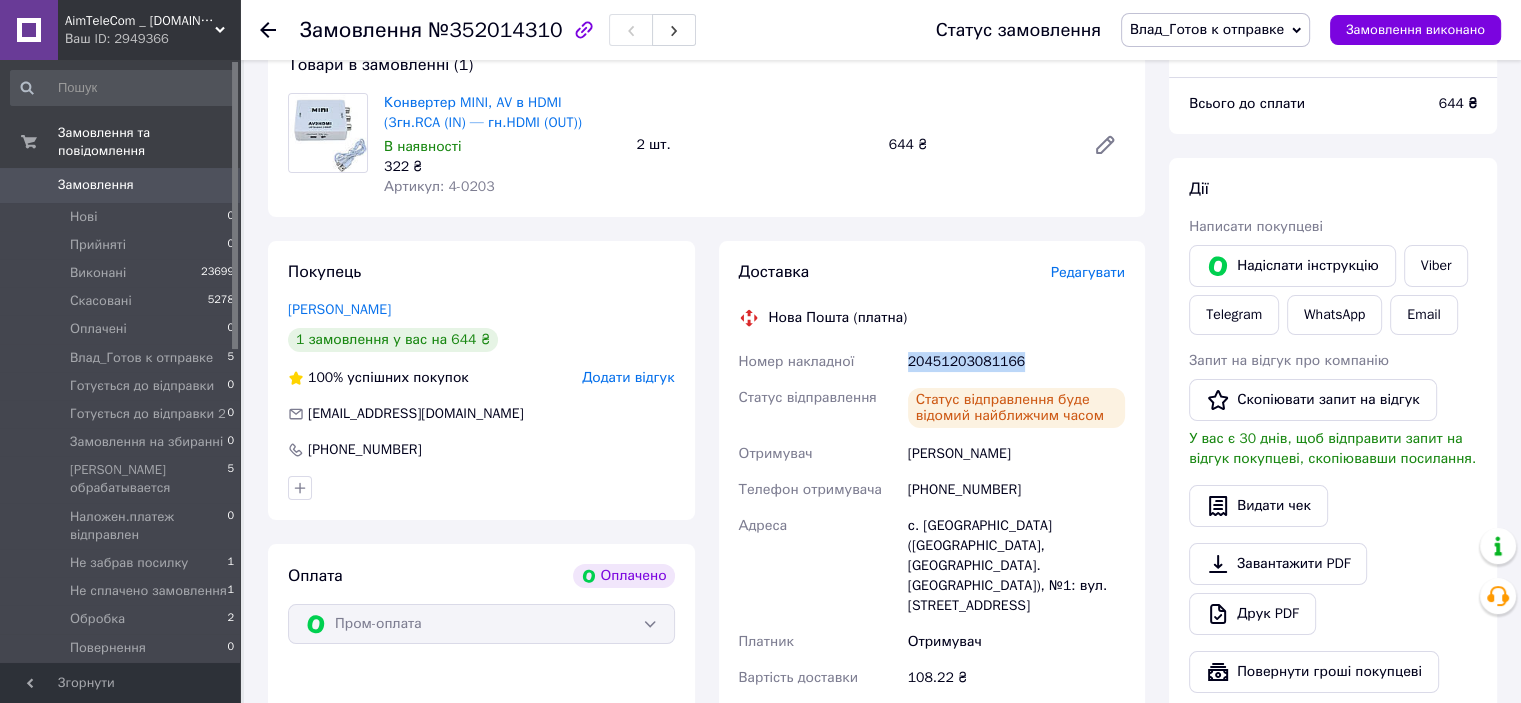 click on "20451203081166" at bounding box center [1016, 362] 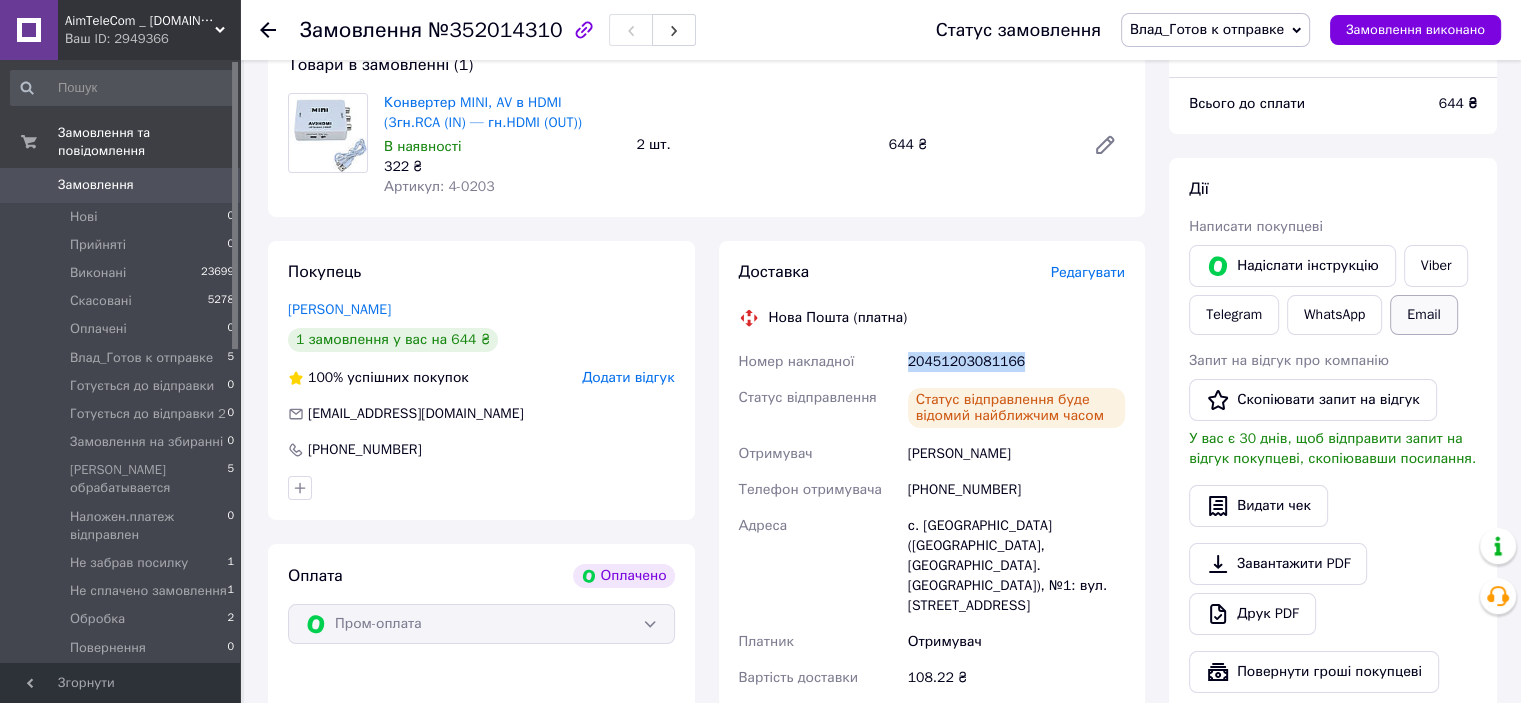 click on "Email" at bounding box center (1424, 315) 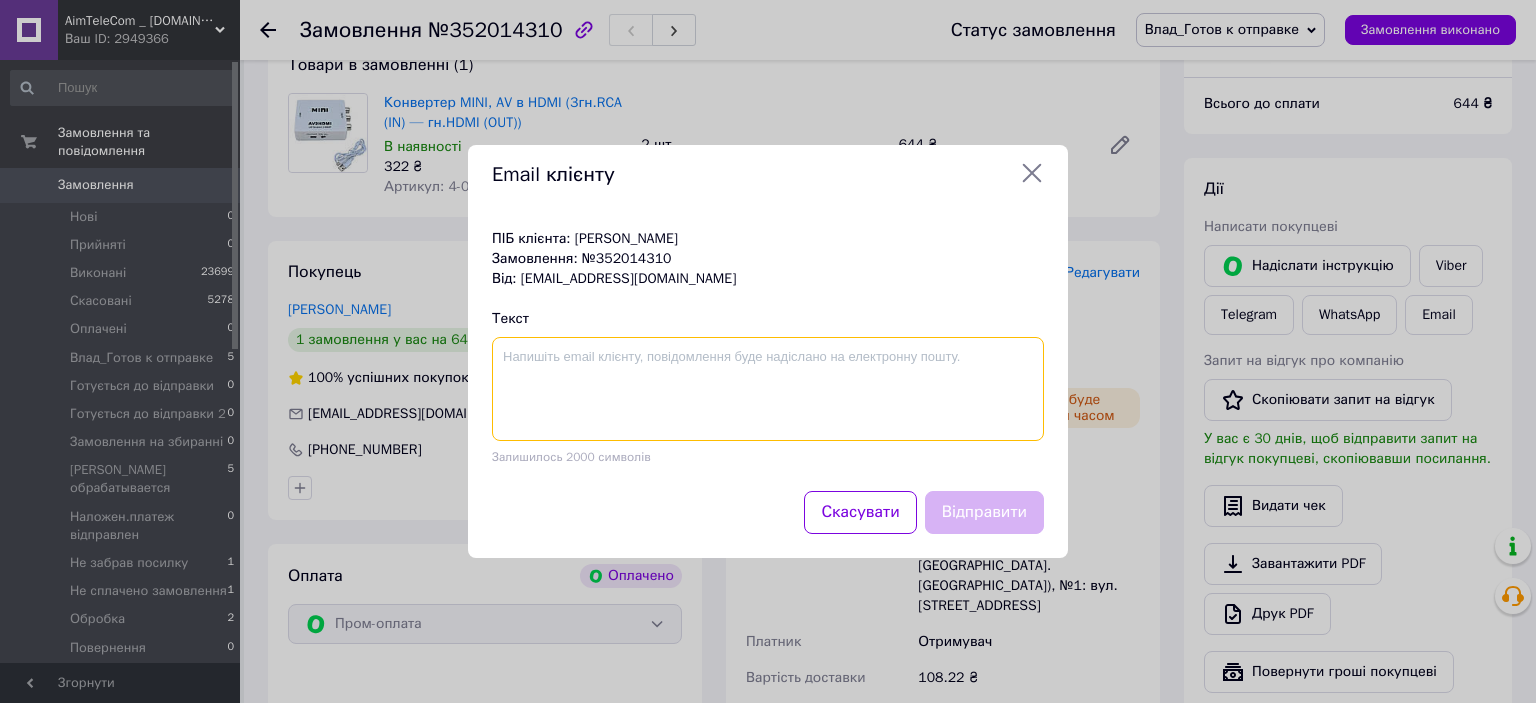 click at bounding box center (768, 389) 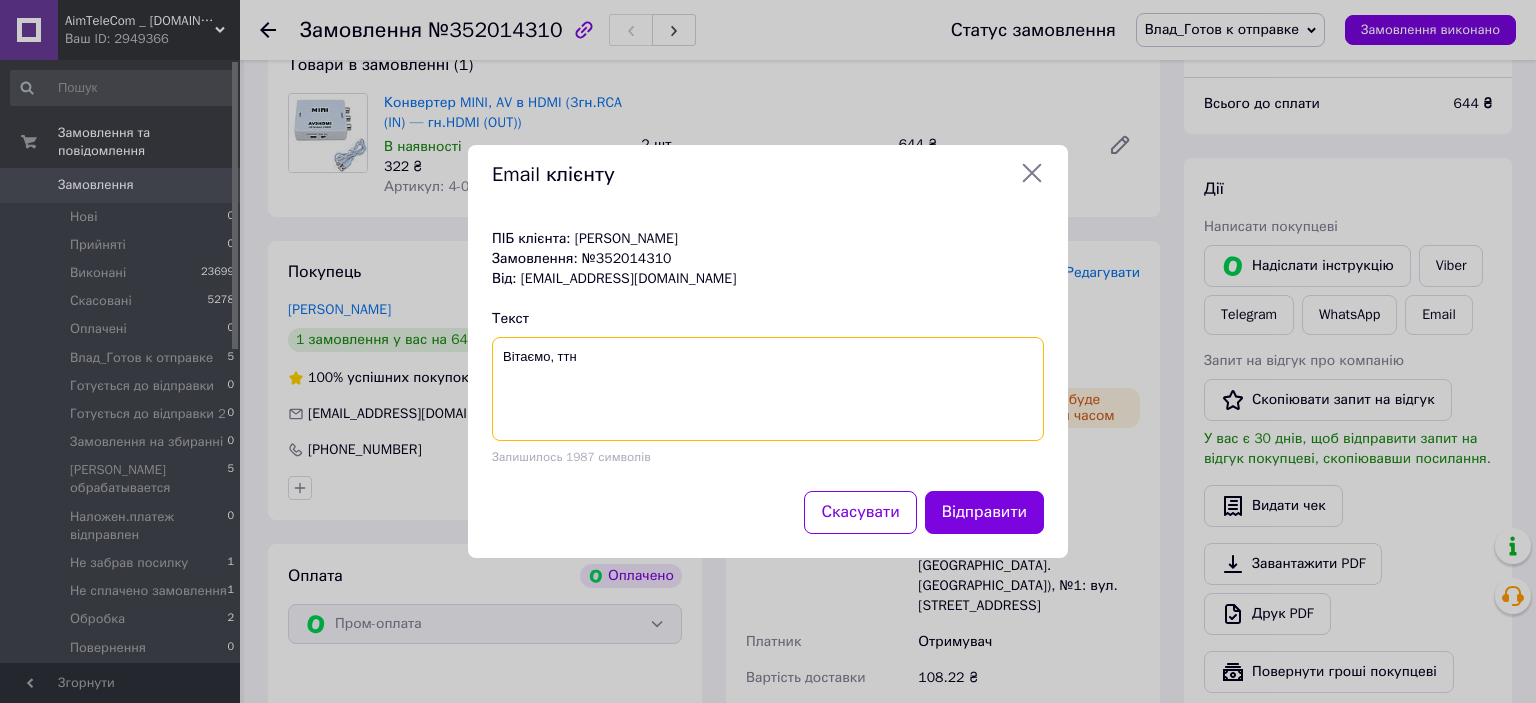 paste on "20451203081166" 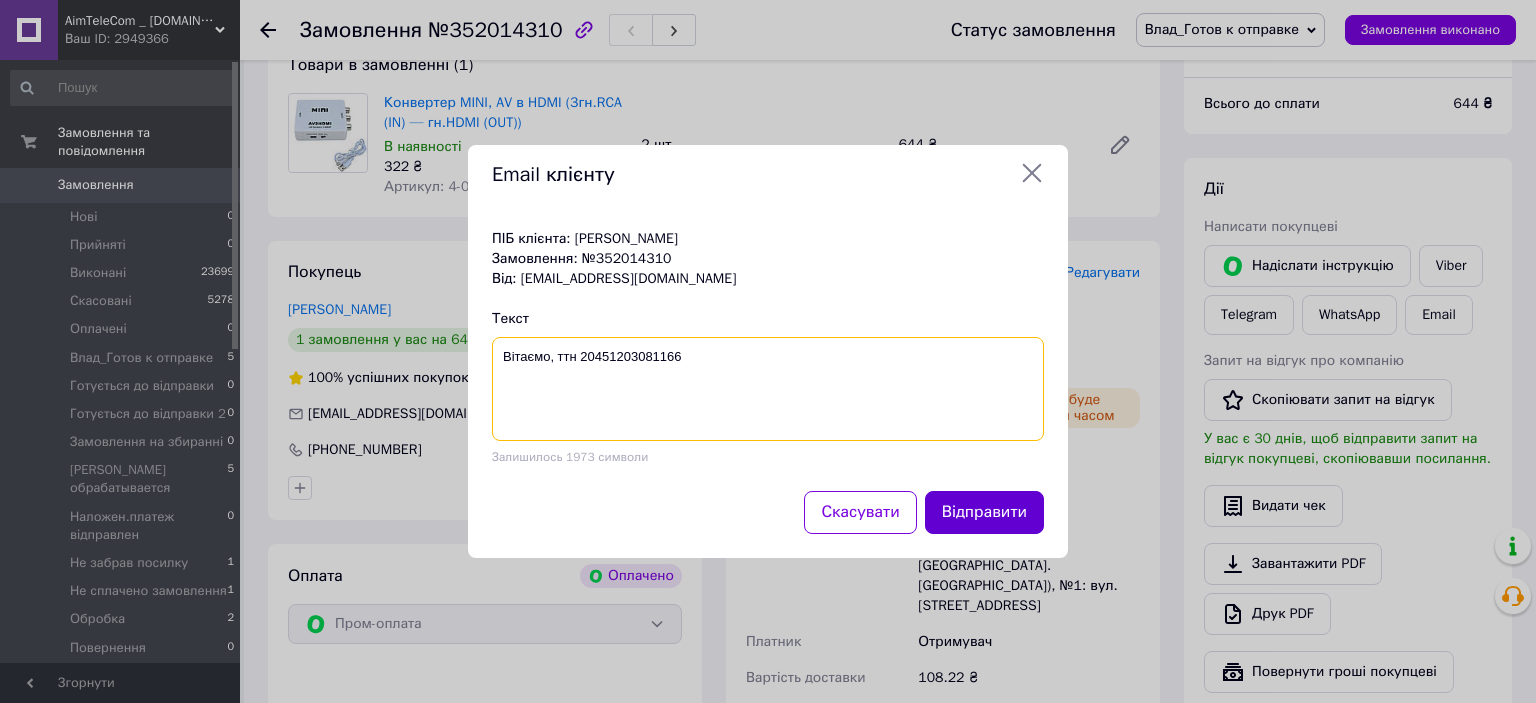type on "Вітаємо, ттн 20451203081166" 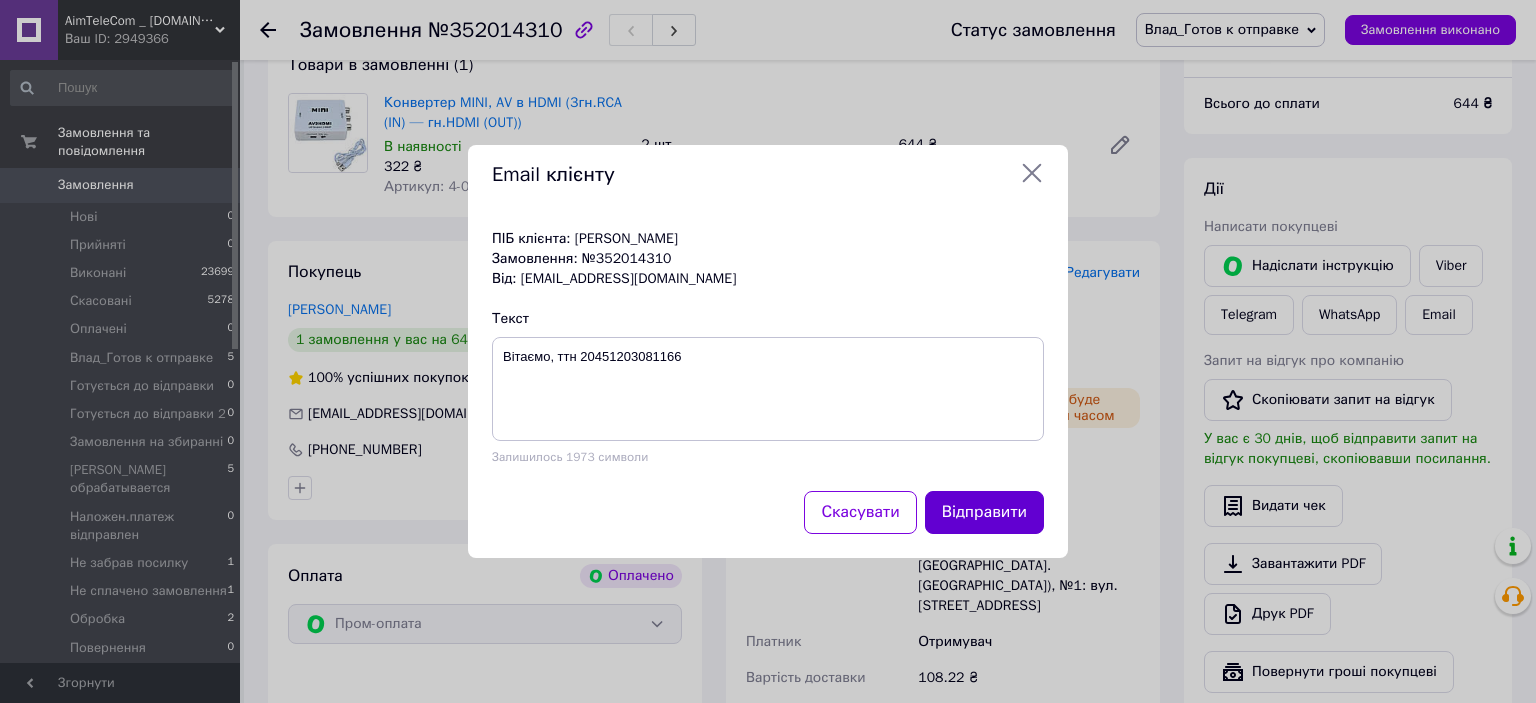 click on "Відправити" at bounding box center [984, 512] 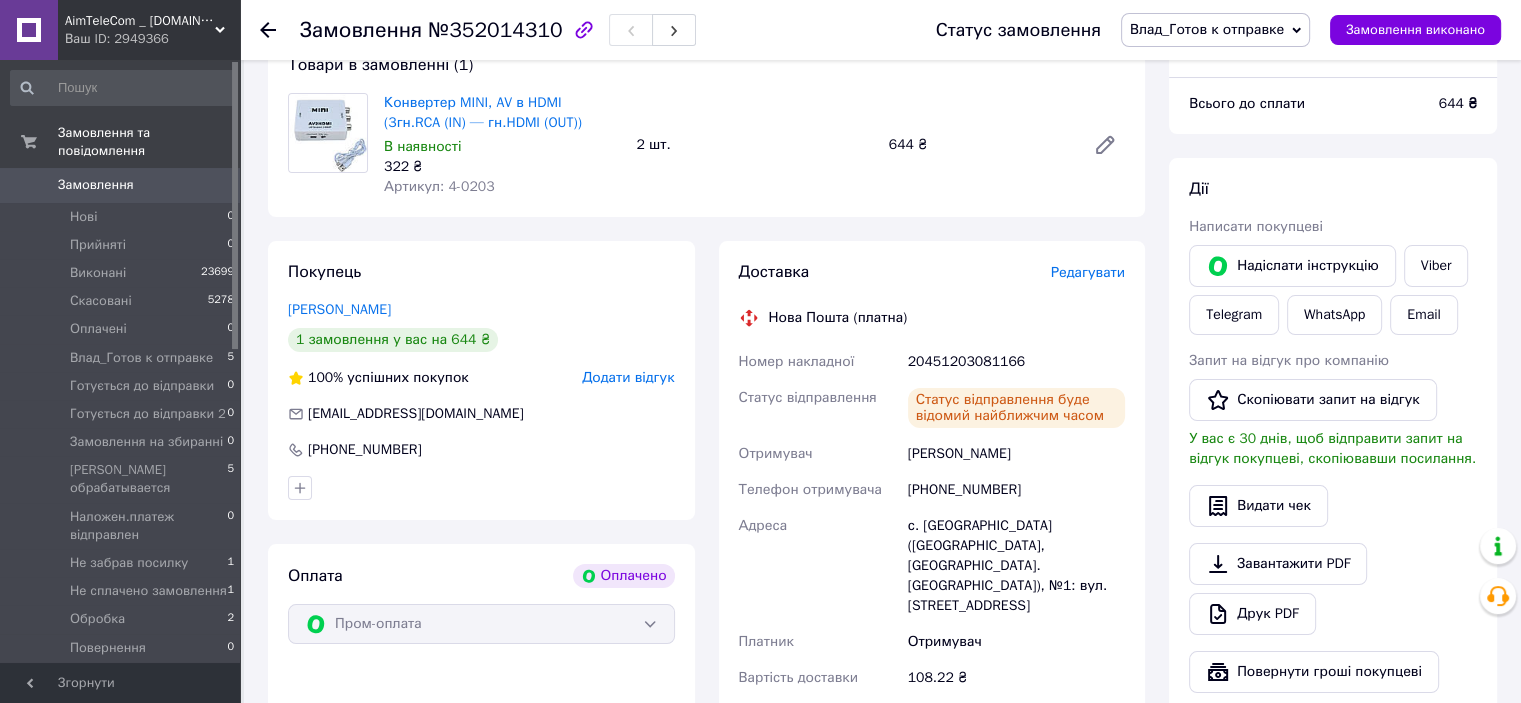 click on "Замовлення" at bounding box center [96, 185] 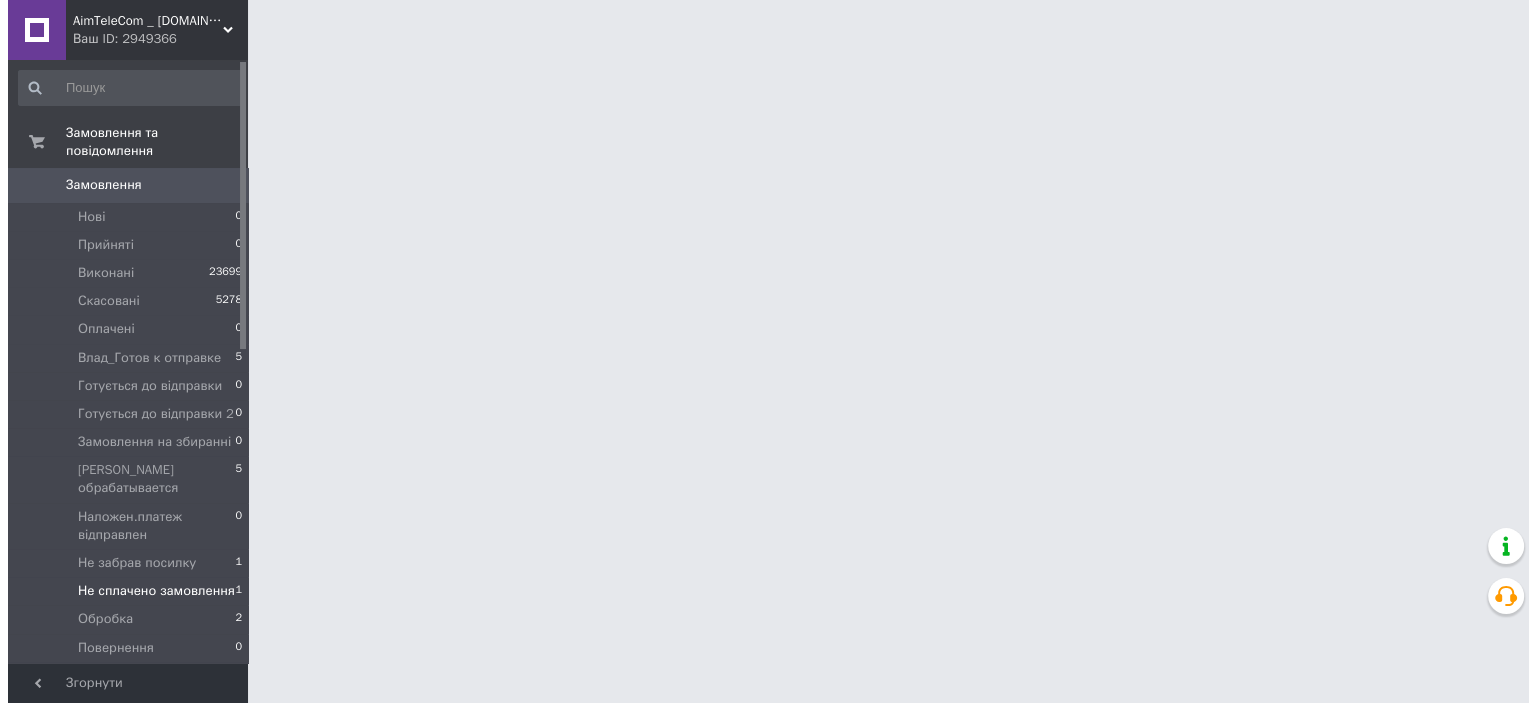 scroll, scrollTop: 0, scrollLeft: 0, axis: both 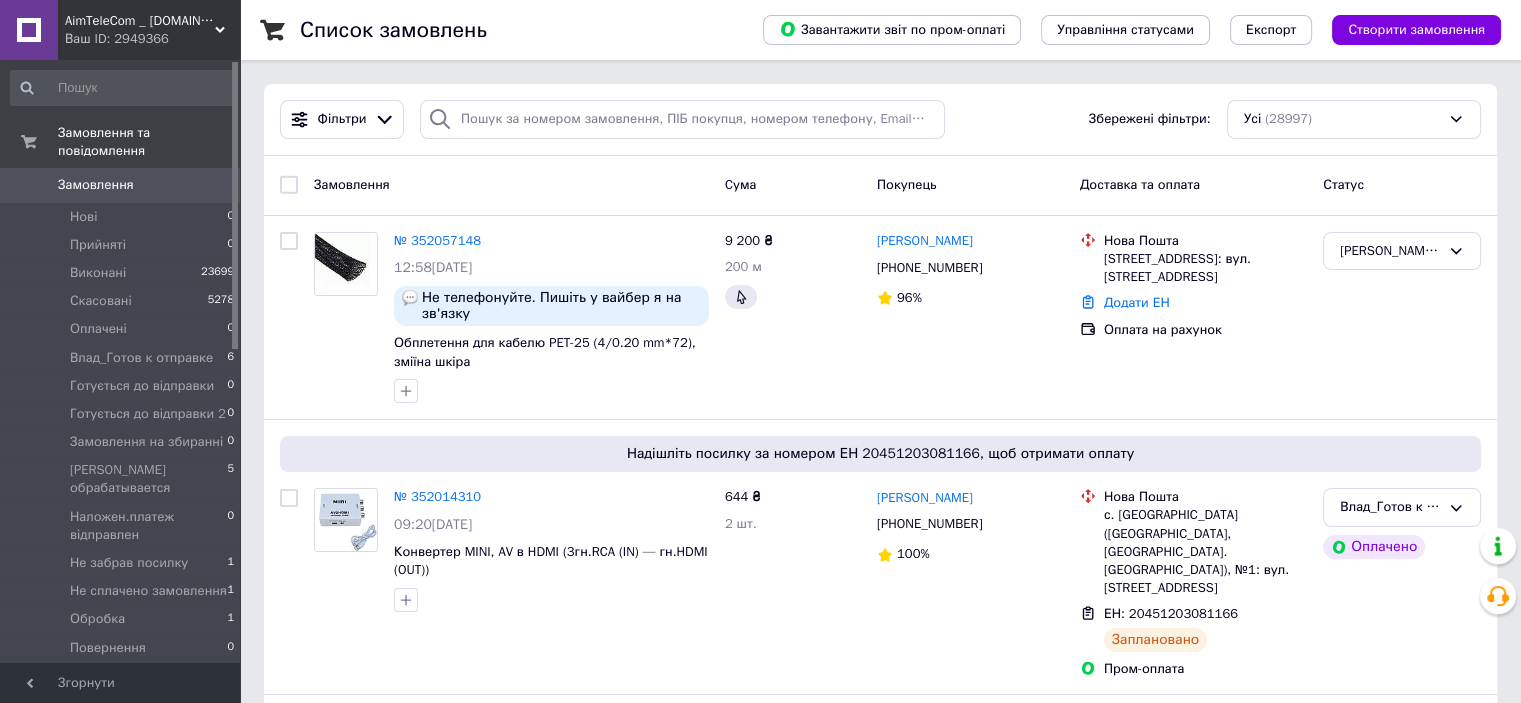click on "Замовлення 0" at bounding box center (123, 185) 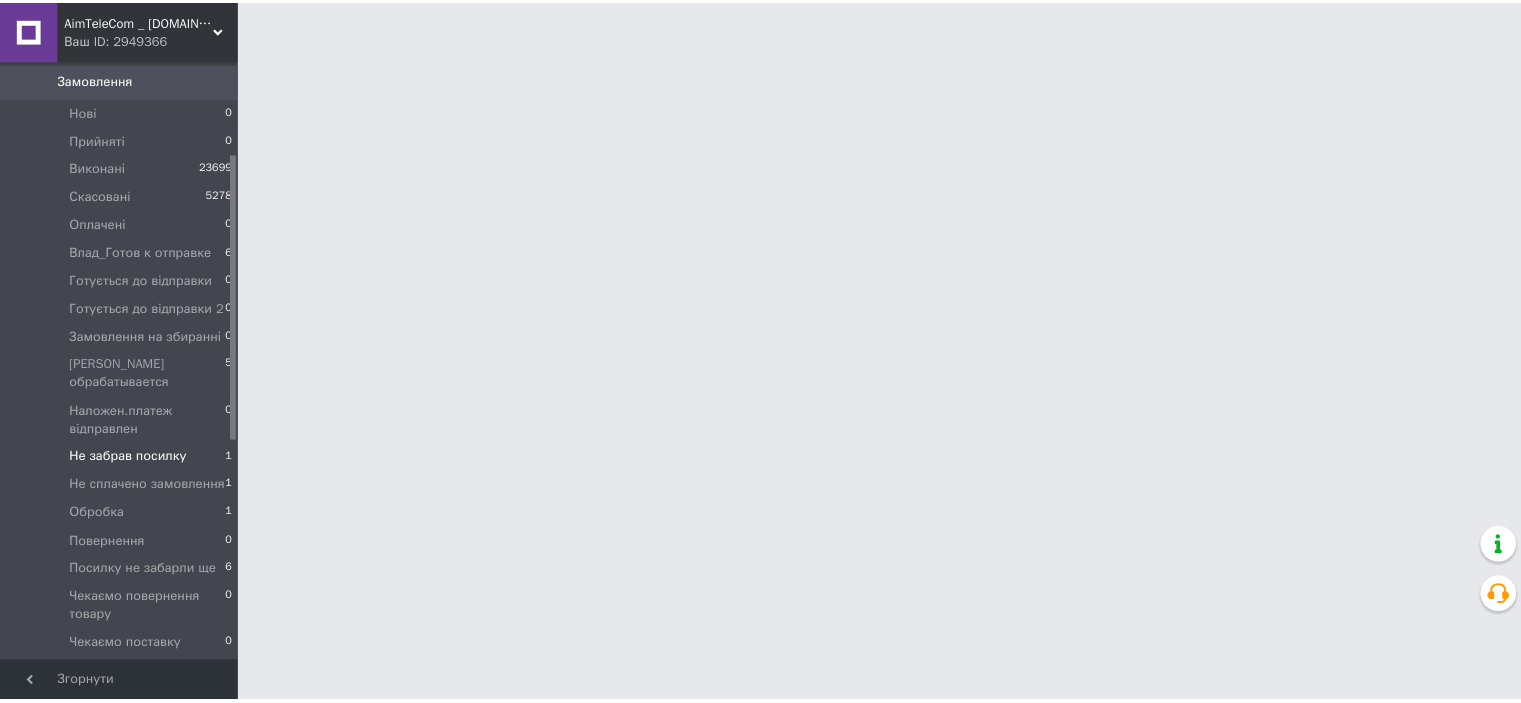 scroll, scrollTop: 200, scrollLeft: 0, axis: vertical 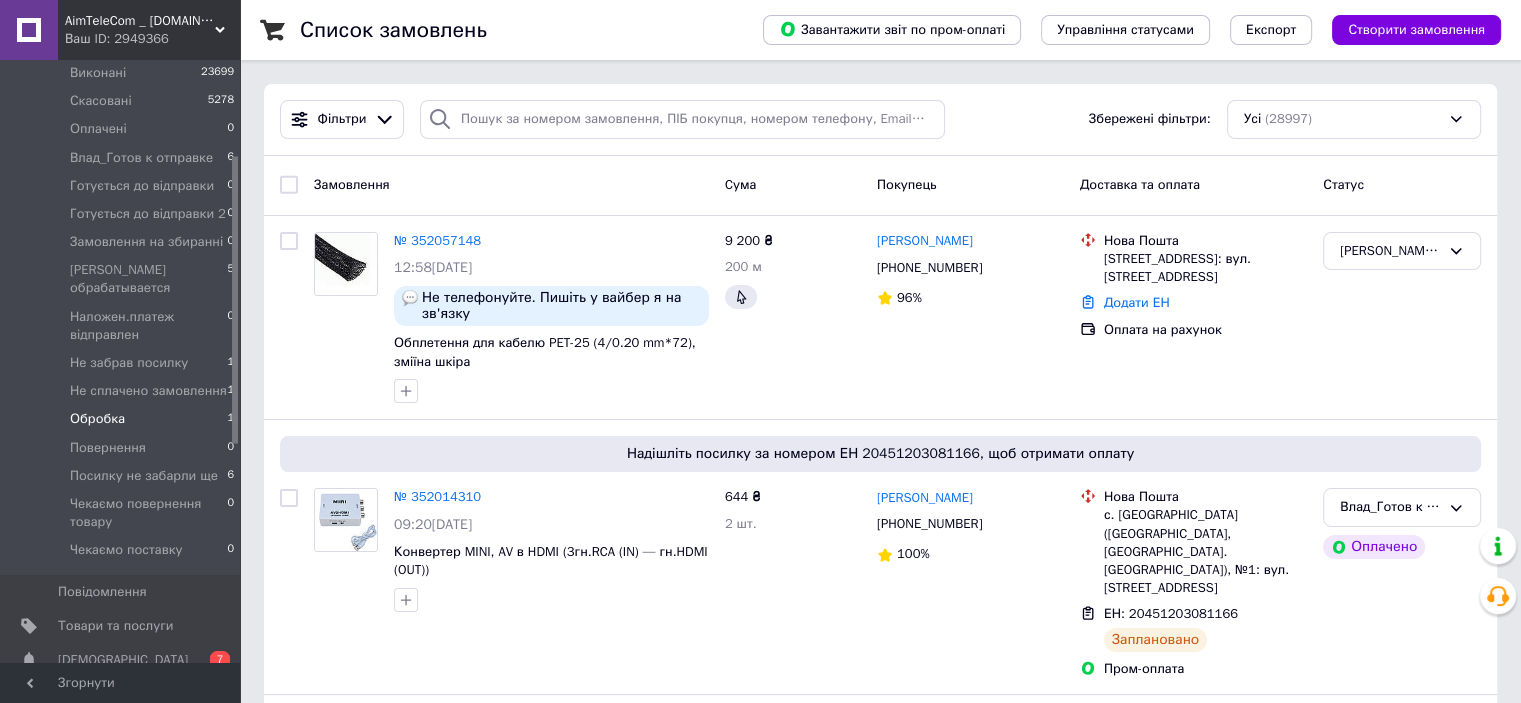click on "Обробка" at bounding box center [97, 419] 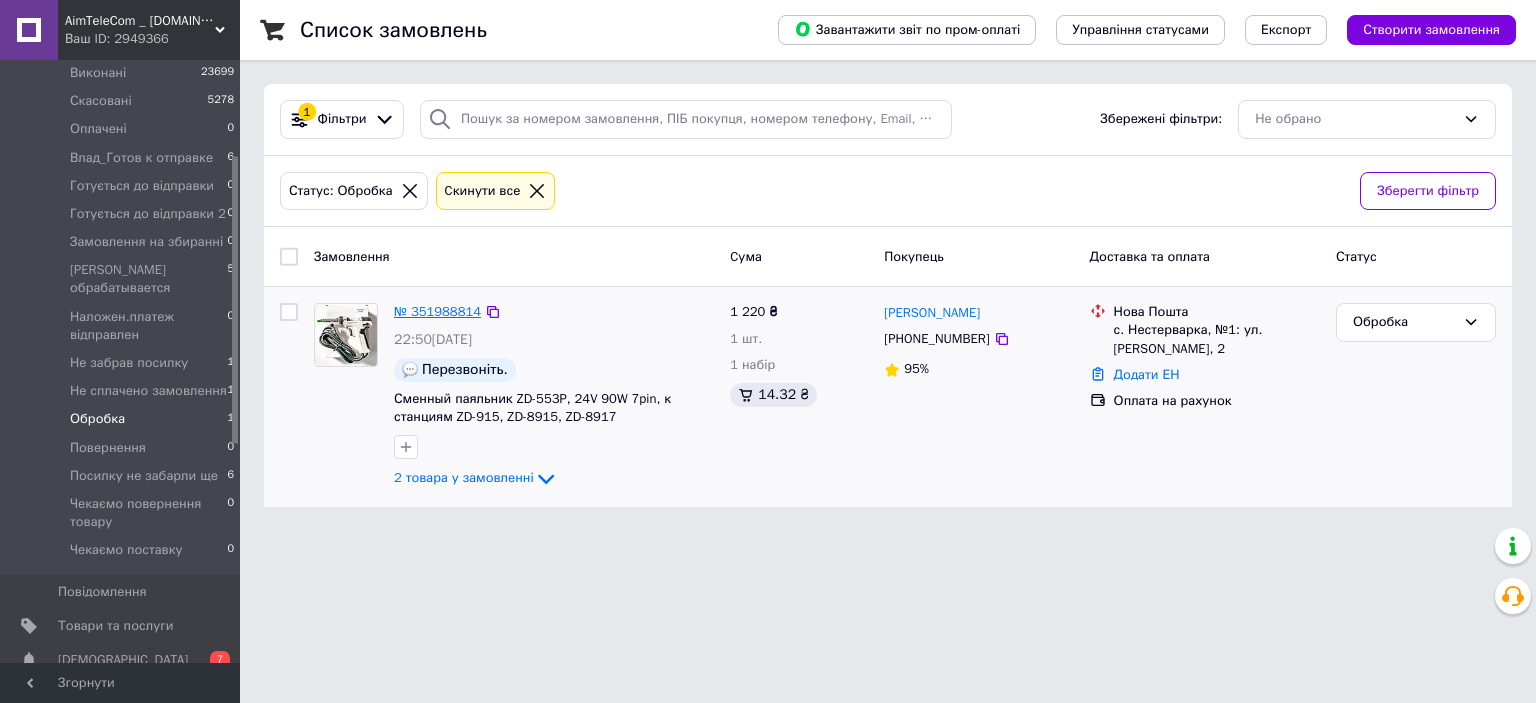 click on "№ 351988814" at bounding box center (437, 311) 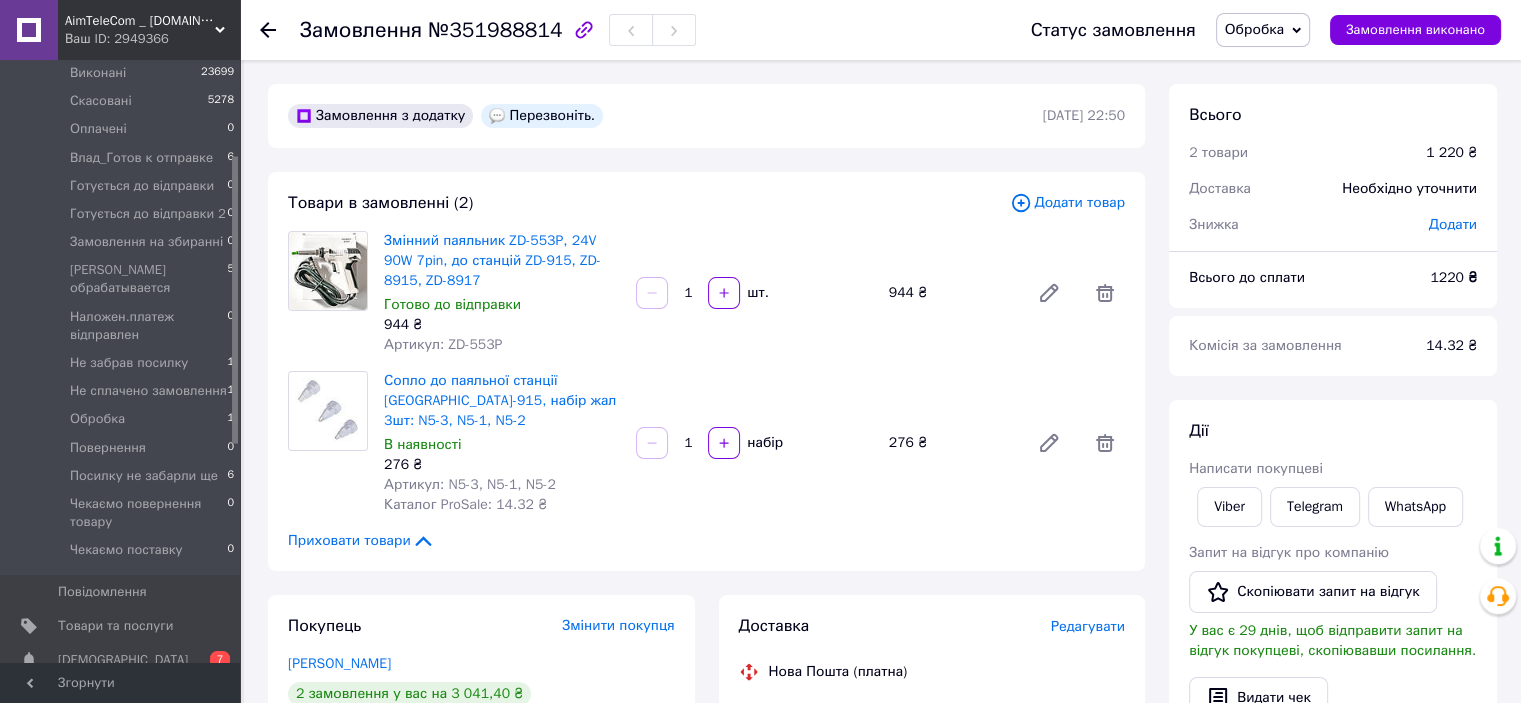 click 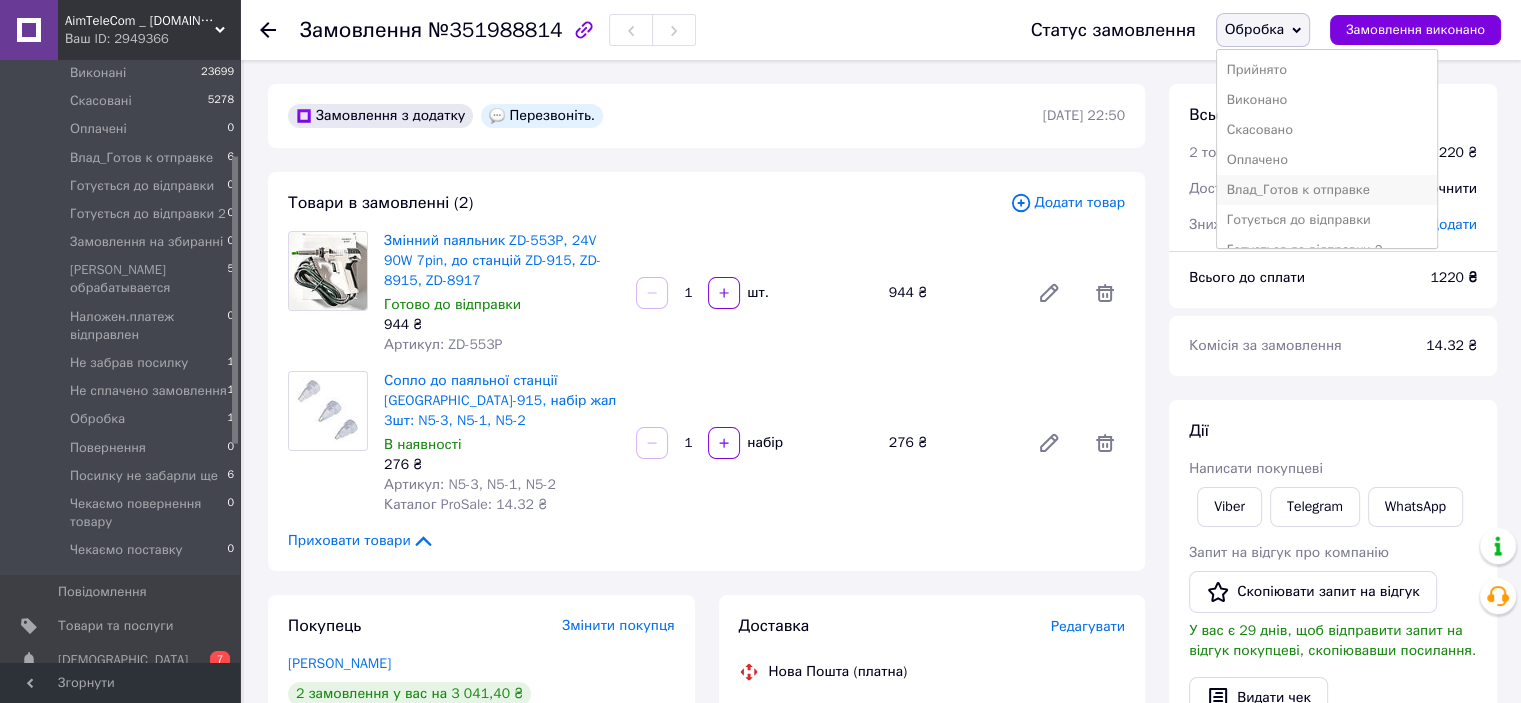 click on "Влад_Готов к отправке" at bounding box center (1327, 190) 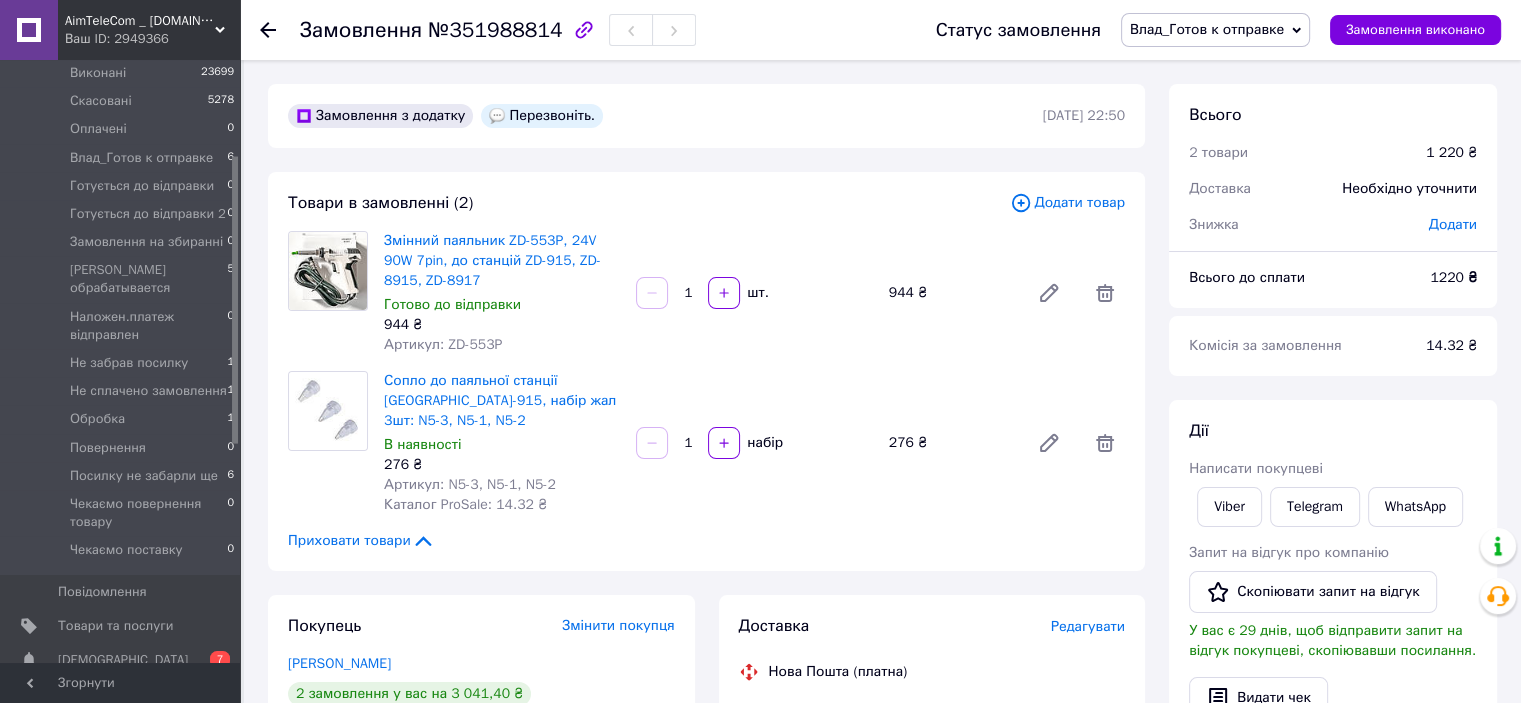 click on "№351988814" at bounding box center [495, 30] 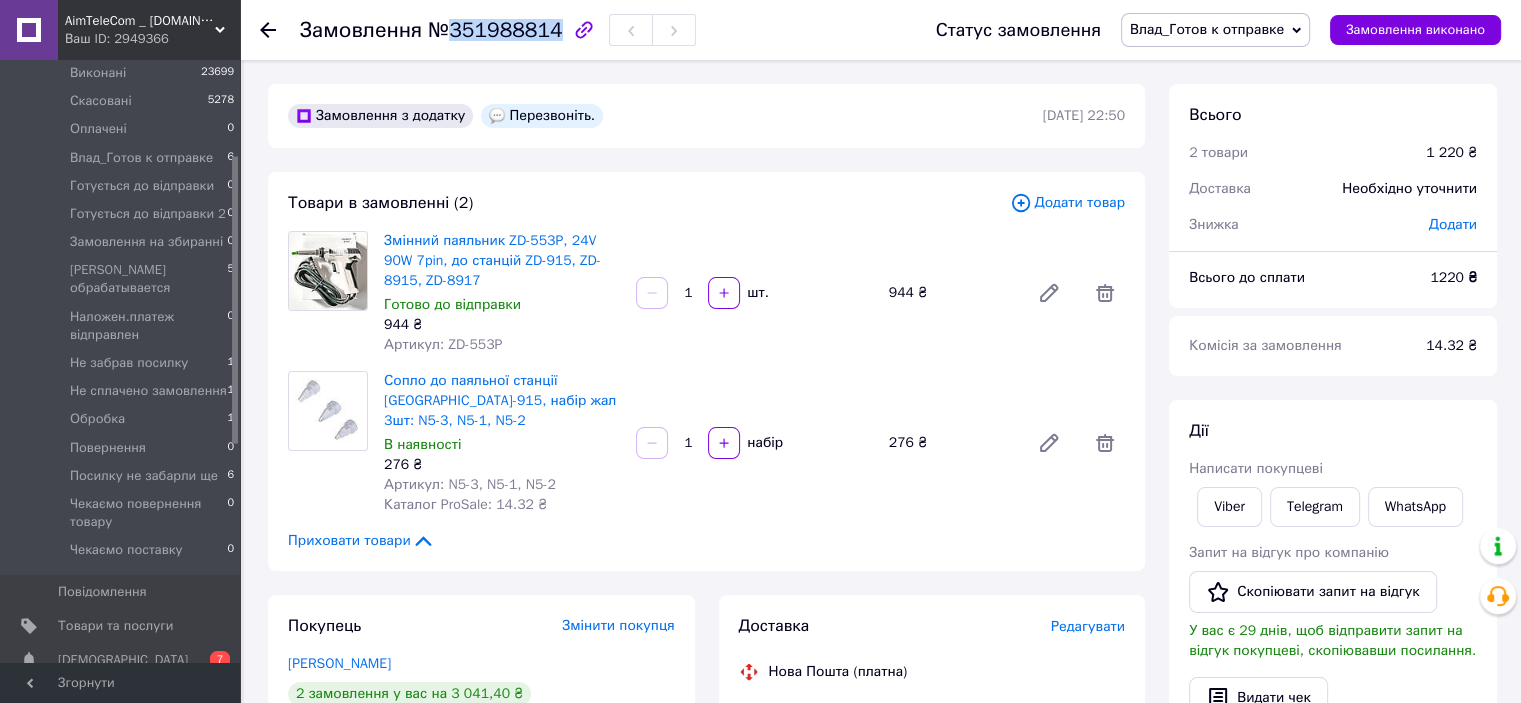 click on "№351988814" at bounding box center (495, 30) 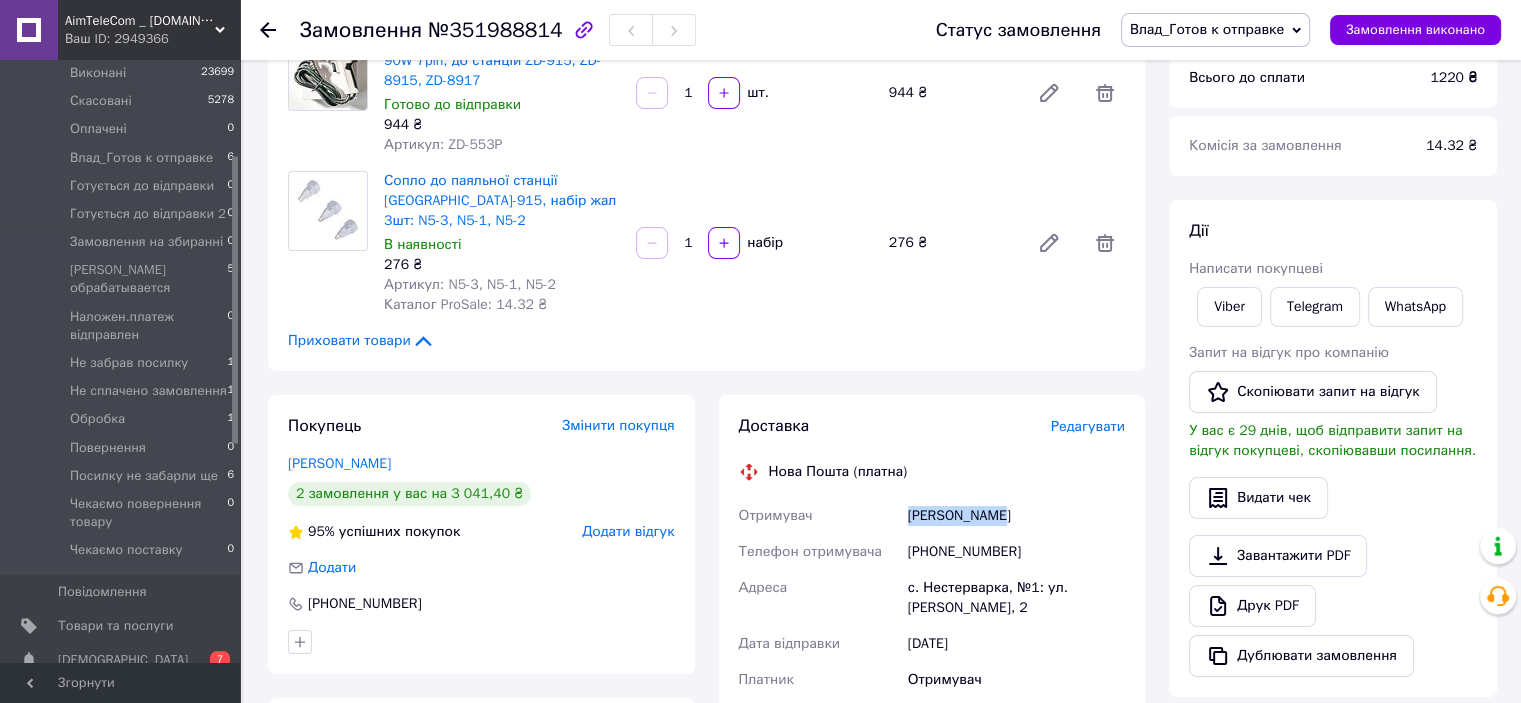 drag, startPoint x: 979, startPoint y: 493, endPoint x: 908, endPoint y: 501, distance: 71.44928 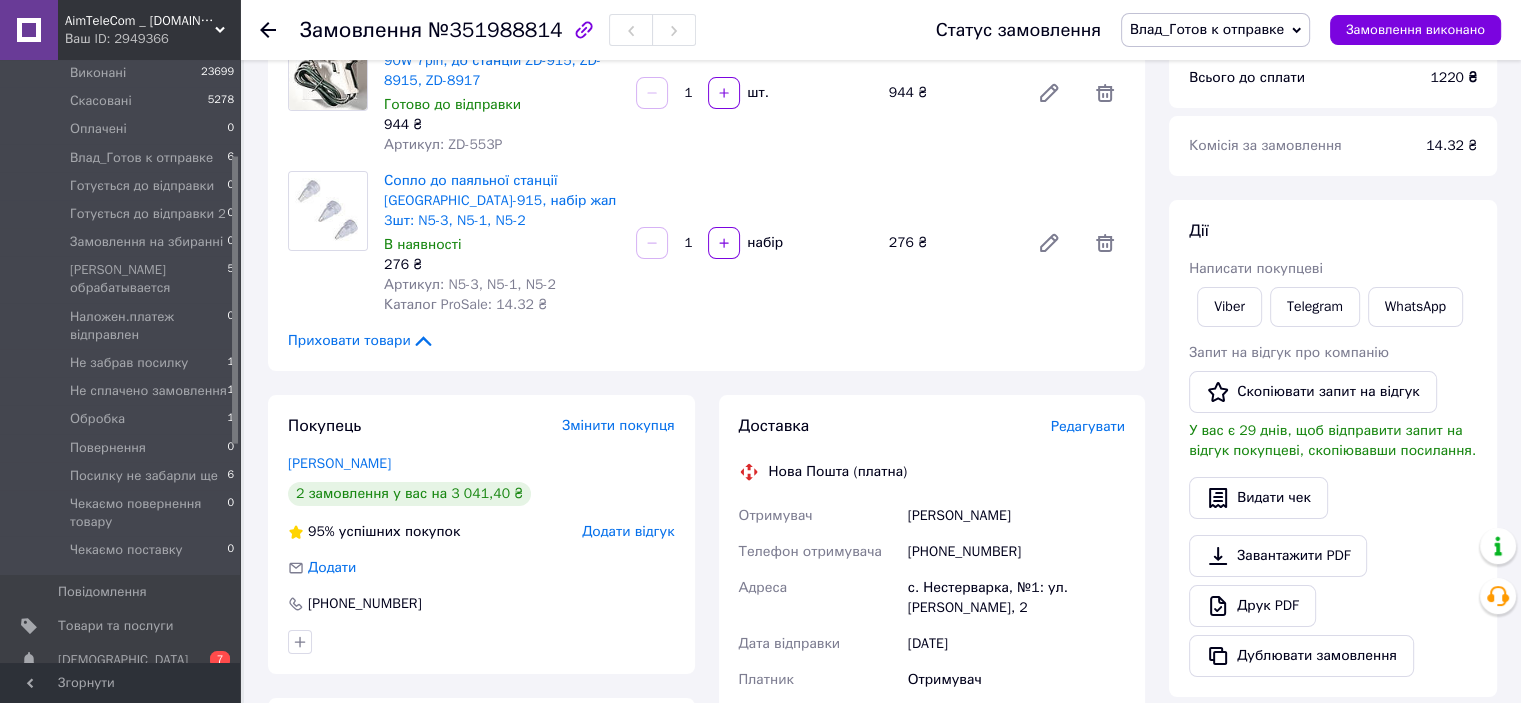 click on "[PHONE_NUMBER]" at bounding box center [1016, 552] 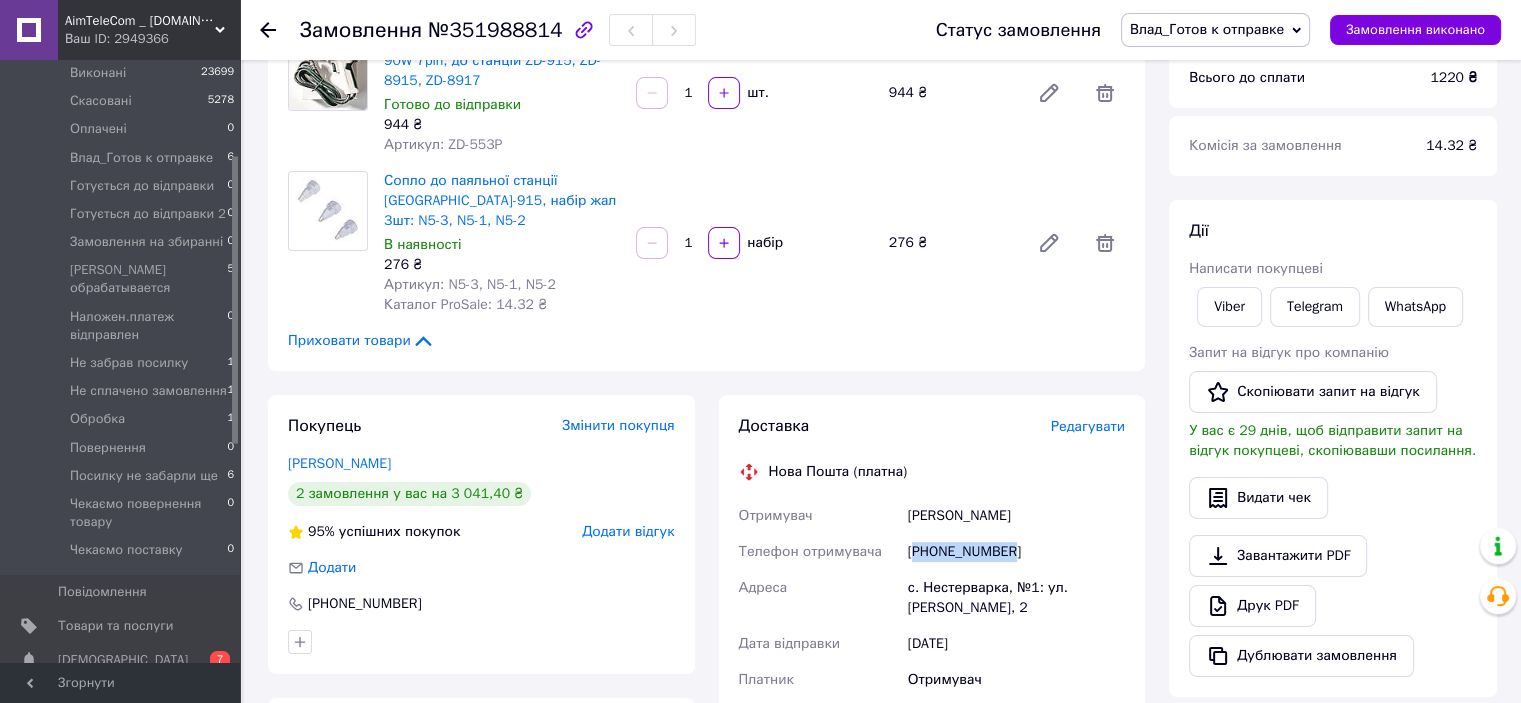 click on "[PHONE_NUMBER]" at bounding box center (1016, 552) 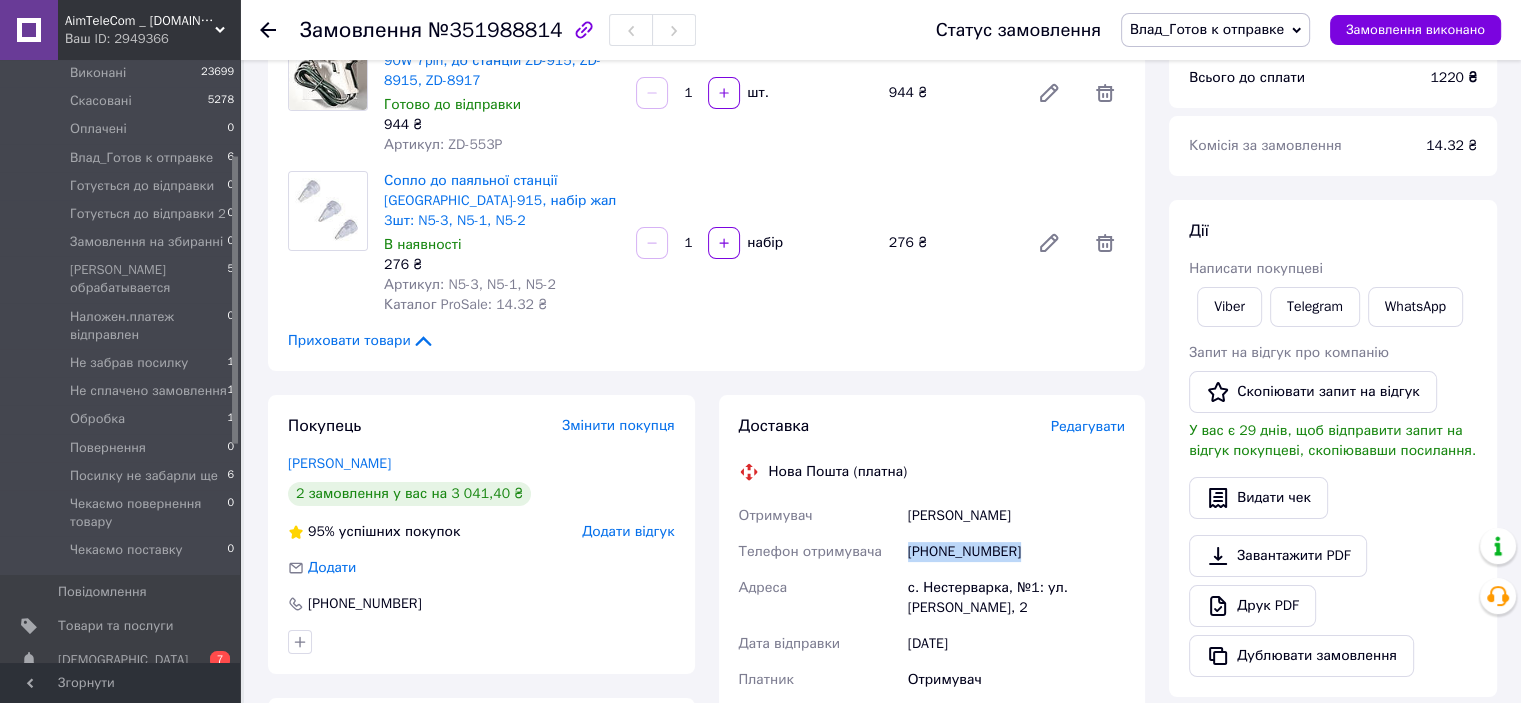 click on "[PHONE_NUMBER]" at bounding box center (1016, 552) 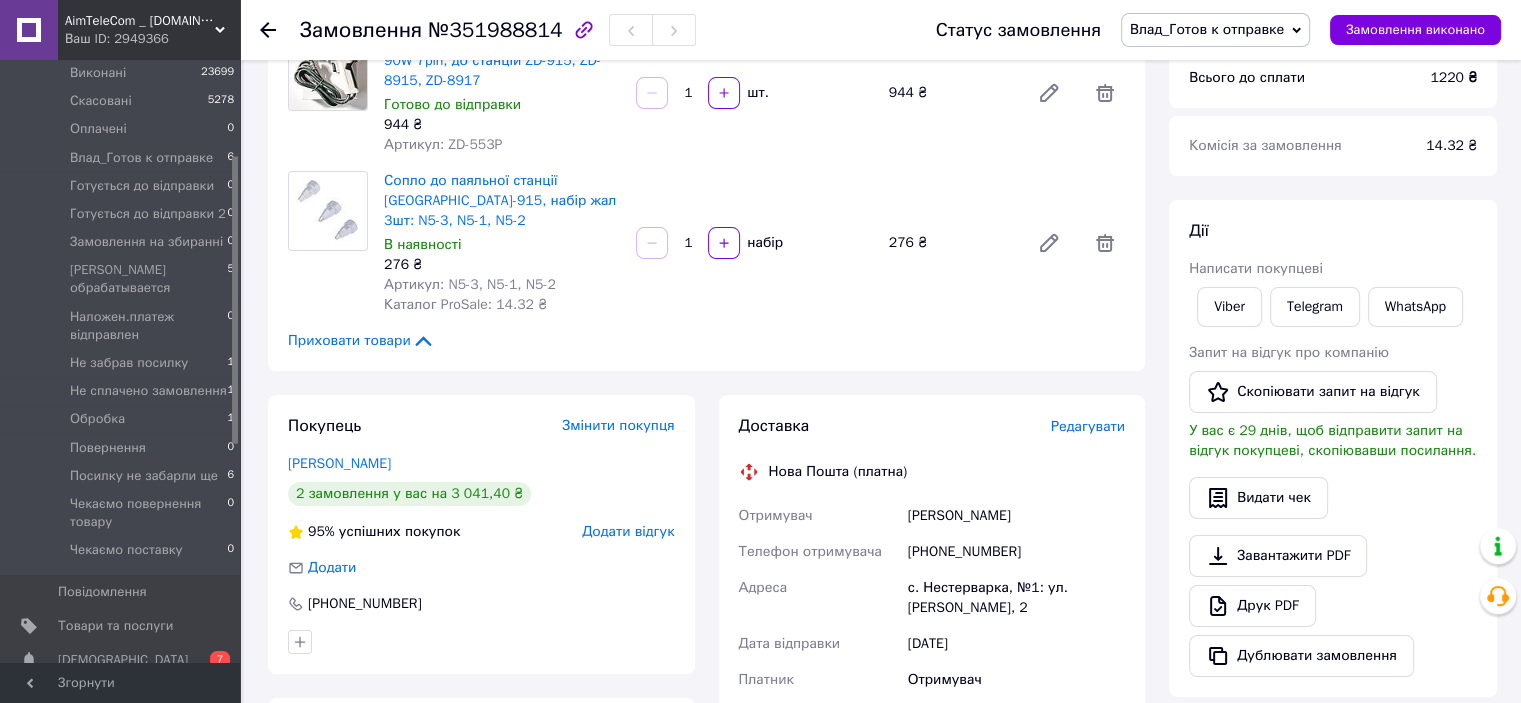 click on "с. Нестерварка, №1: ул. Леонтовича, 2" at bounding box center (1016, 598) 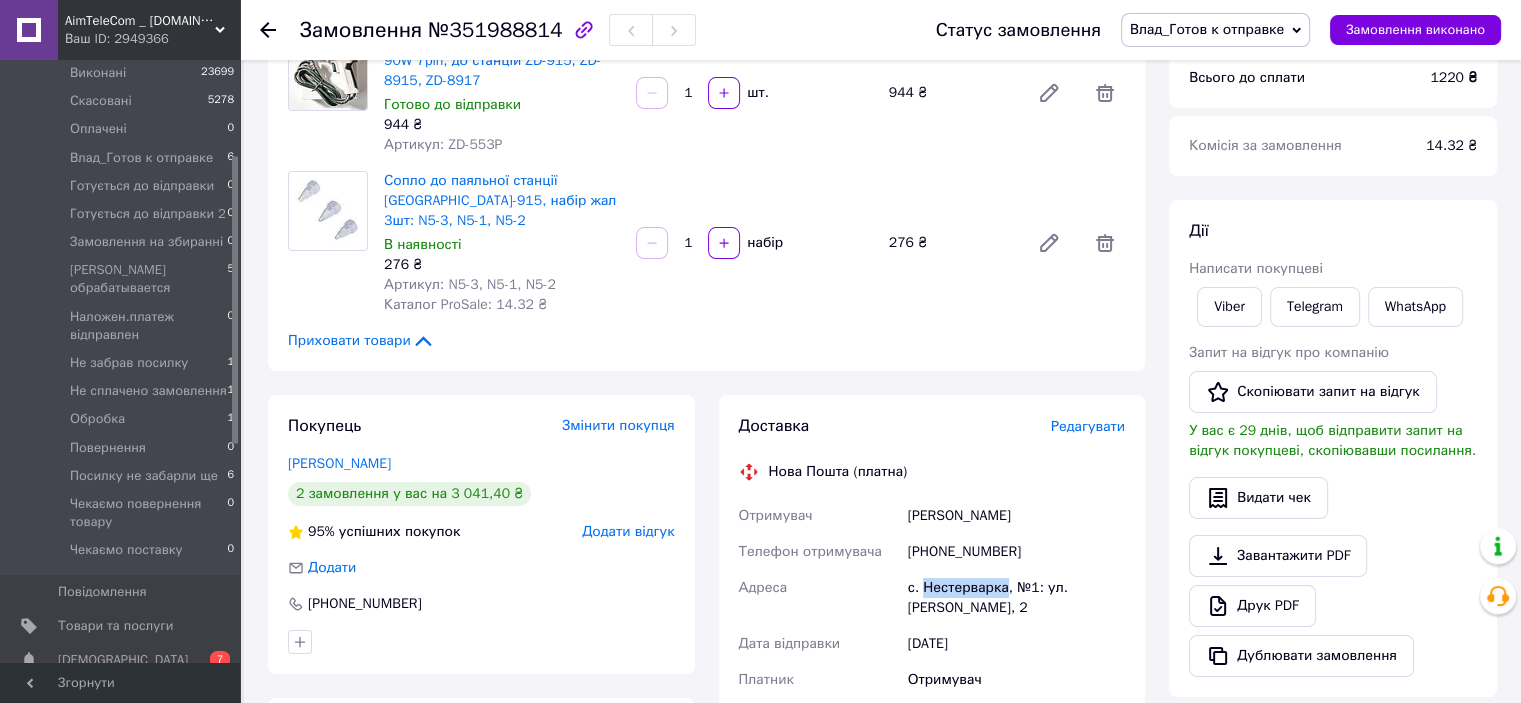 click on "с. Нестерварка, №1: ул. Леонтовича, 2" at bounding box center [1016, 598] 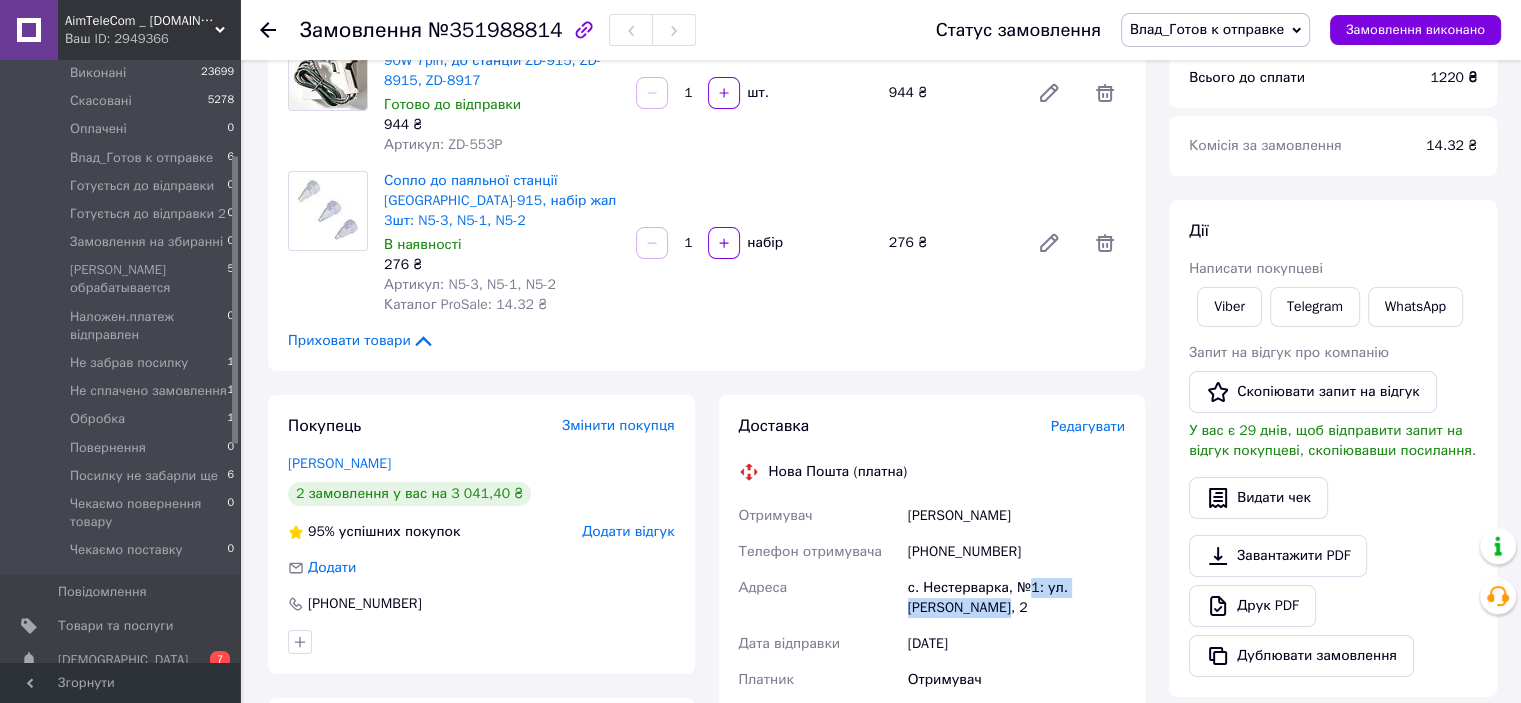 drag, startPoint x: 1026, startPoint y: 574, endPoint x: 1060, endPoint y: 594, distance: 39.446167 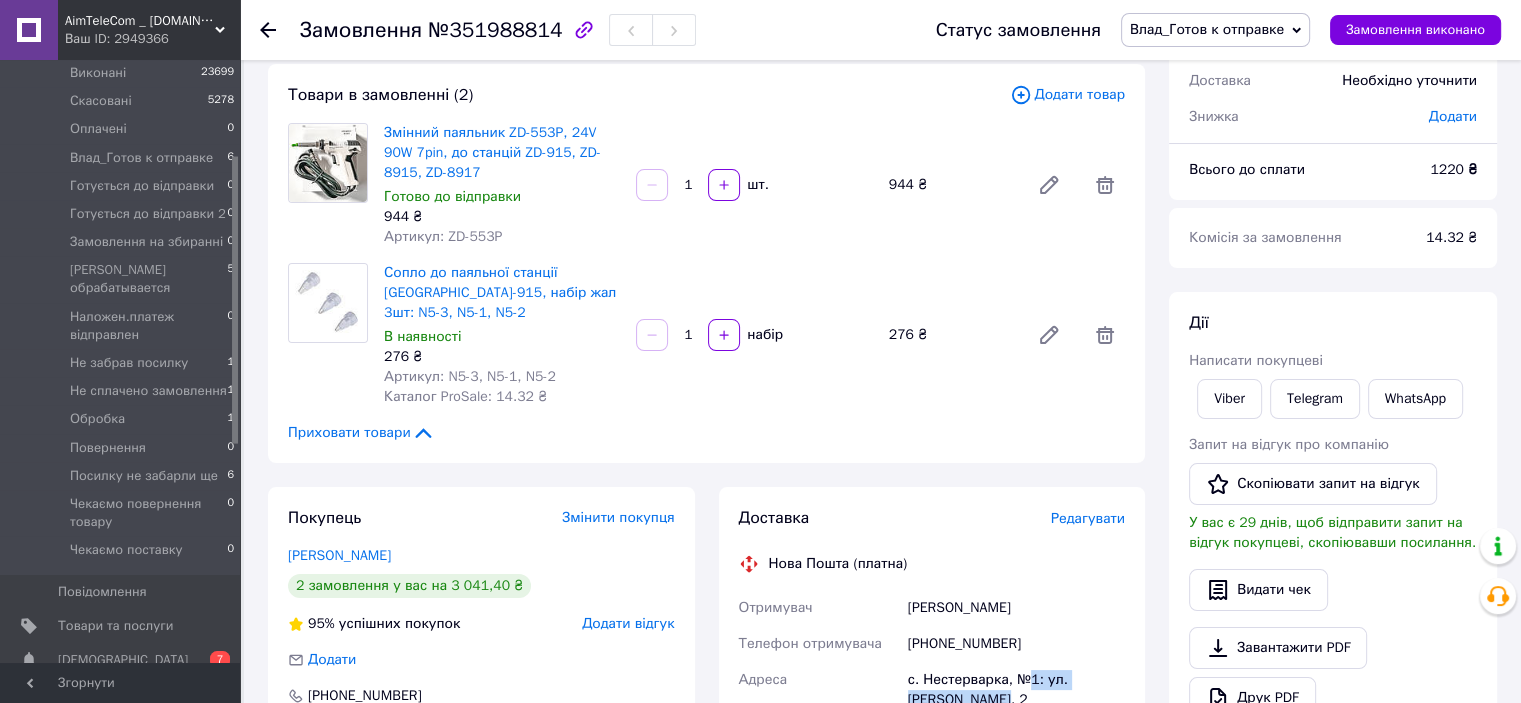 scroll, scrollTop: 0, scrollLeft: 0, axis: both 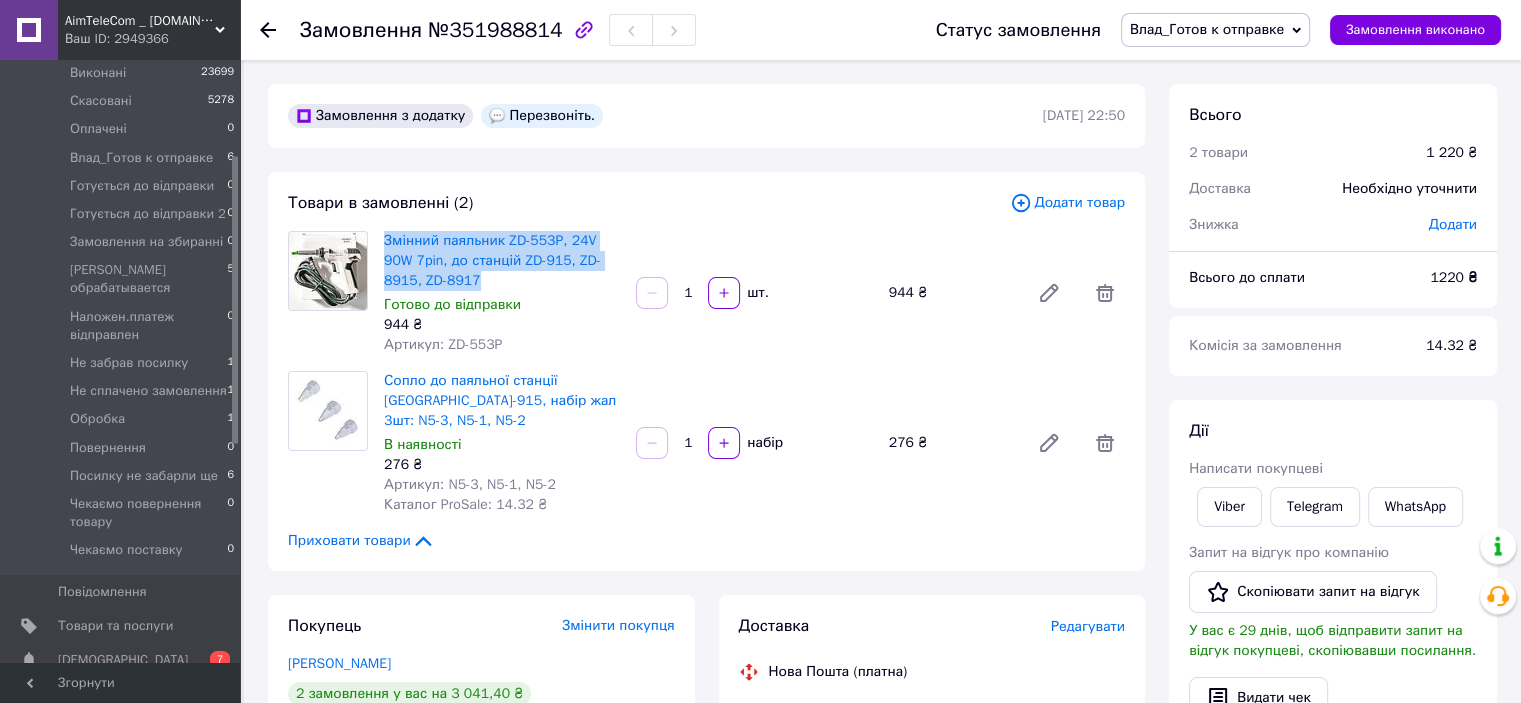 drag, startPoint x: 488, startPoint y: 291, endPoint x: 399, endPoint y: 350, distance: 106.78015 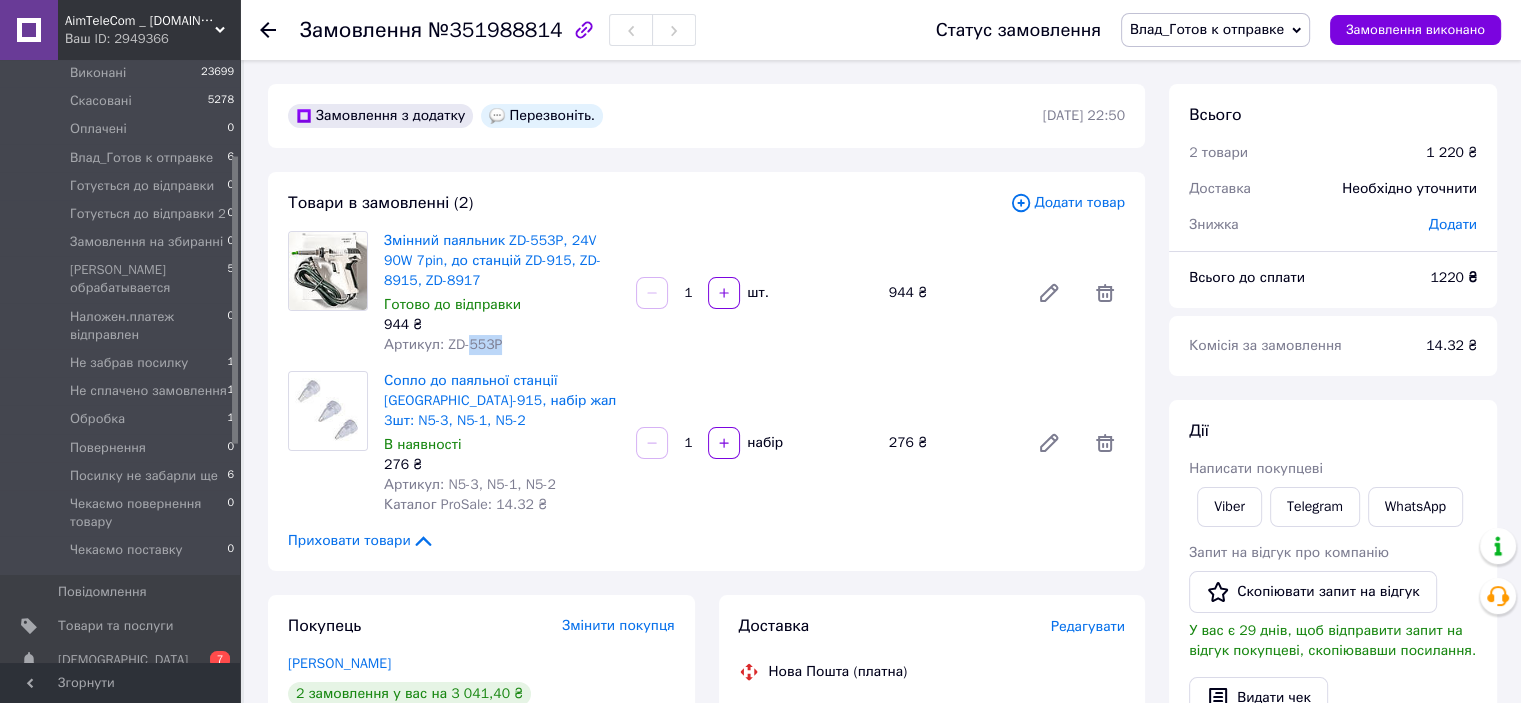 drag, startPoint x: 503, startPoint y: 342, endPoint x: 465, endPoint y: 348, distance: 38.470768 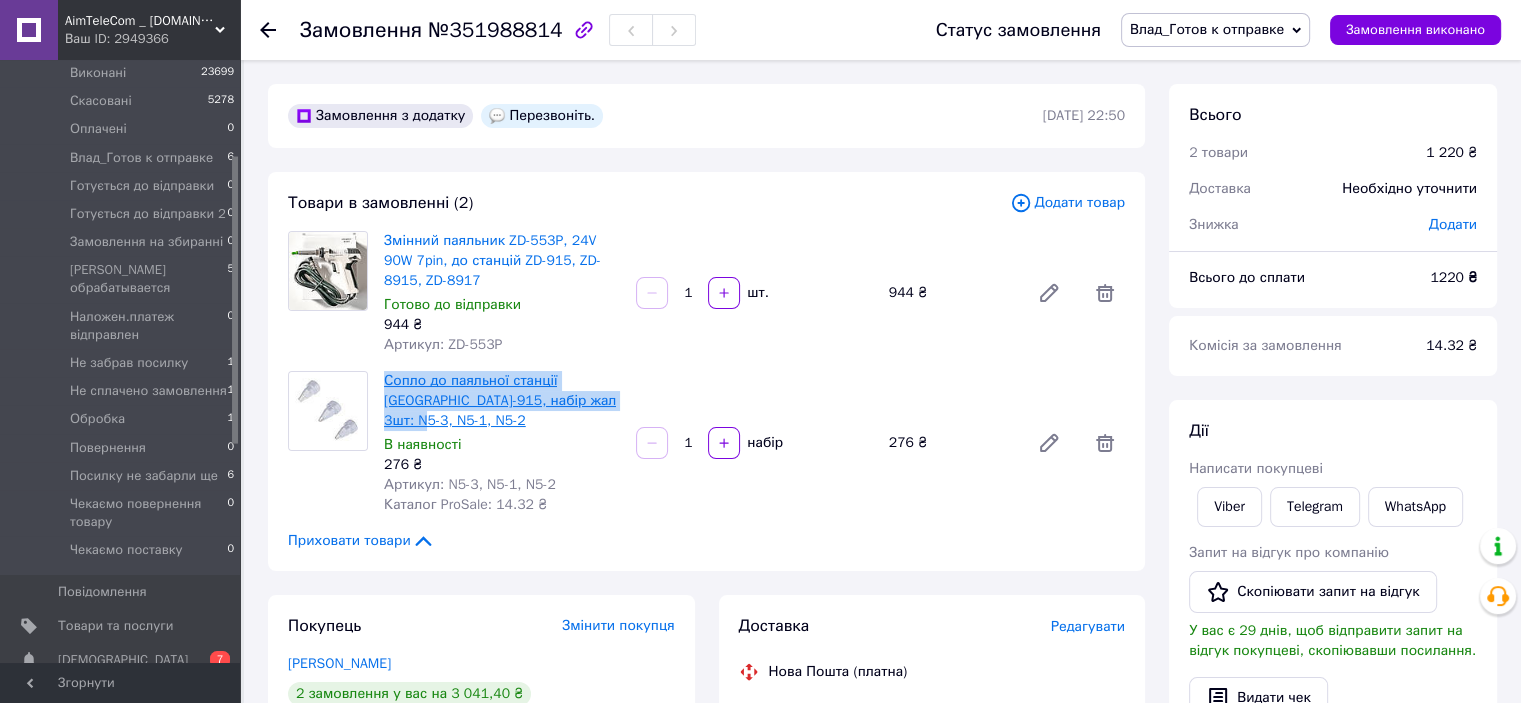 drag, startPoint x: 532, startPoint y: 408, endPoint x: 384, endPoint y: 384, distance: 149.93332 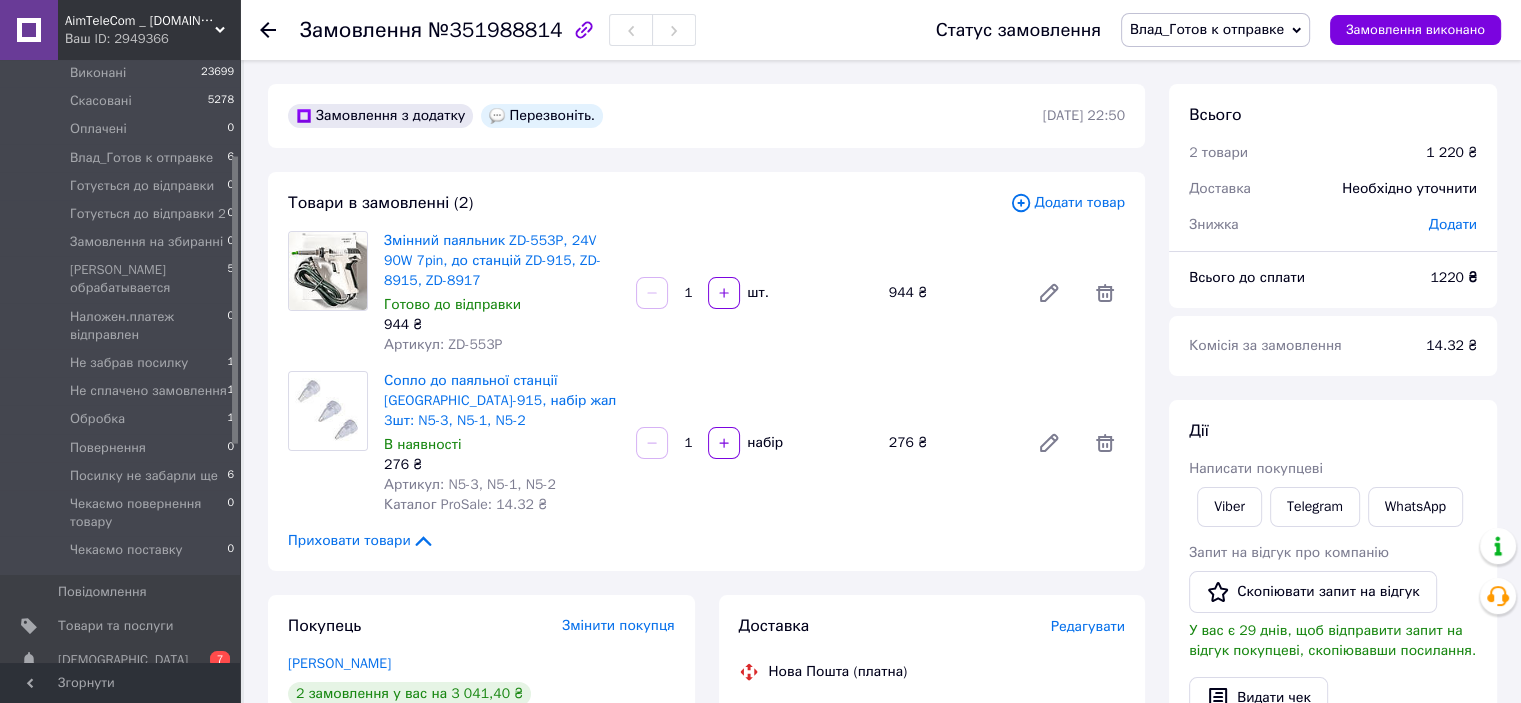 click on "276 ₴" at bounding box center (502, 465) 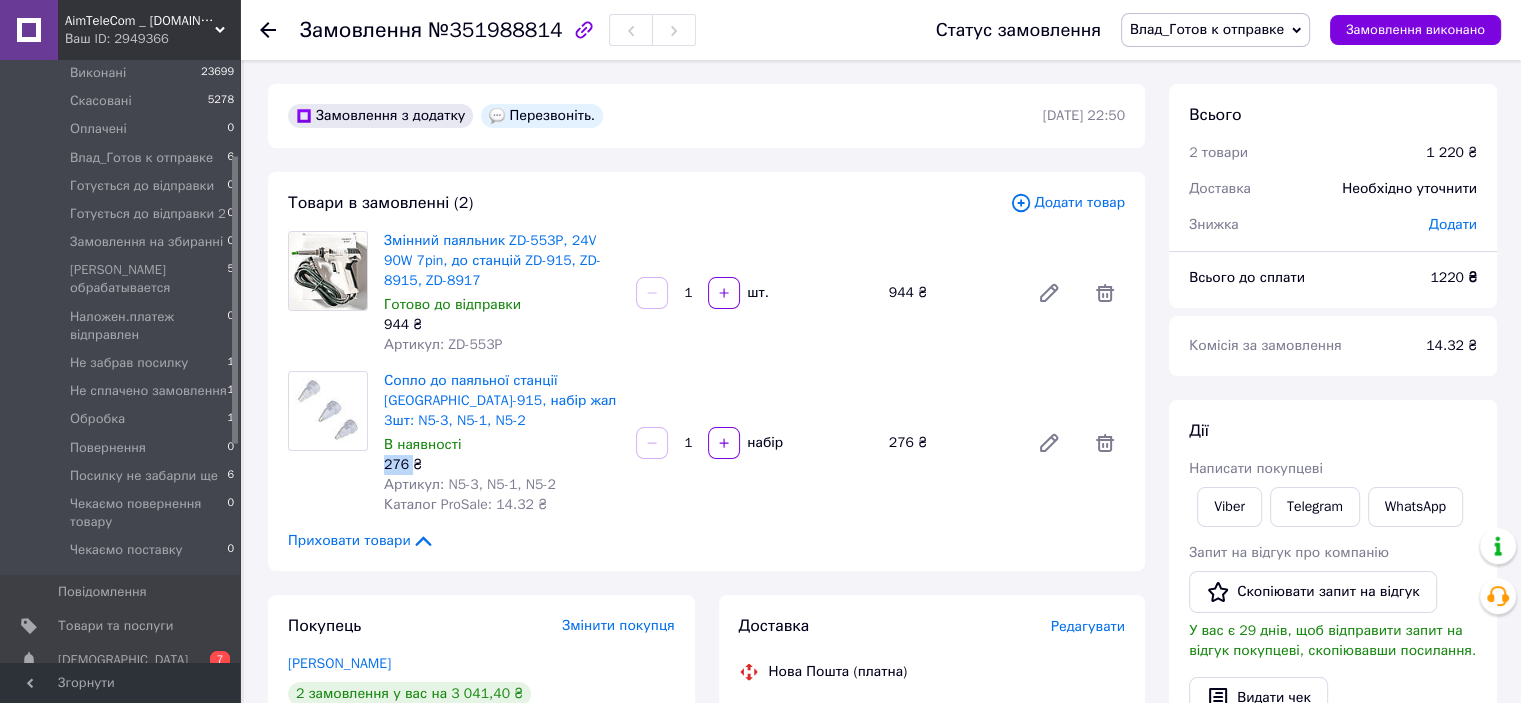 click on "276 ₴" at bounding box center (502, 465) 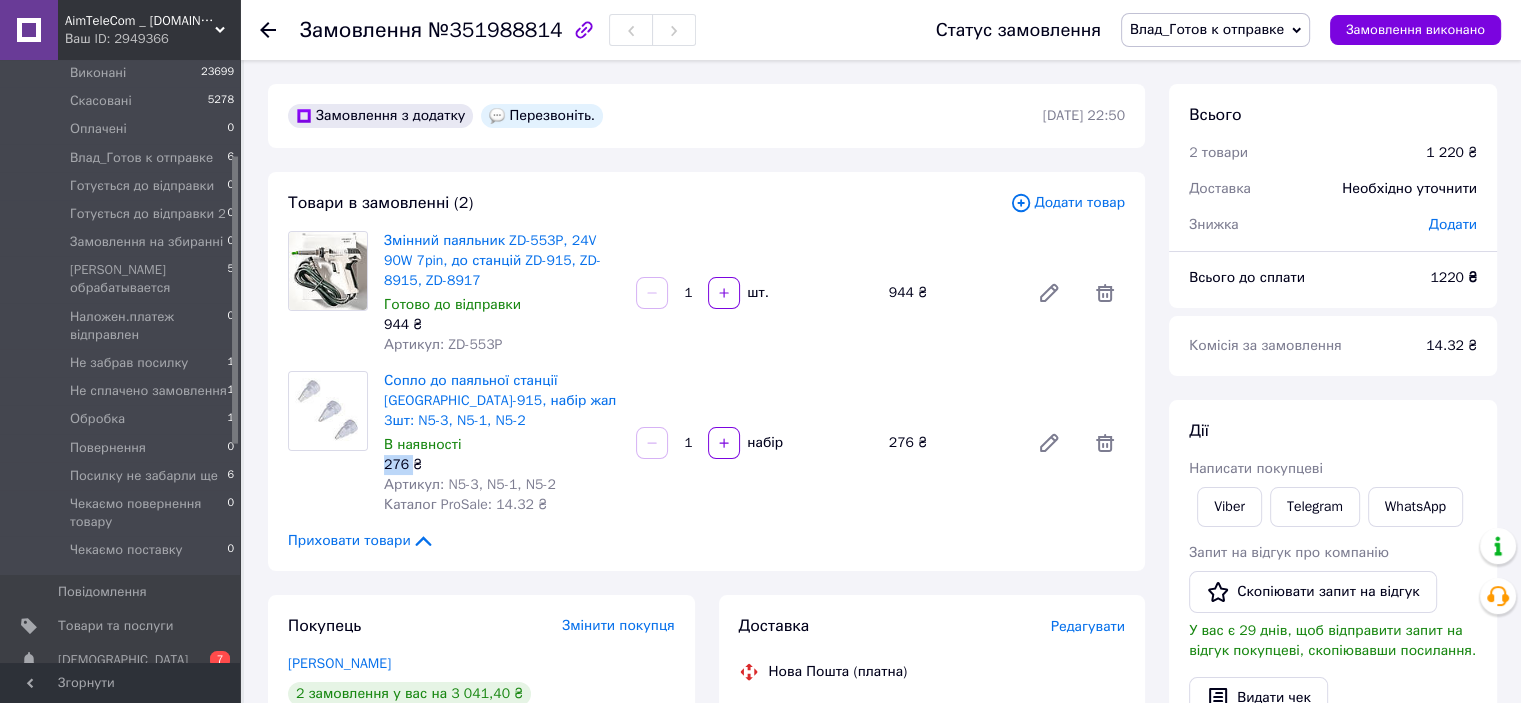 scroll, scrollTop: 100, scrollLeft: 0, axis: vertical 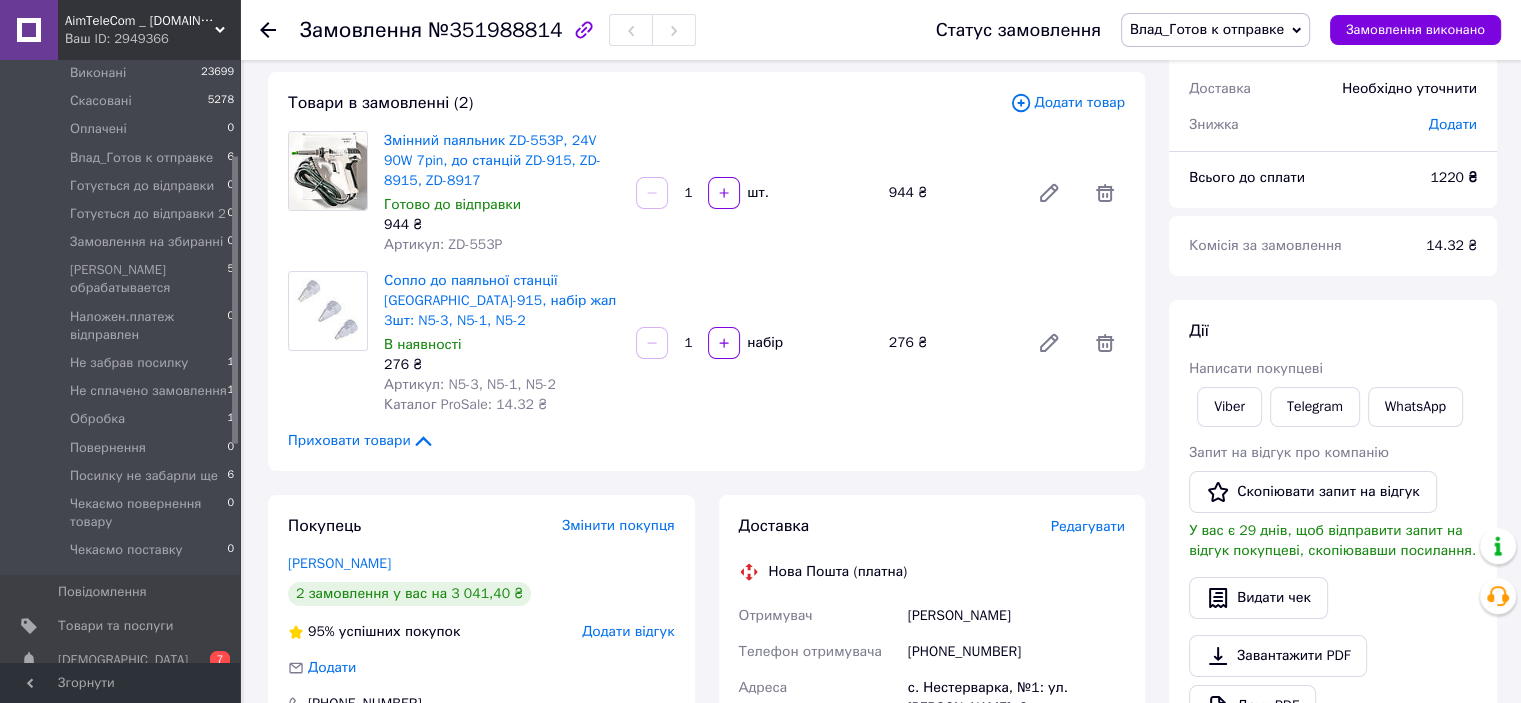 click on "[PHONE_NUMBER]" at bounding box center (1016, 652) 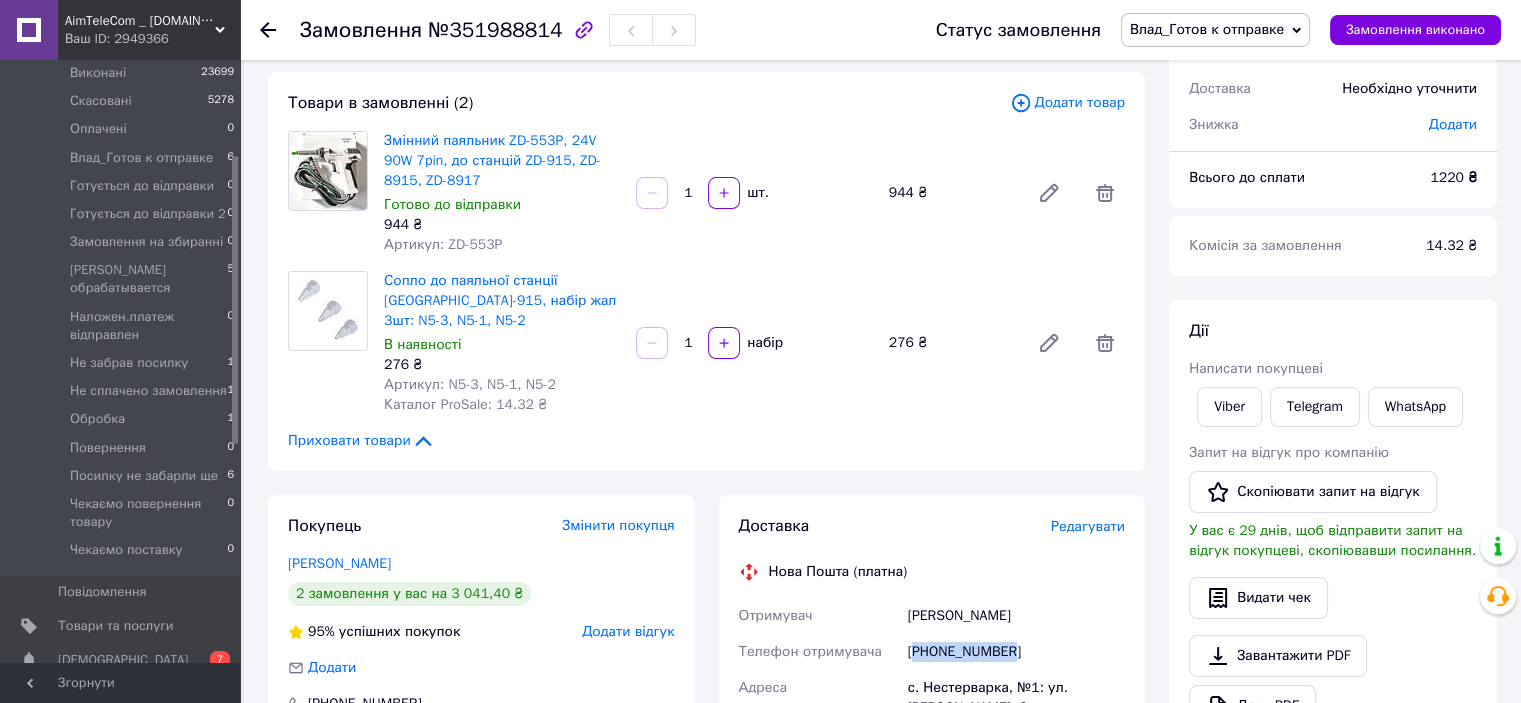 click on "[PHONE_NUMBER]" at bounding box center [1016, 652] 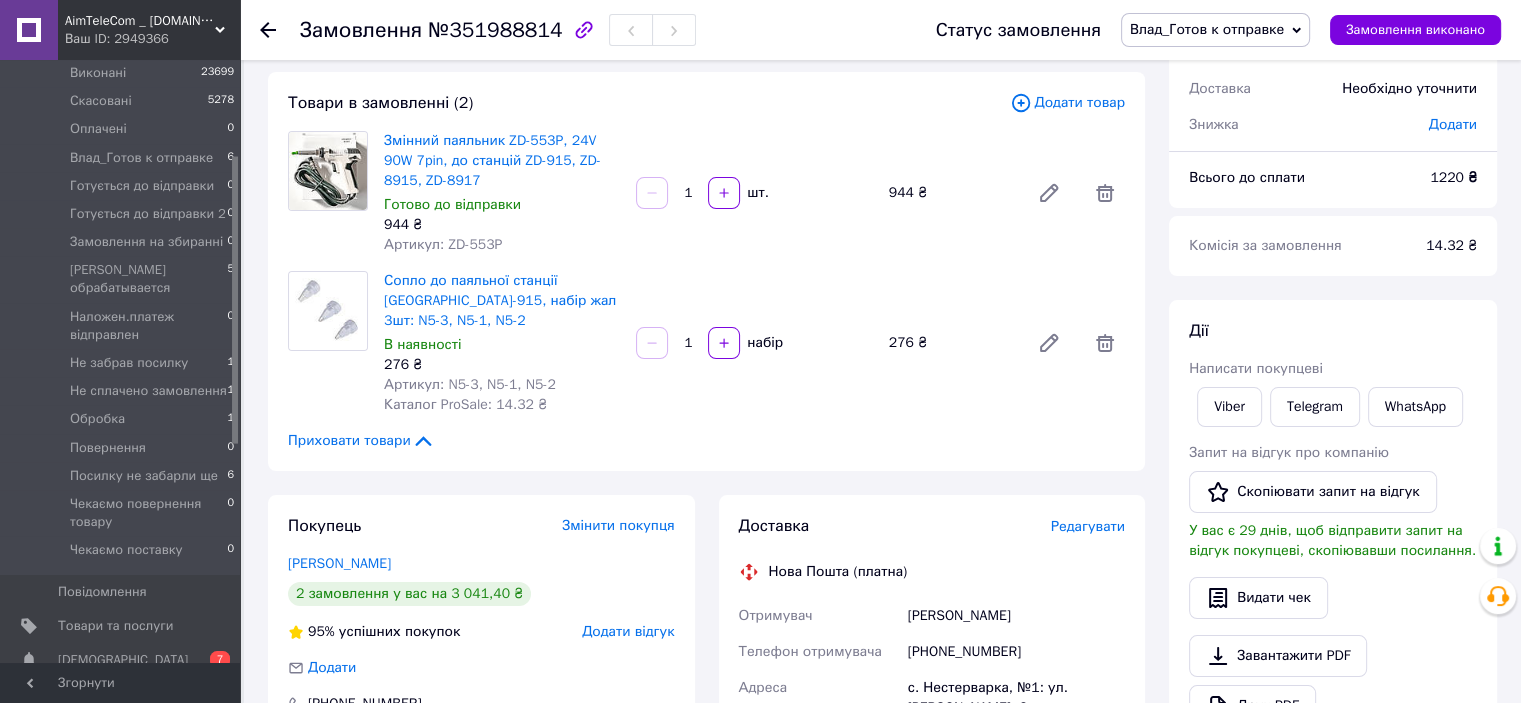 click on "1220 ₴" at bounding box center [1453, 177] 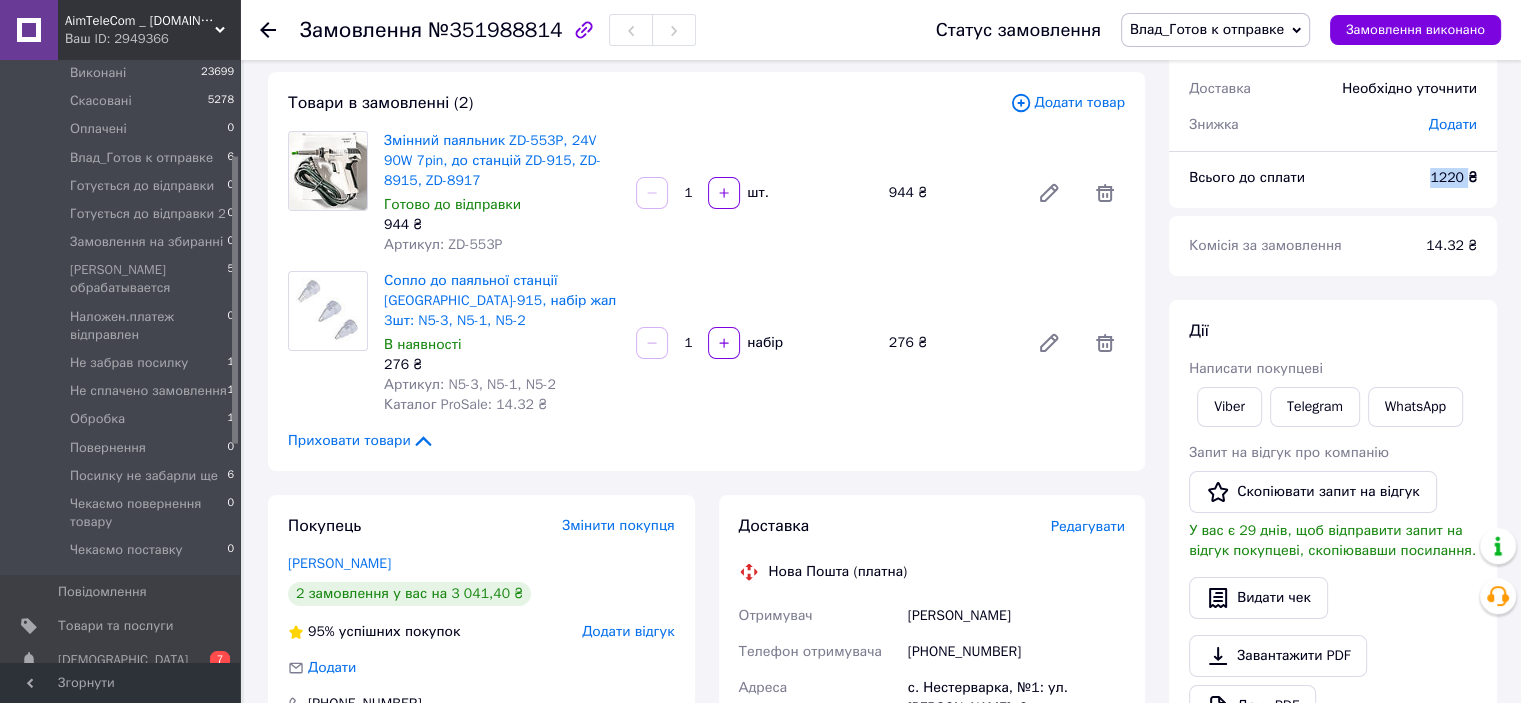 click on "1220 ₴" at bounding box center (1453, 177) 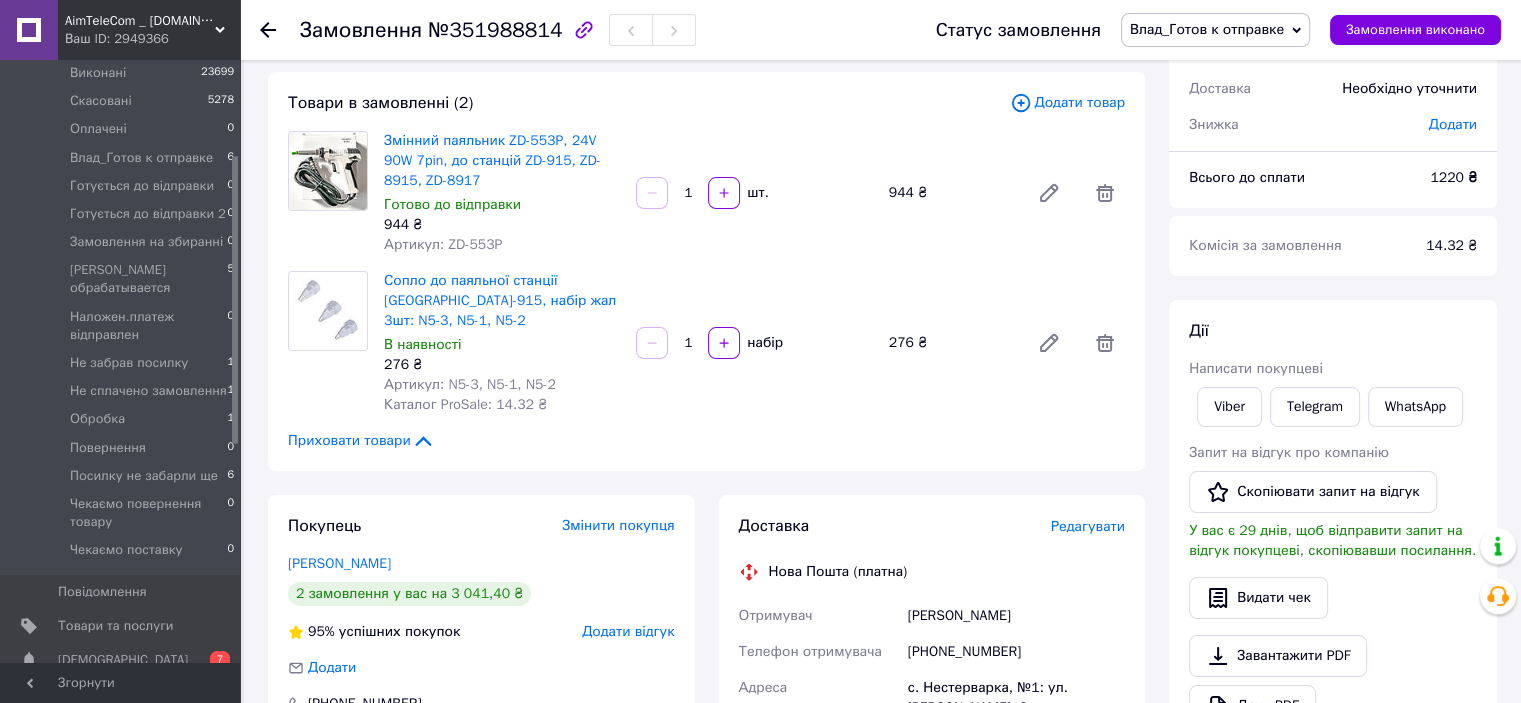click on "[PHONE_NUMBER]" at bounding box center [1016, 652] 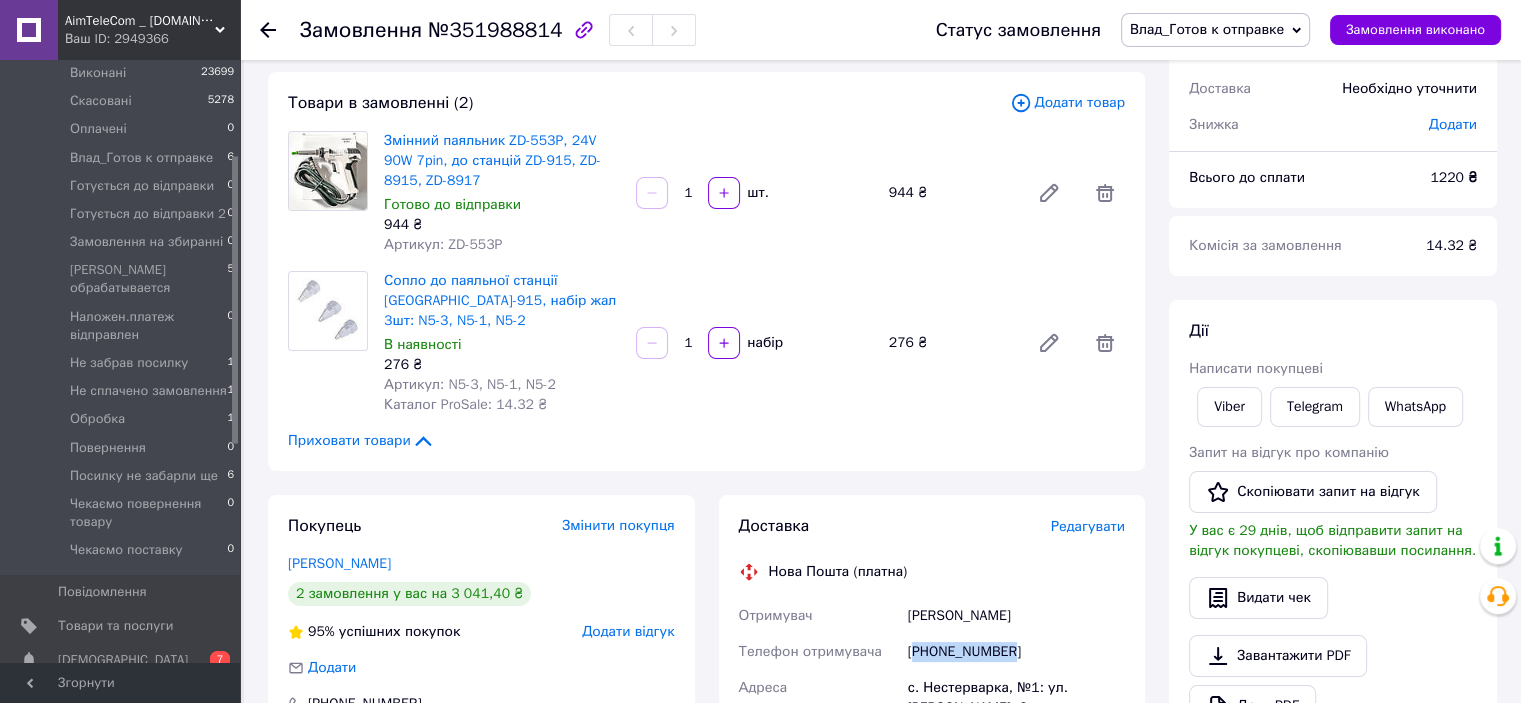 click on "[PHONE_NUMBER]" at bounding box center [1016, 652] 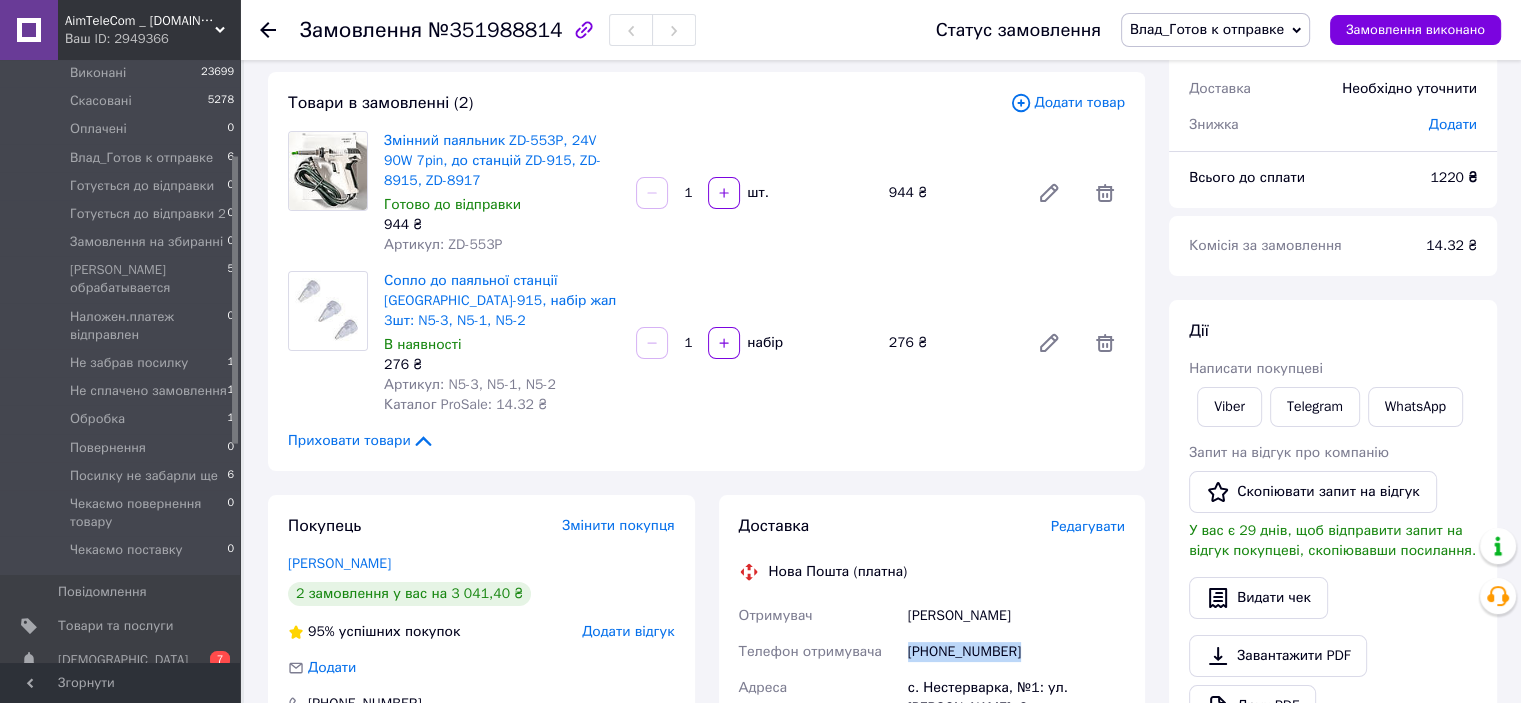 click on "[PHONE_NUMBER]" at bounding box center [1016, 652] 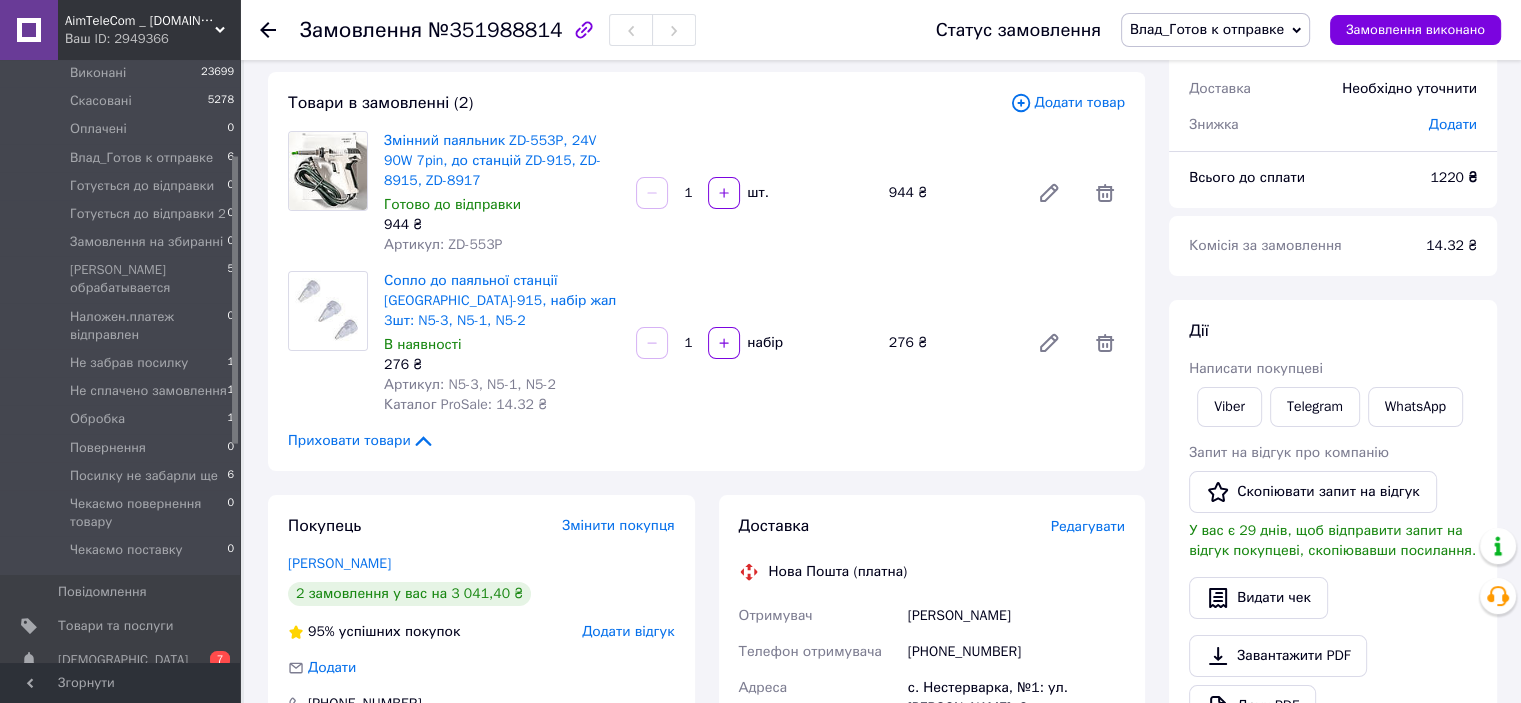 click on "Ткач Николай" at bounding box center (1016, 616) 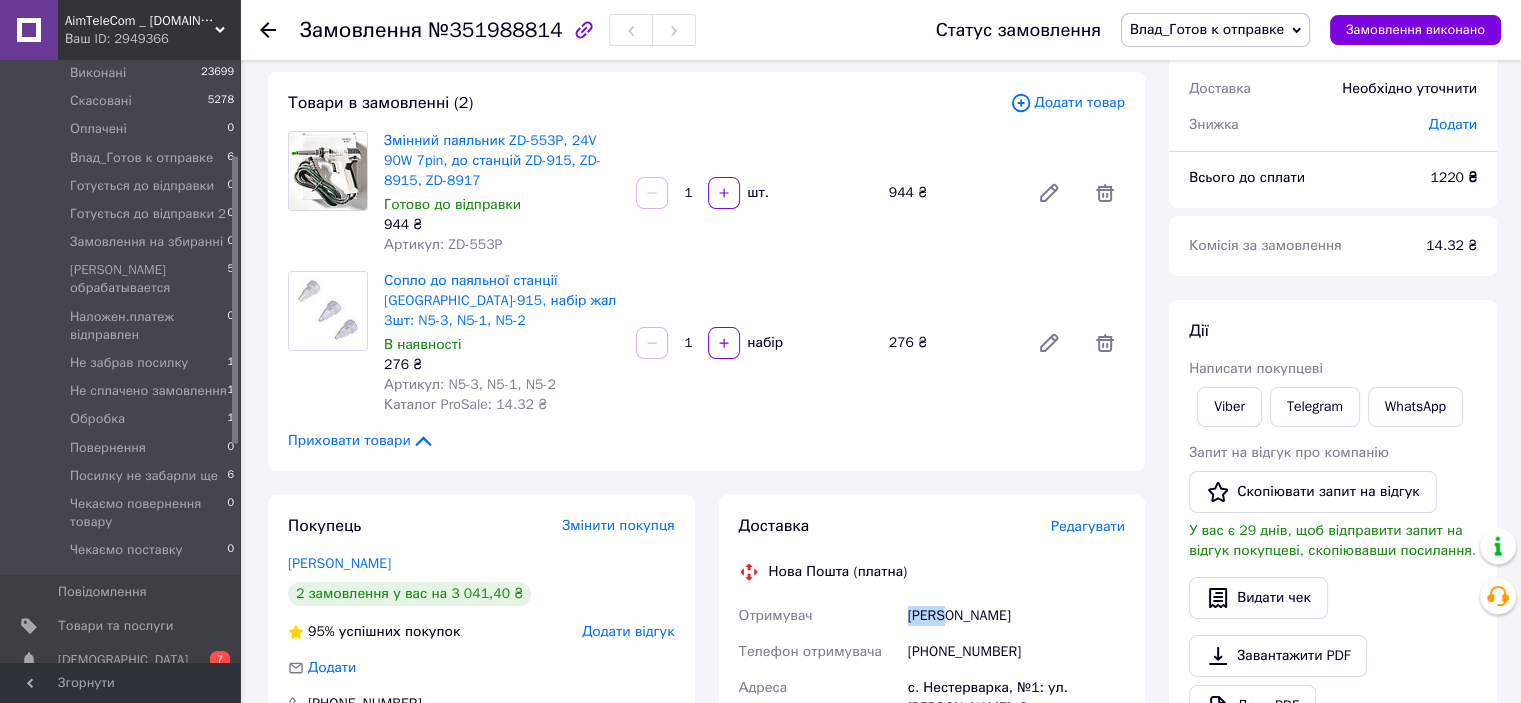 click on "Ткач Николай" at bounding box center (1016, 616) 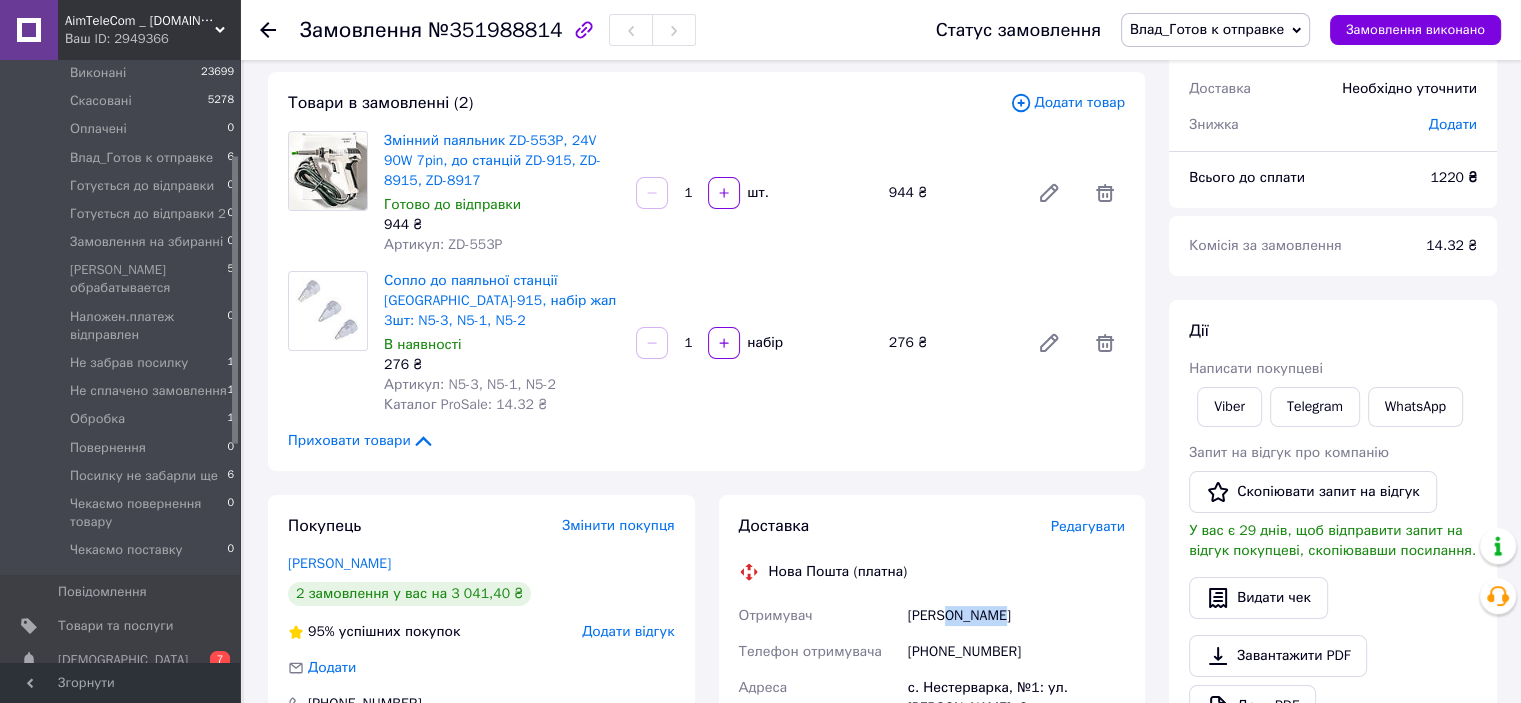 click on "Ткач Николай" at bounding box center [1016, 616] 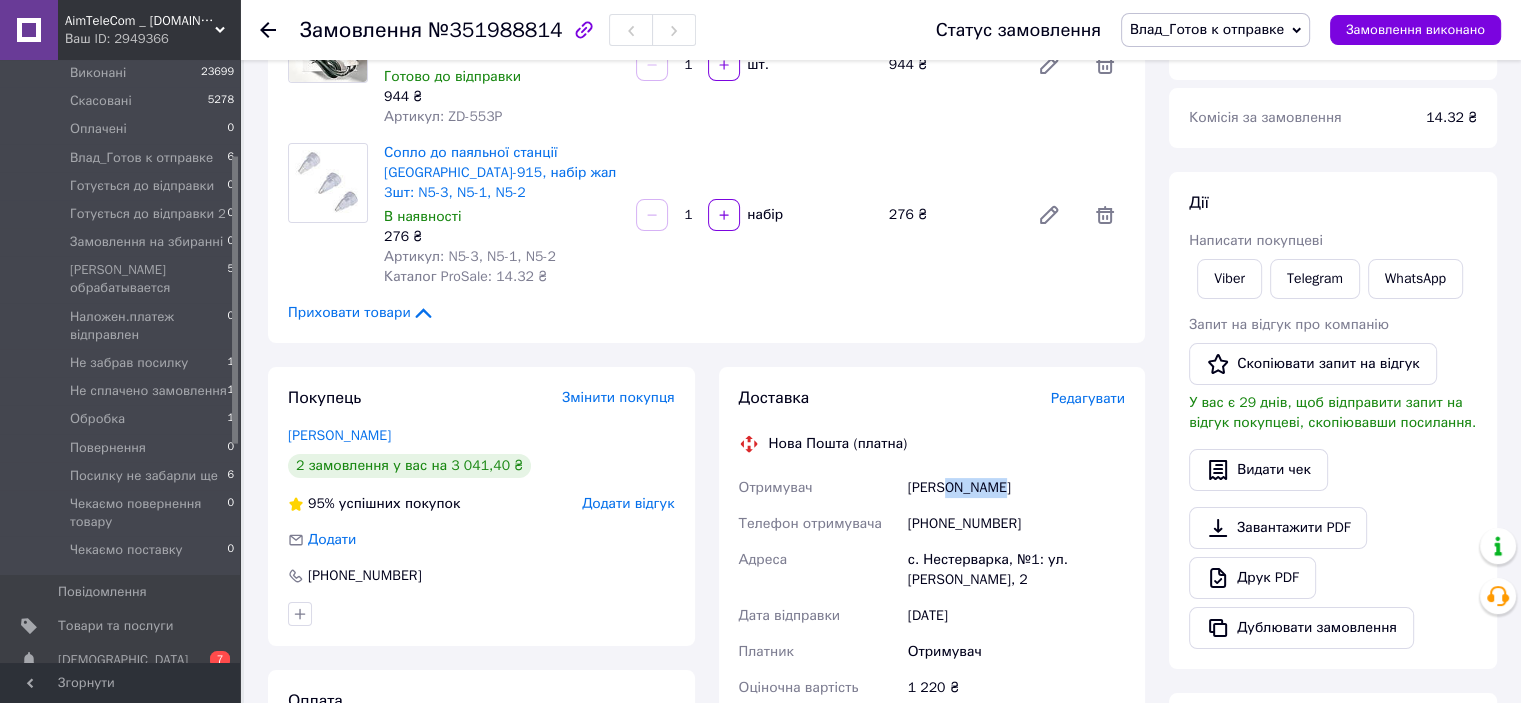 scroll, scrollTop: 400, scrollLeft: 0, axis: vertical 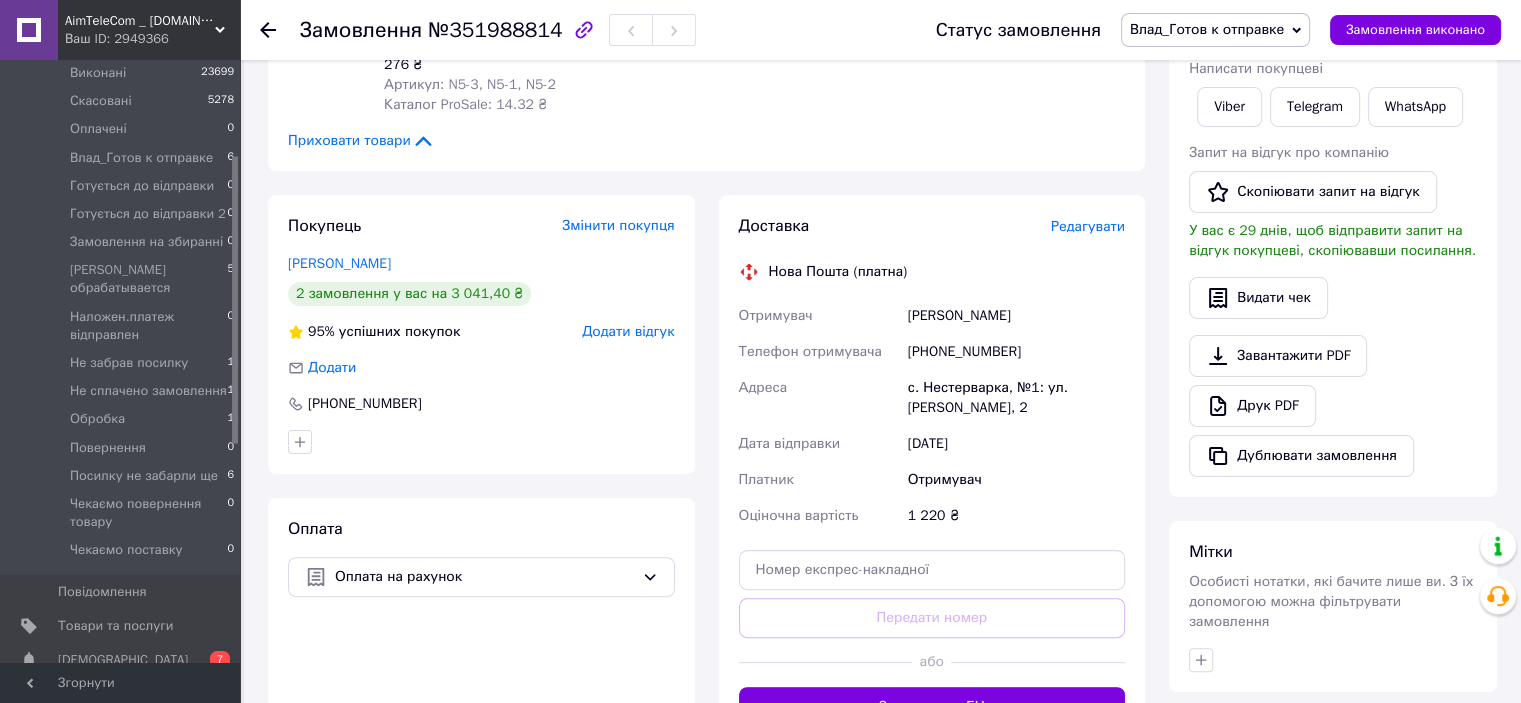 click on "с. Нестерварка, №1: ул. Леонтовича, 2" at bounding box center (1016, 398) 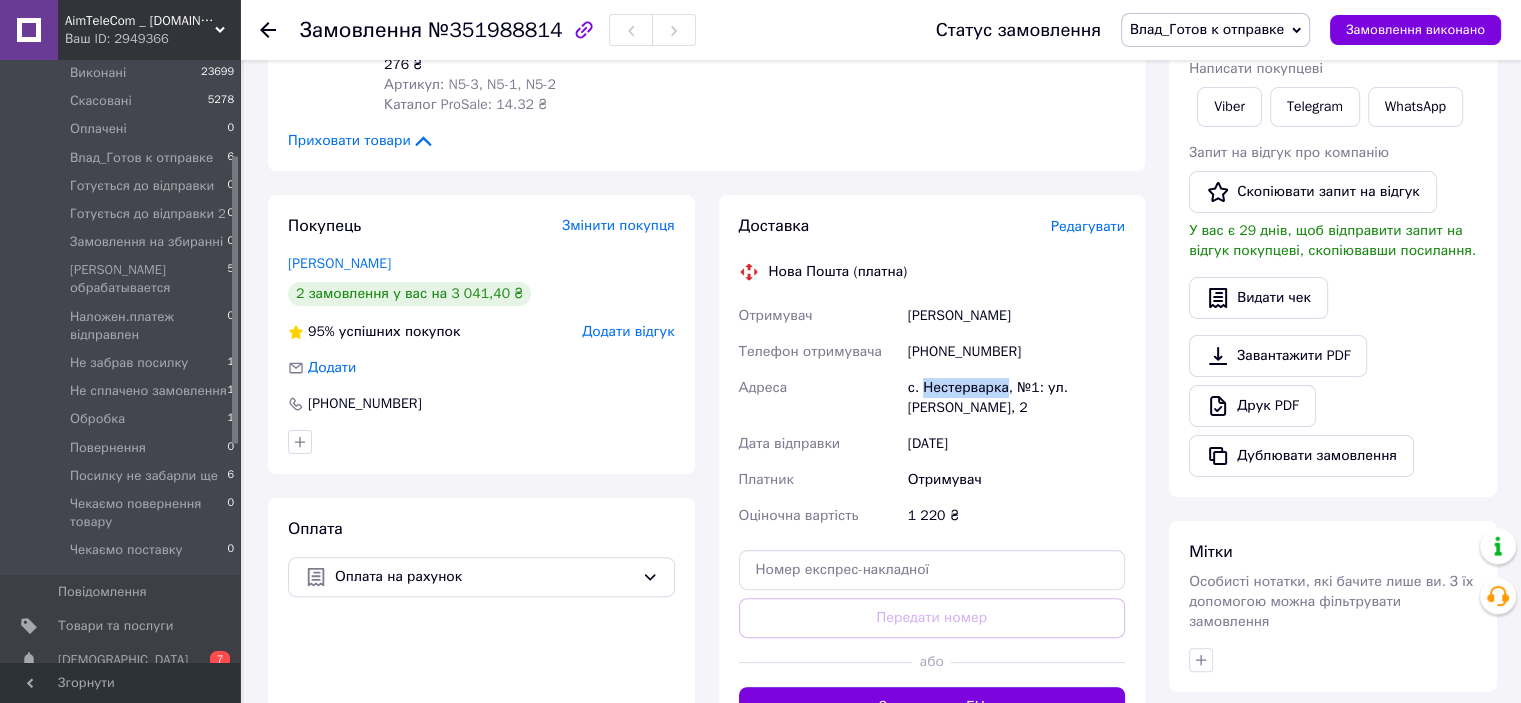 click on "с. Нестерварка, №1: ул. Леонтовича, 2" at bounding box center [1016, 398] 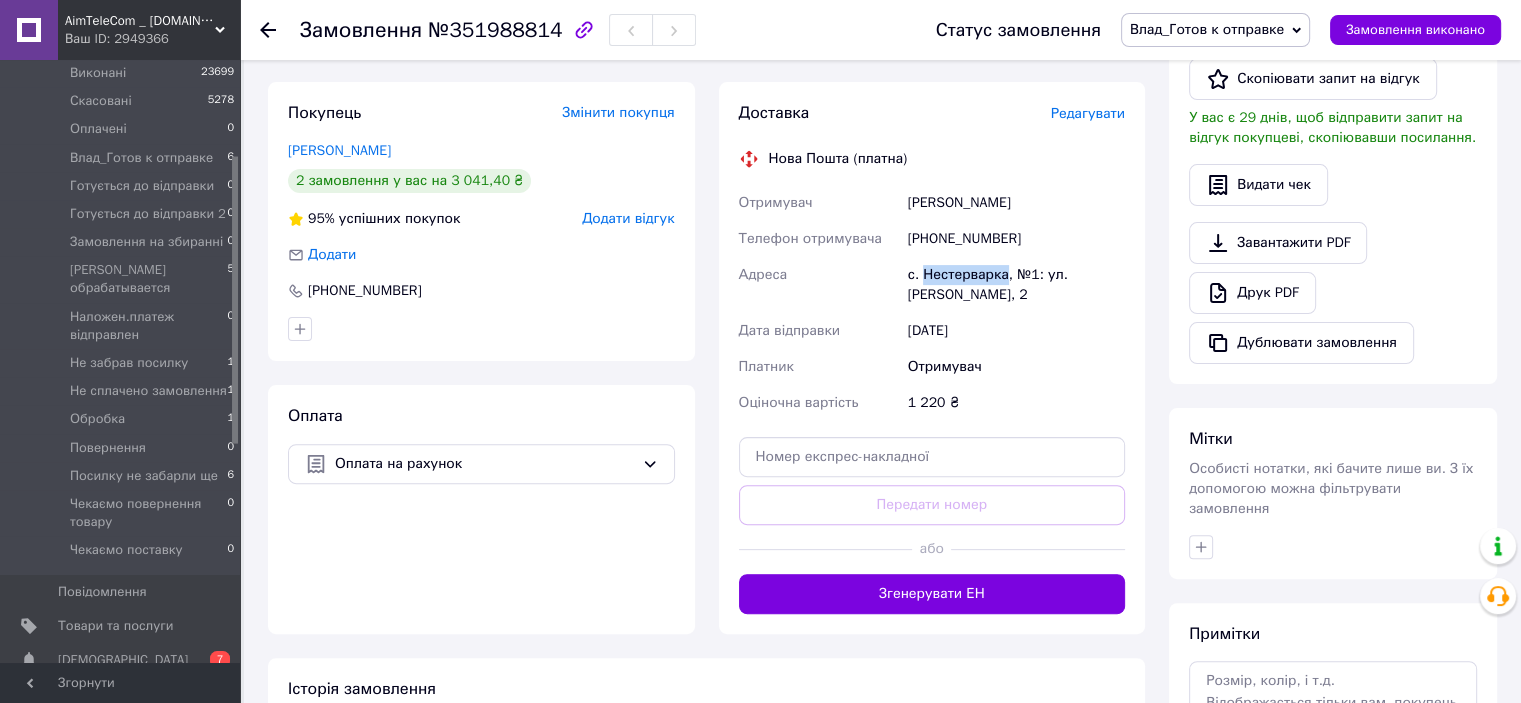 scroll, scrollTop: 700, scrollLeft: 0, axis: vertical 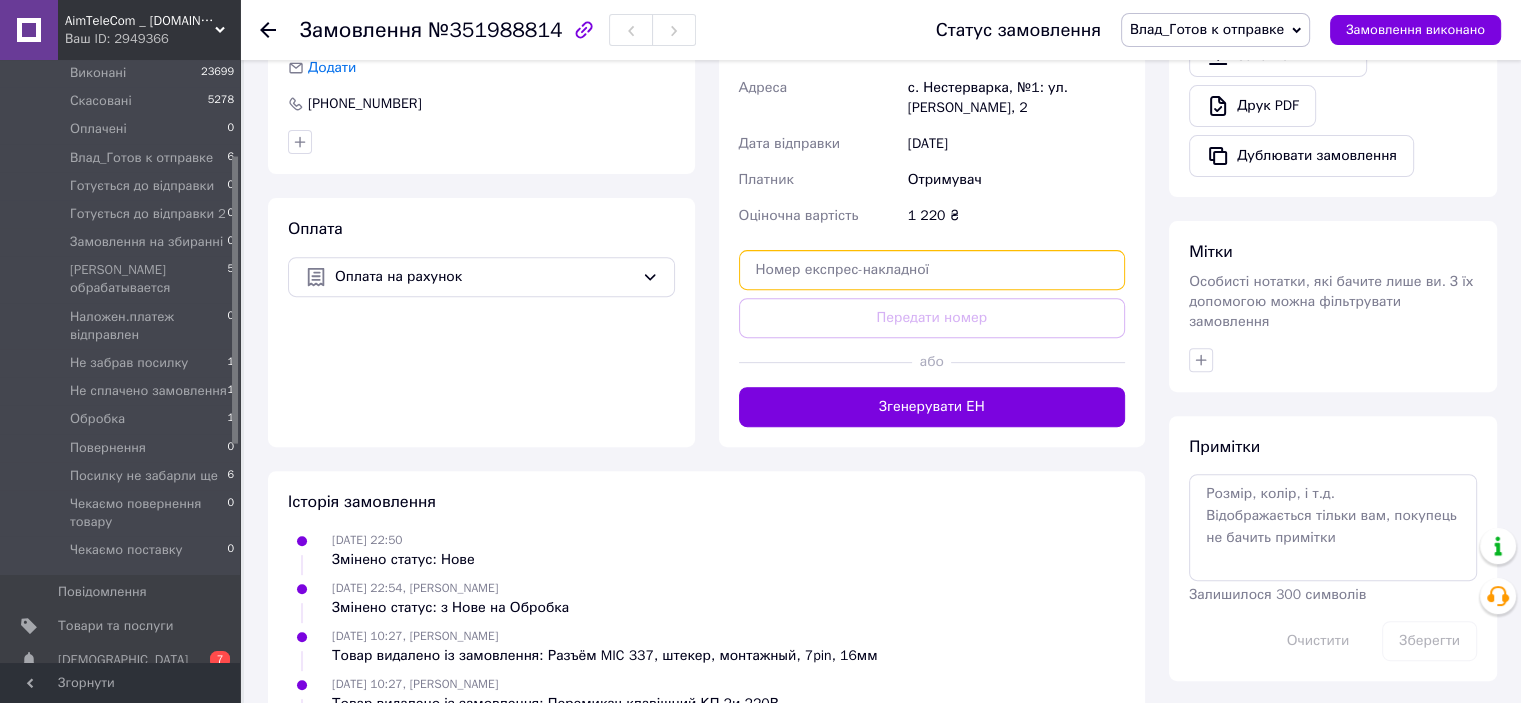 click at bounding box center (932, 270) 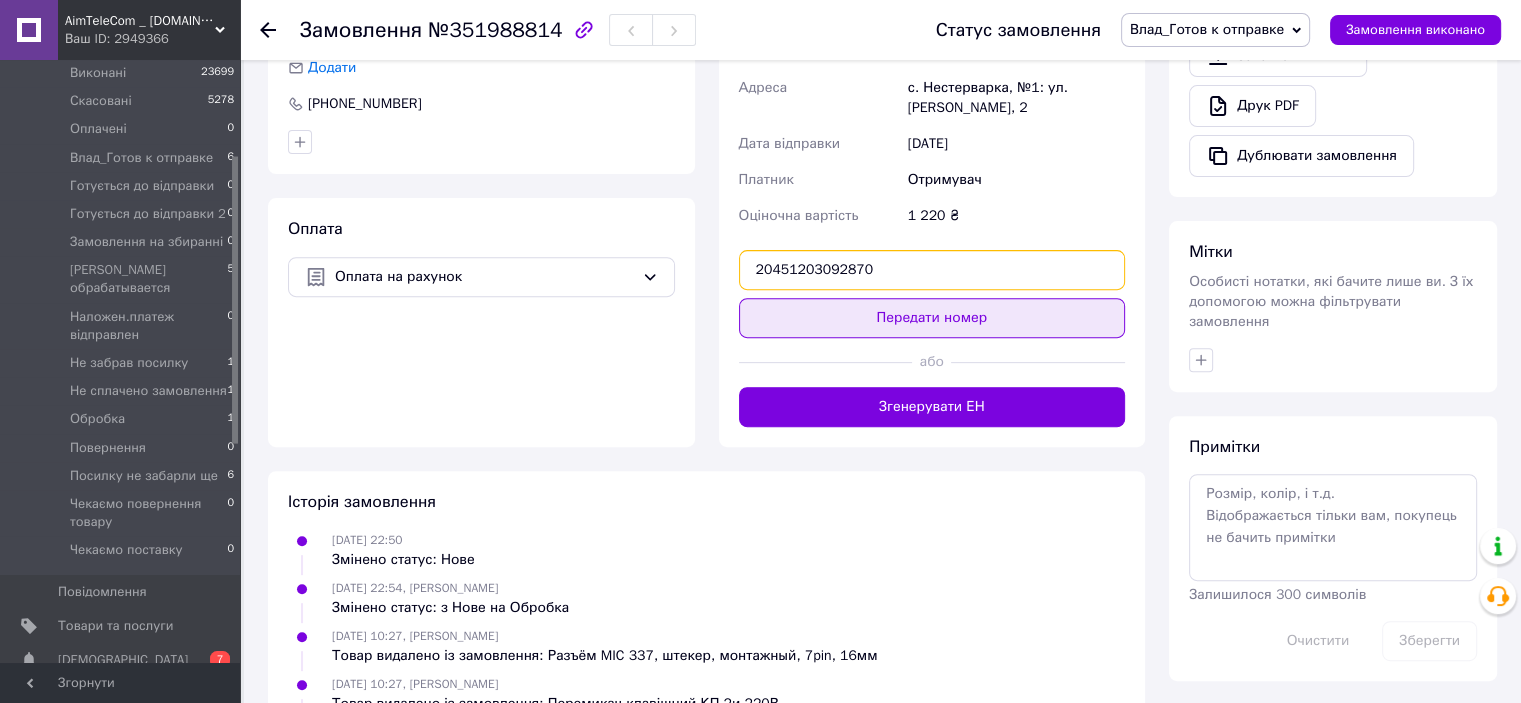type on "20451203092870" 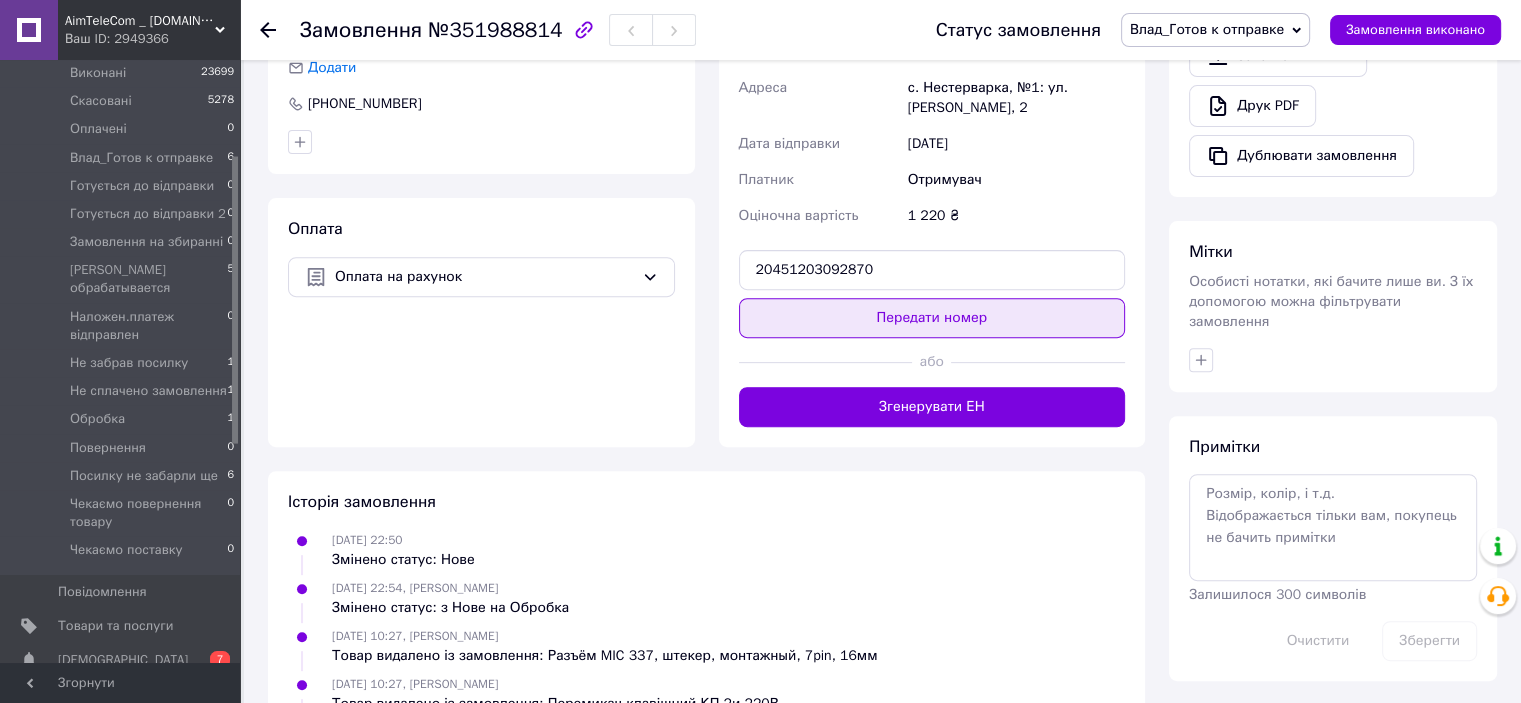 click on "Передати номер" at bounding box center [932, 318] 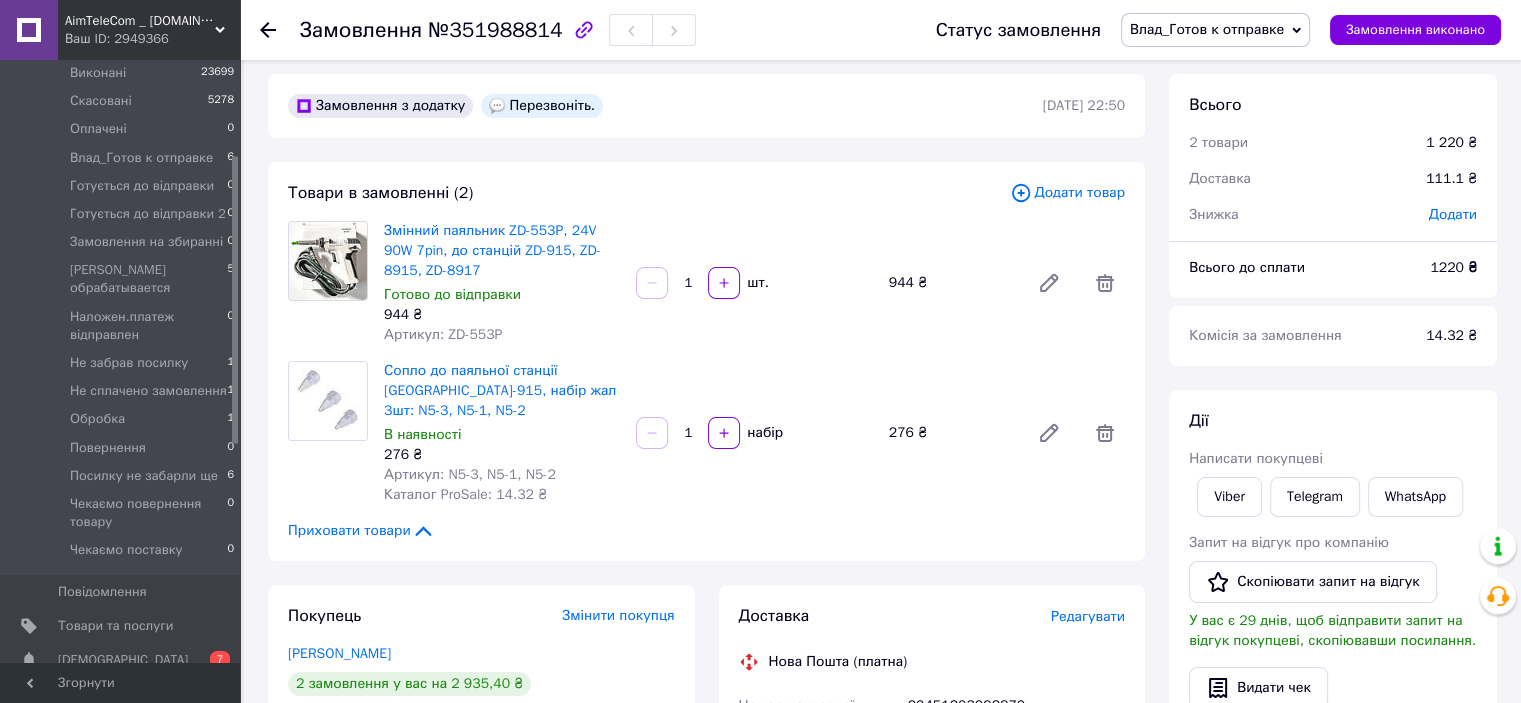 scroll, scrollTop: 0, scrollLeft: 0, axis: both 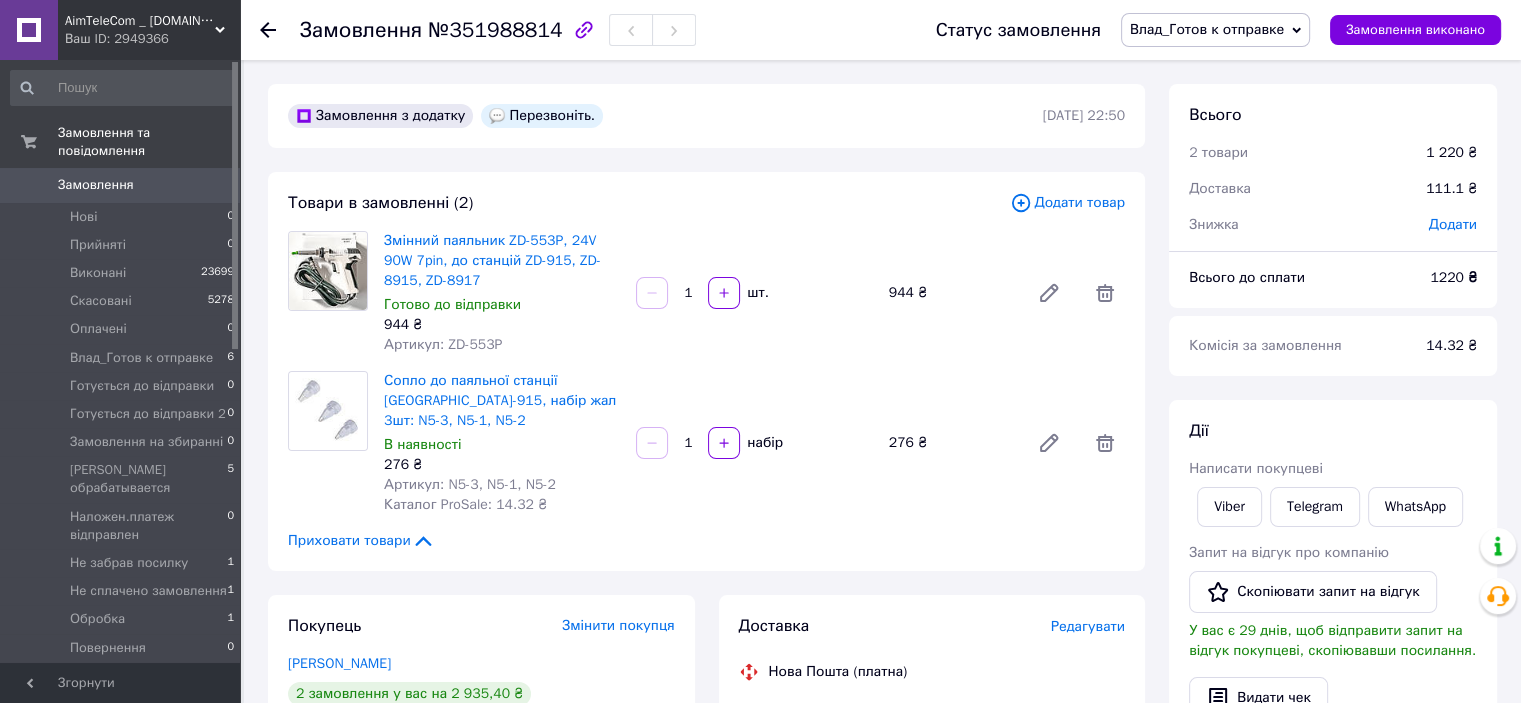 click on "Замовлення" at bounding box center (96, 185) 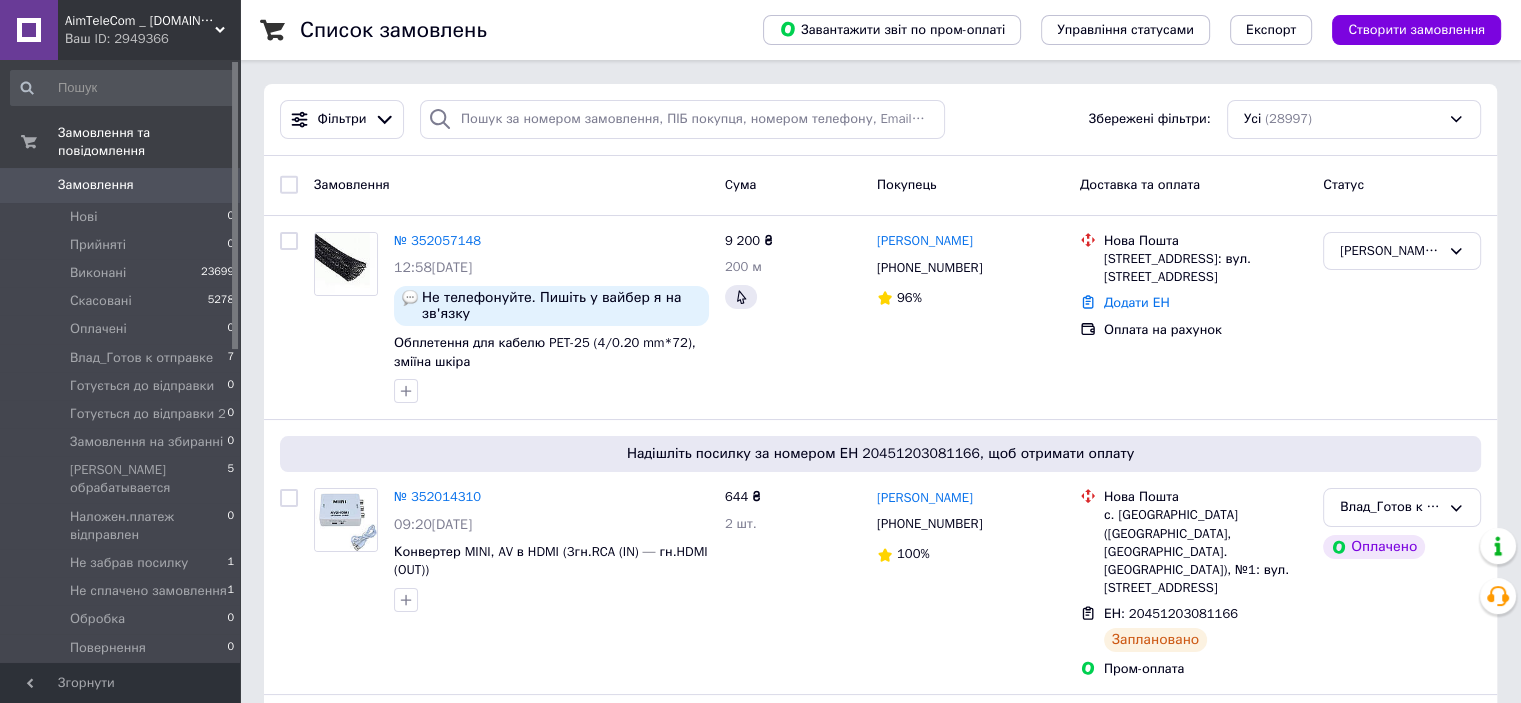 click on "Замовлення" at bounding box center [96, 185] 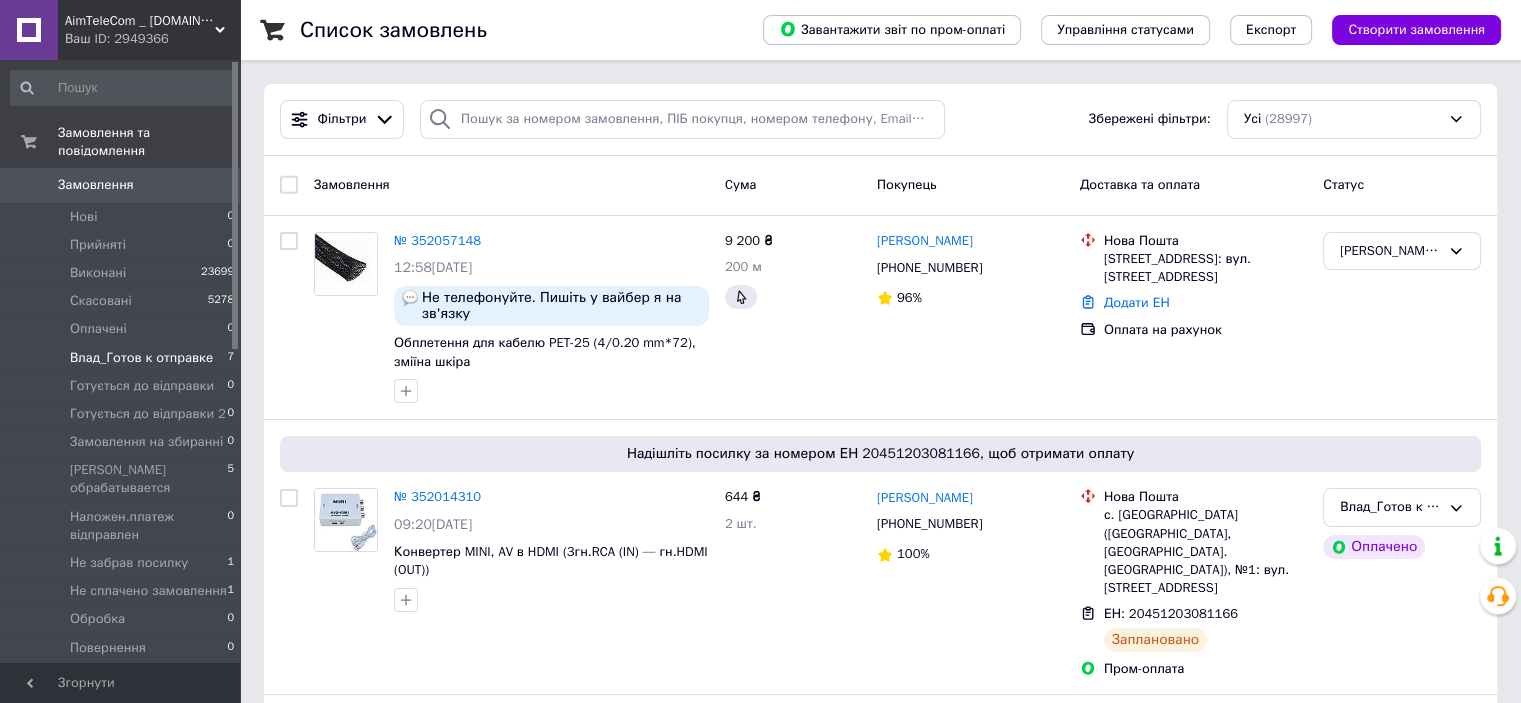 click on "Влад_Готов к отправке" at bounding box center (141, 358) 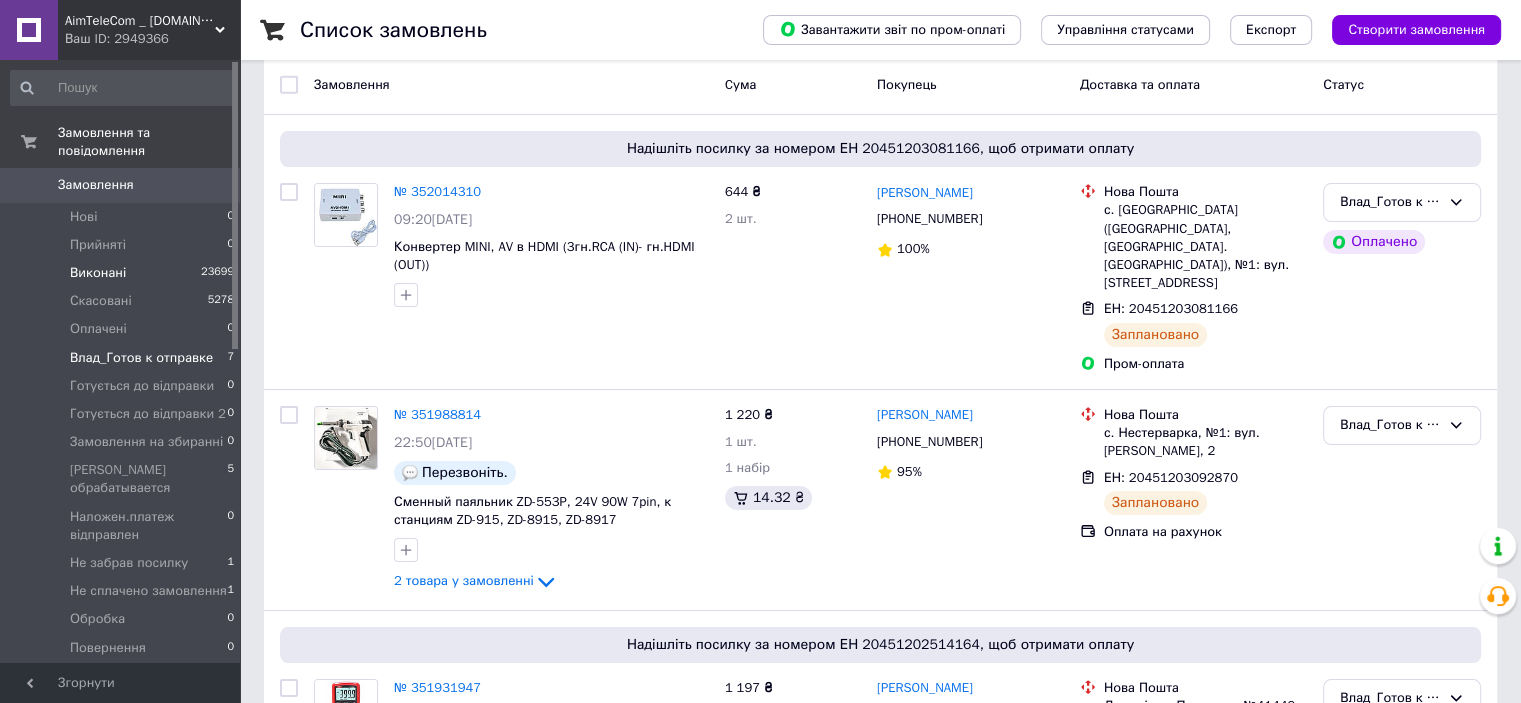 scroll, scrollTop: 0, scrollLeft: 0, axis: both 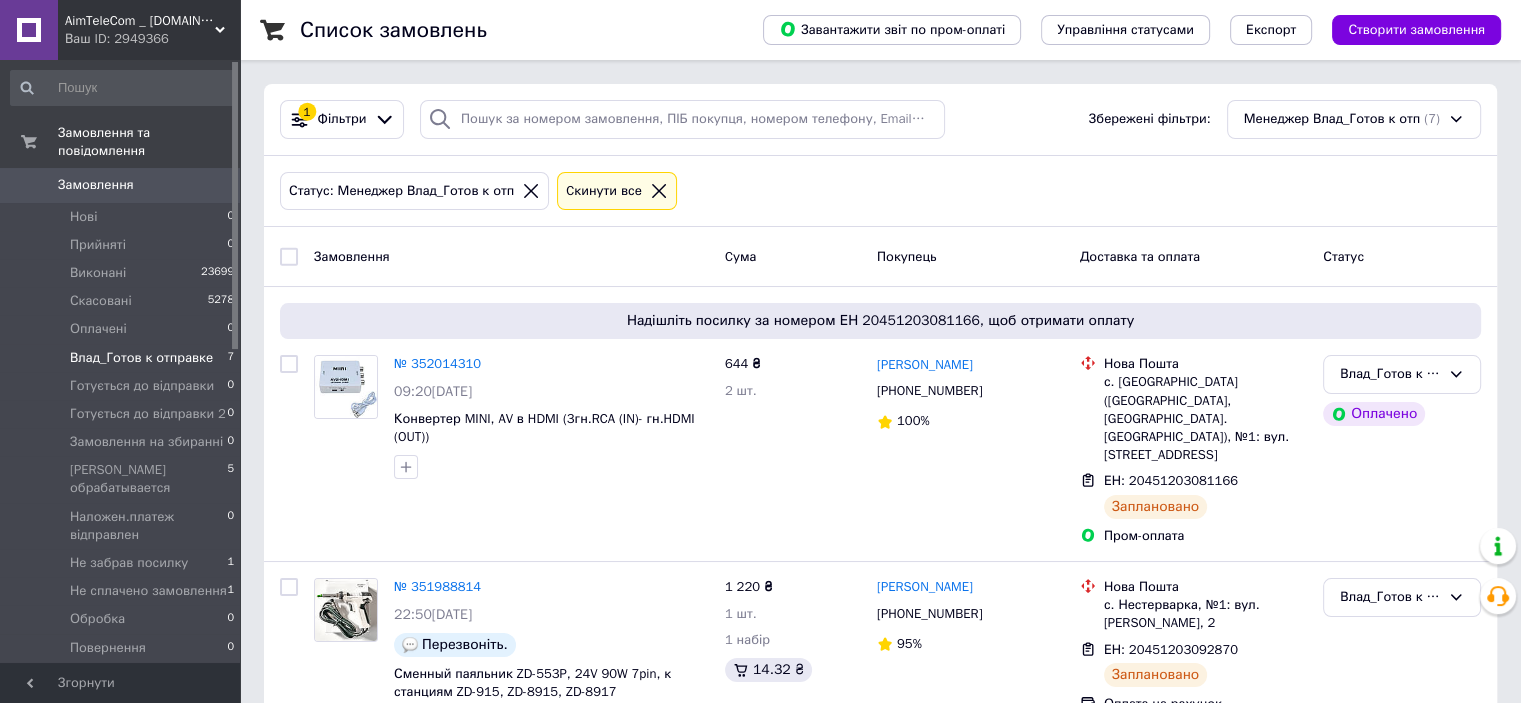 click on "Замовлення" at bounding box center [96, 185] 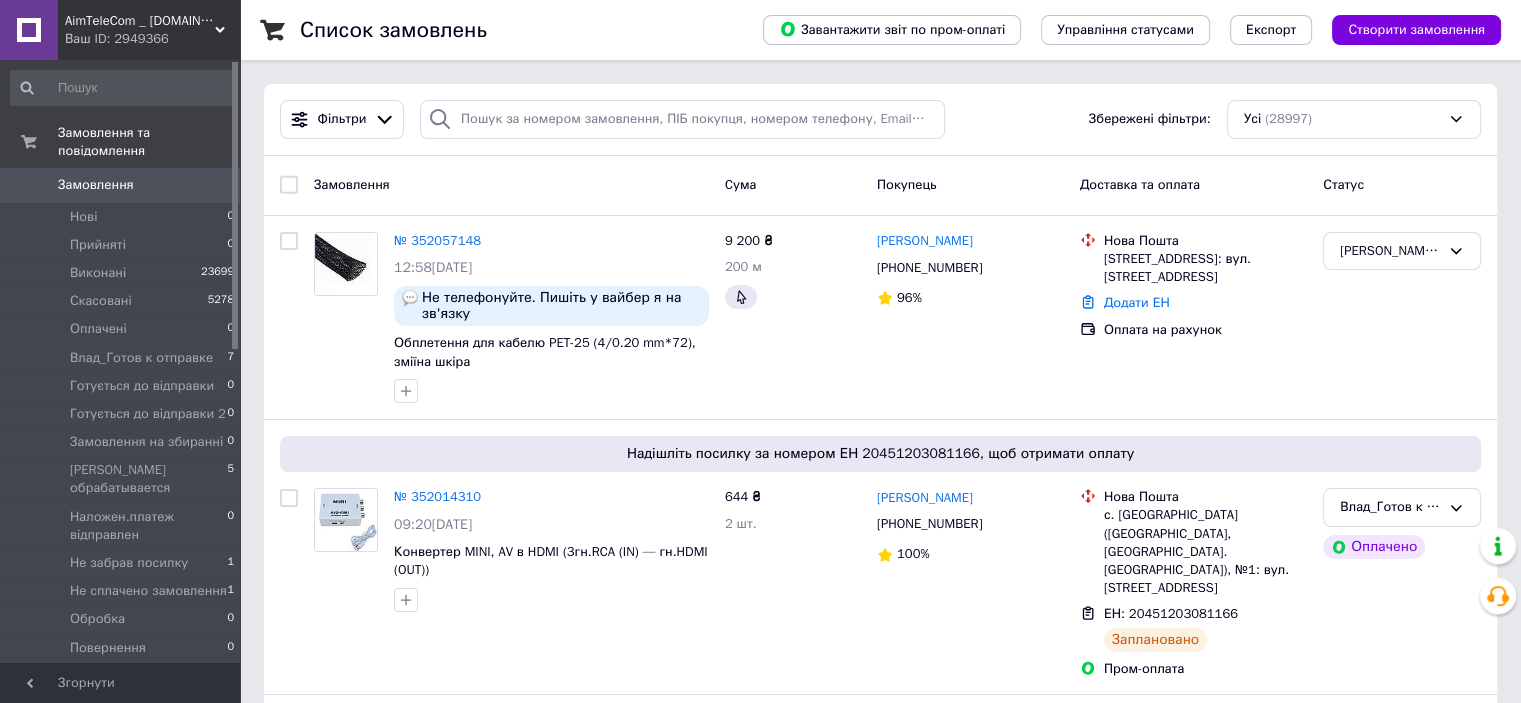 click on "Замовлення 0" at bounding box center (123, 185) 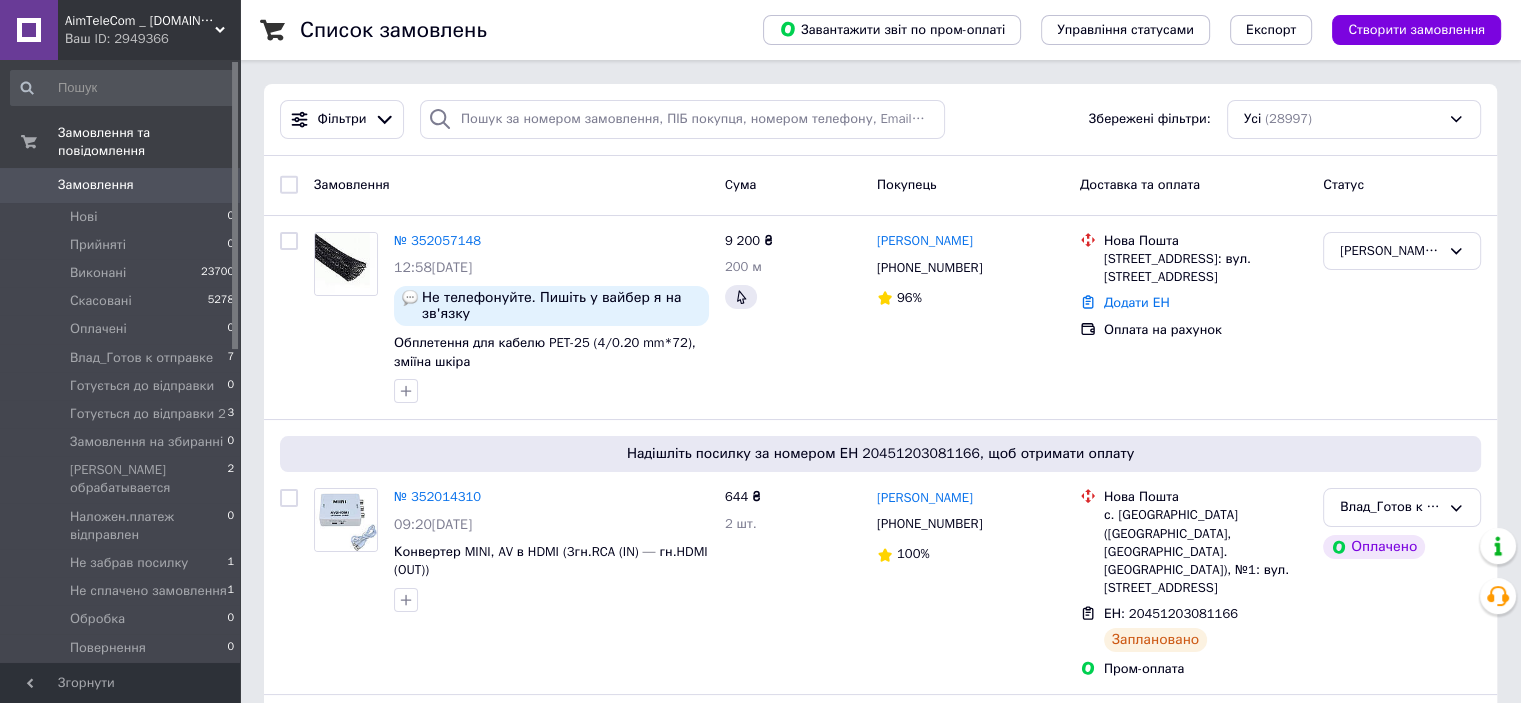 click on "Замовлення 0" at bounding box center (123, 185) 